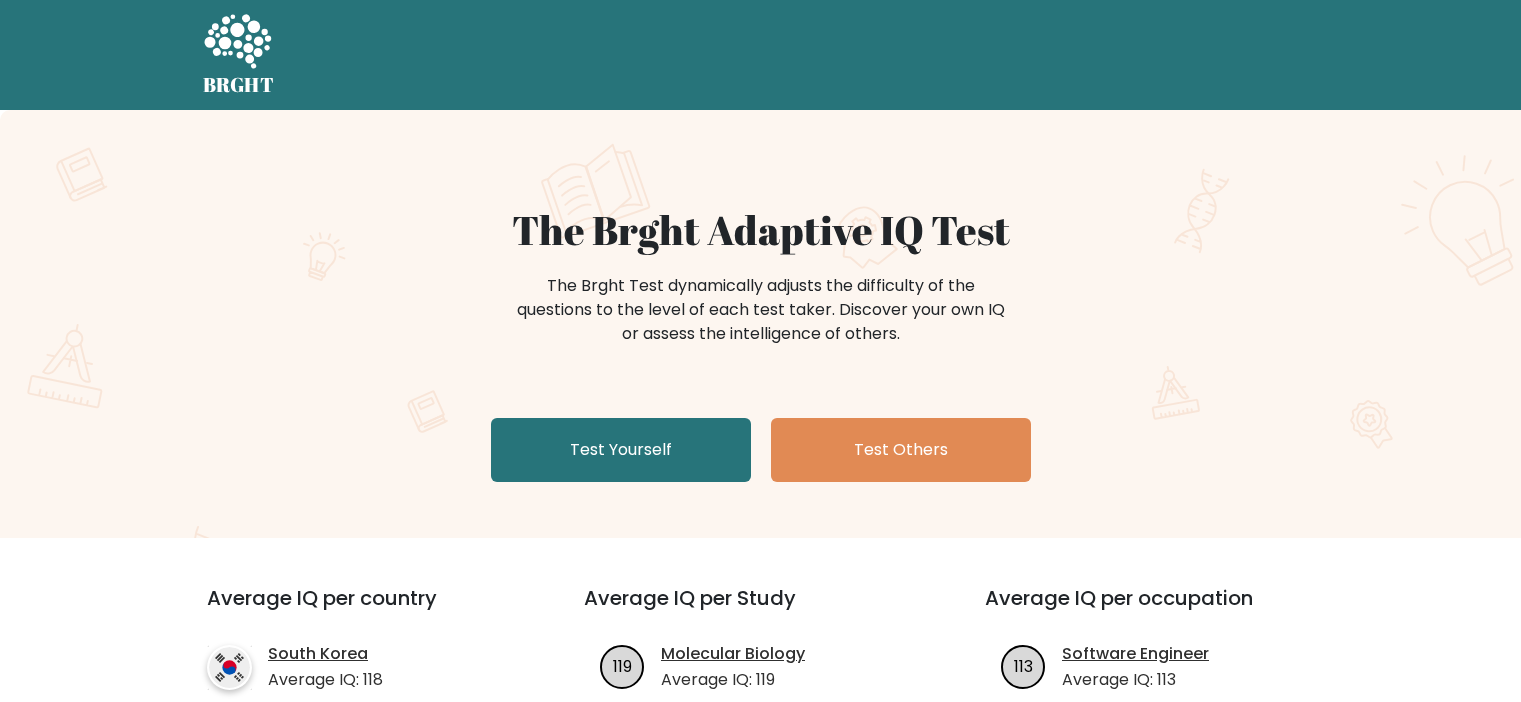 scroll, scrollTop: 0, scrollLeft: 0, axis: both 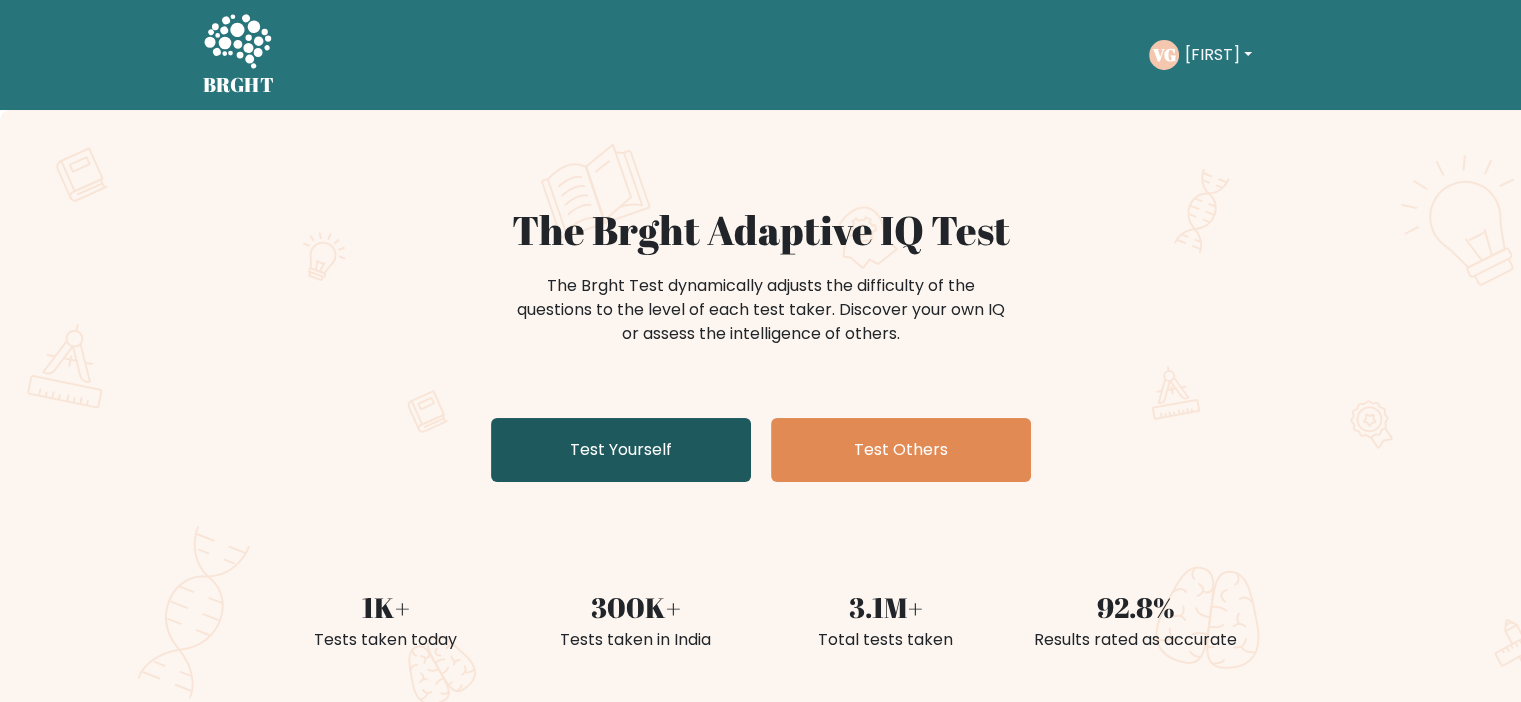 click on "Test Yourself" at bounding box center (621, 450) 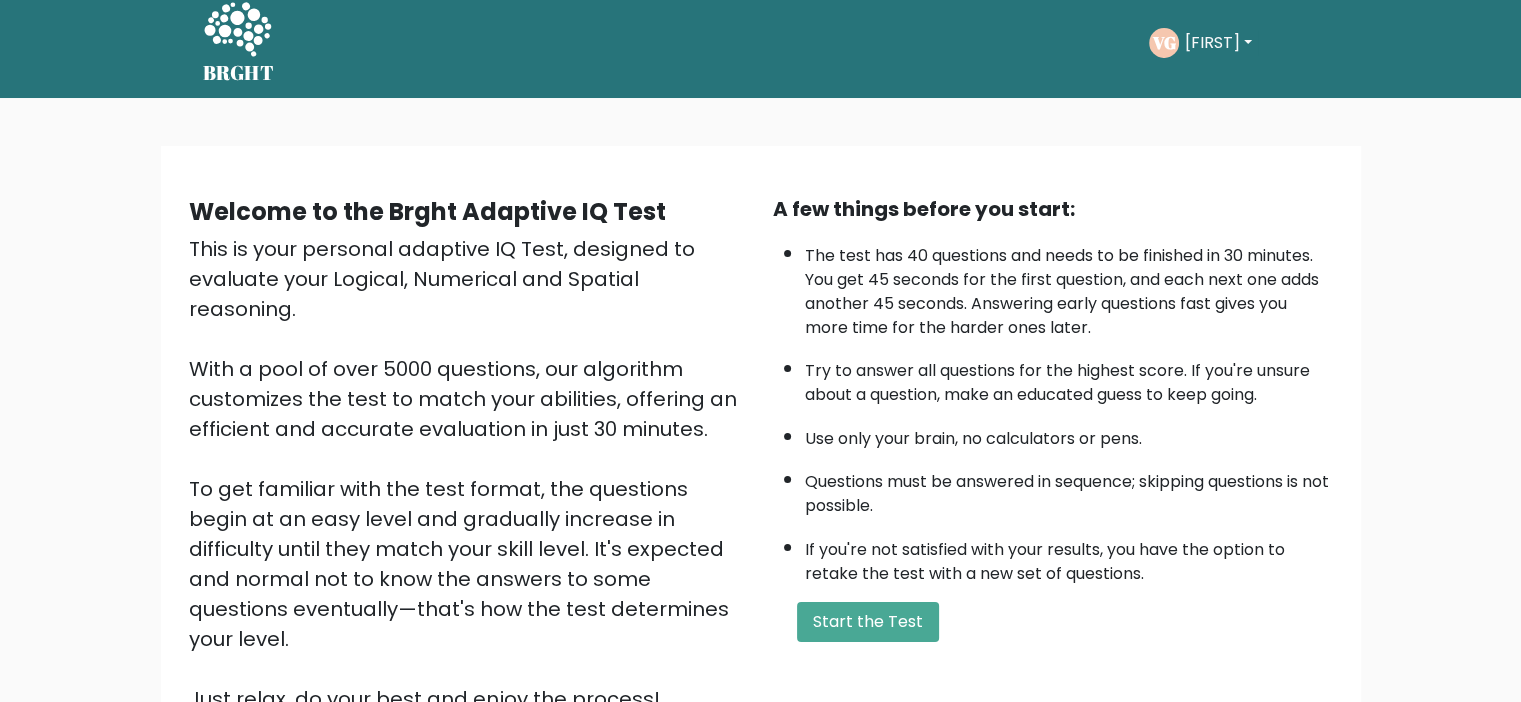 scroll, scrollTop: 0, scrollLeft: 0, axis: both 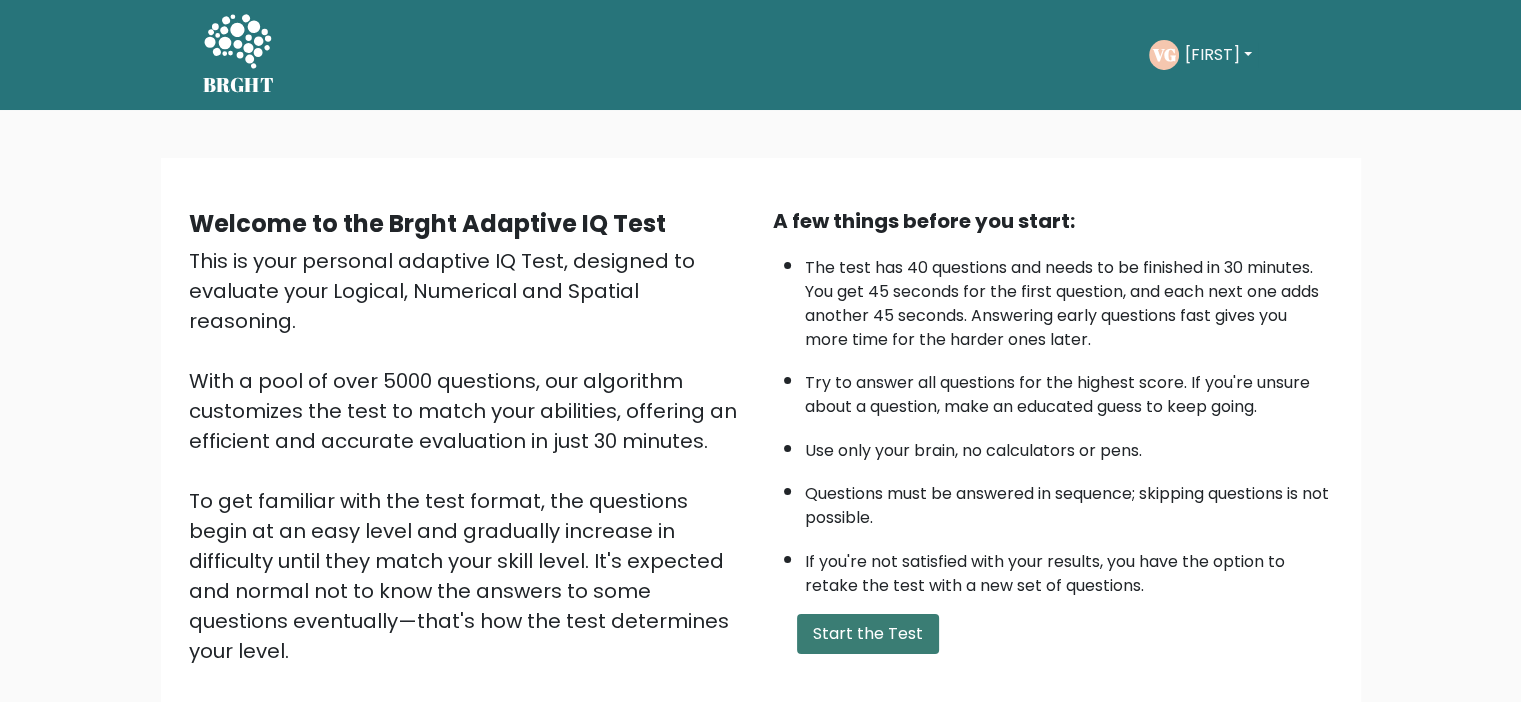 click on "Start the Test" at bounding box center (868, 634) 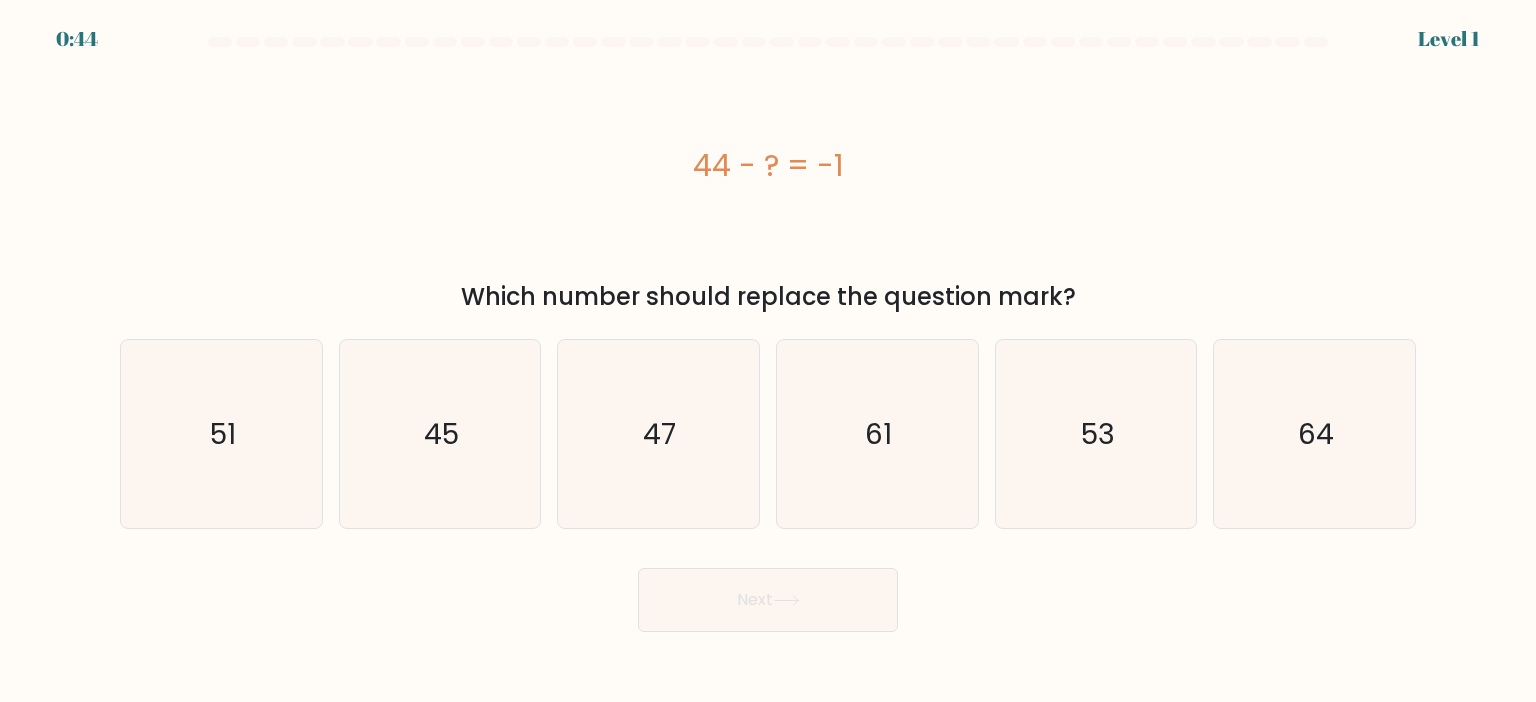 scroll, scrollTop: 0, scrollLeft: 0, axis: both 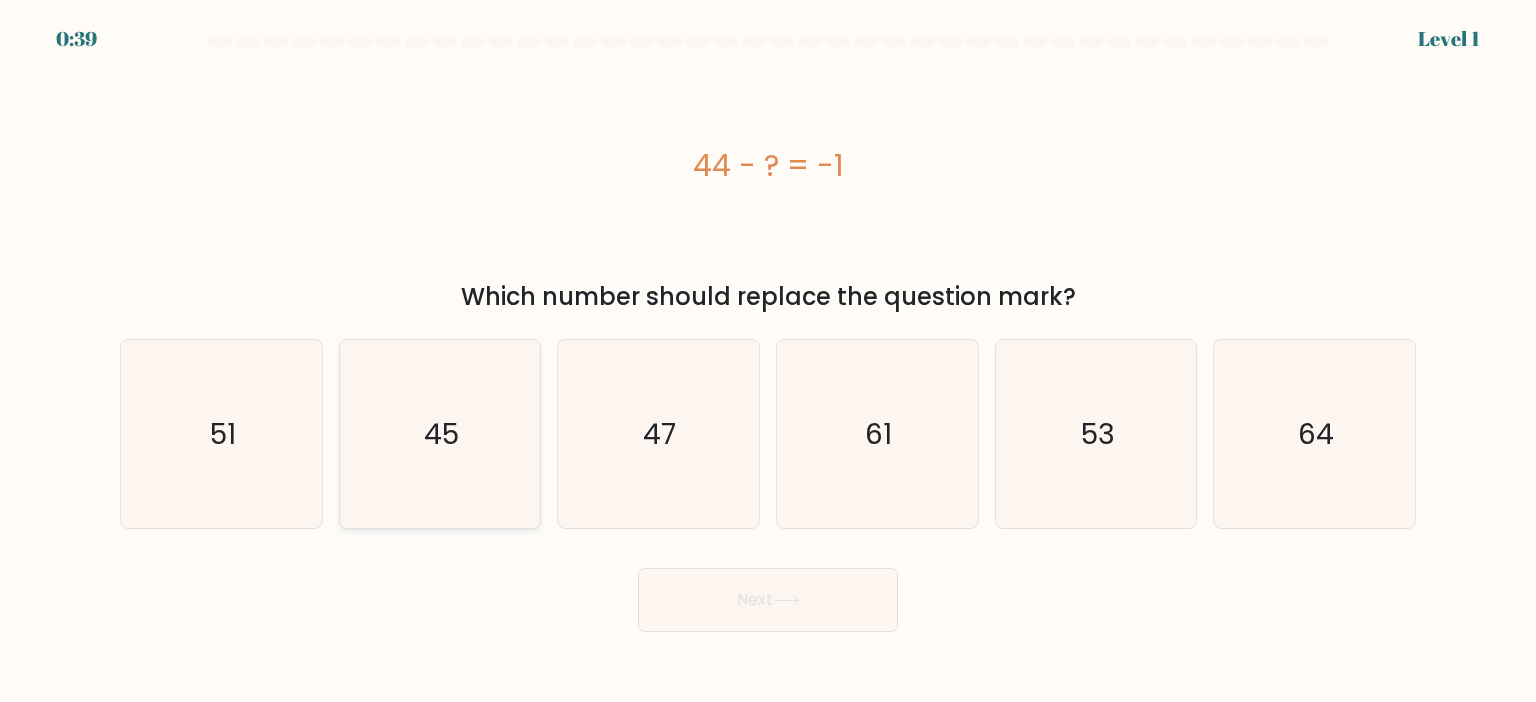 click on "45" at bounding box center (441, 433) 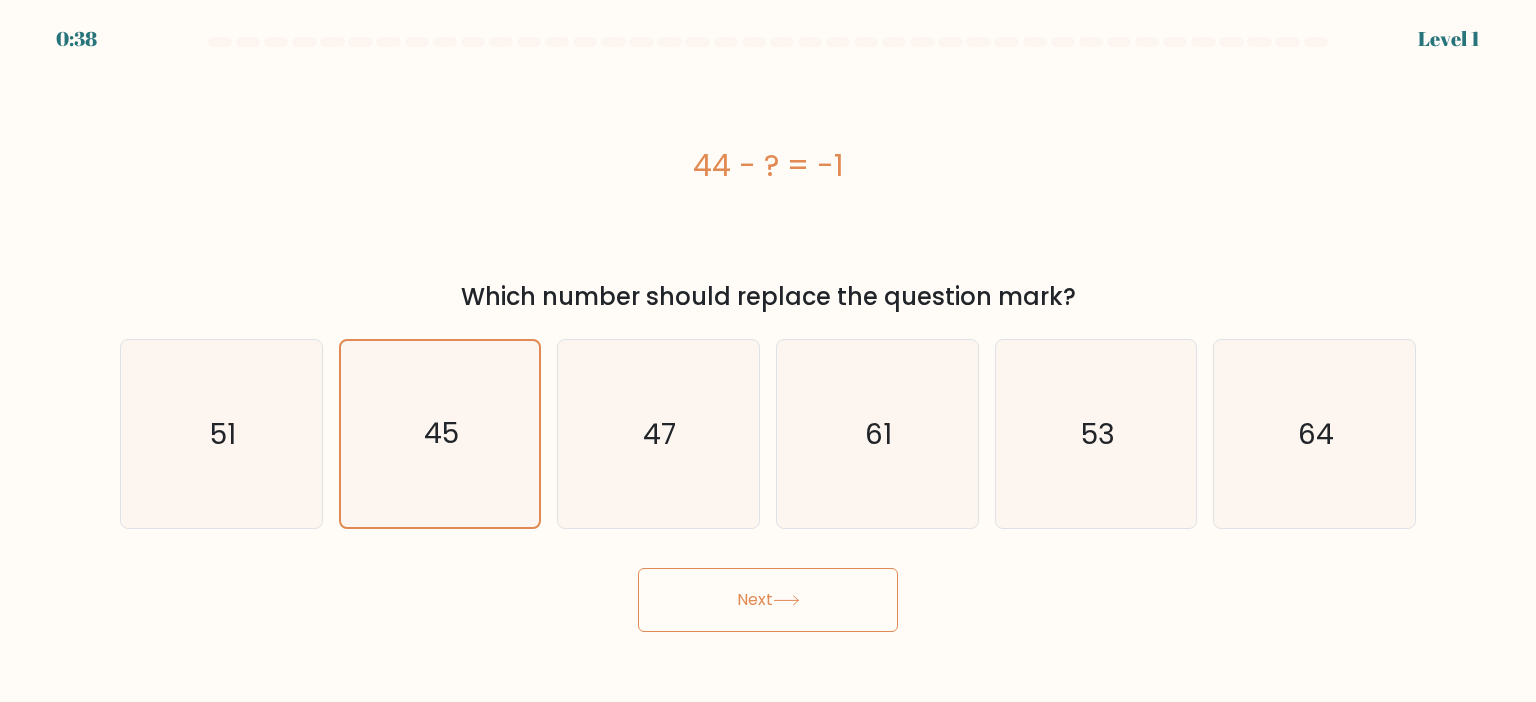click on "Next" at bounding box center (768, 600) 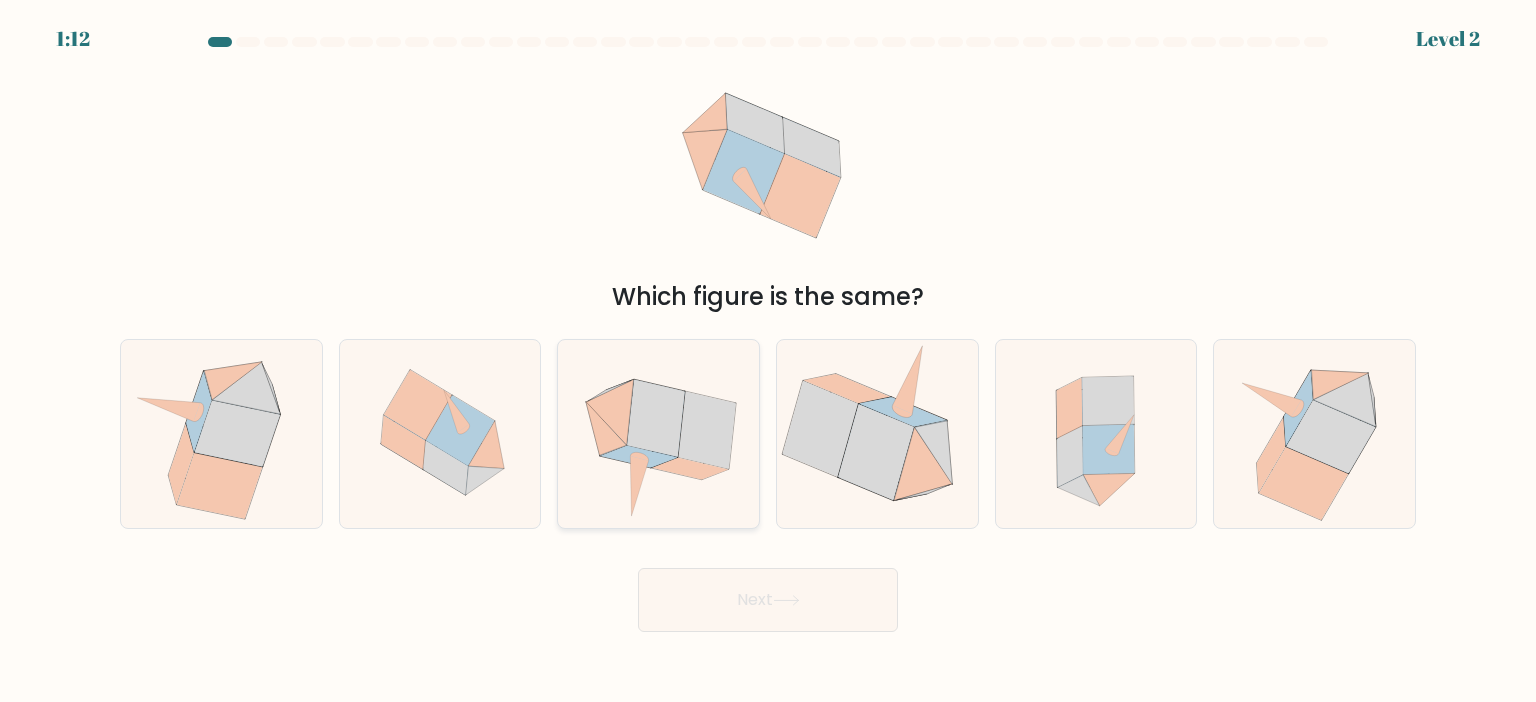 click at bounding box center [640, 457] 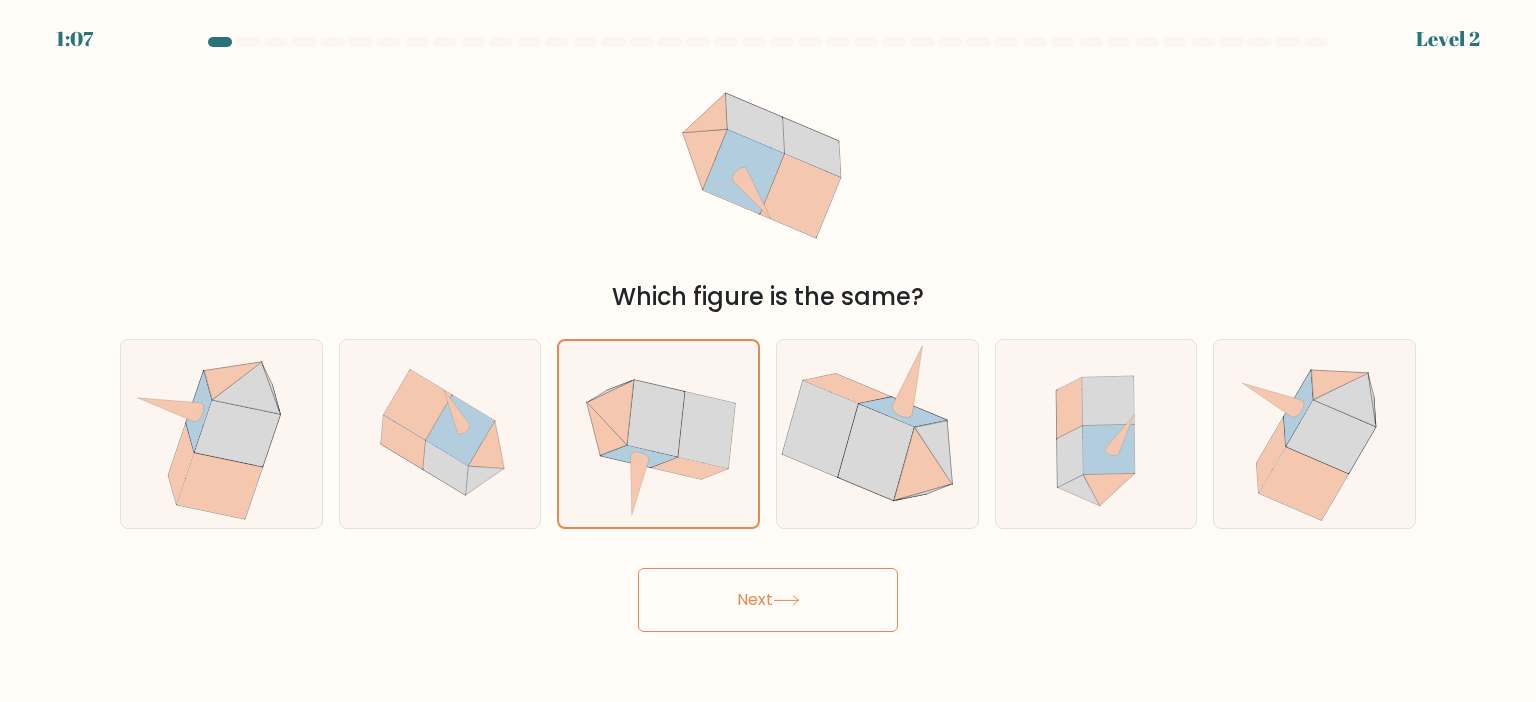 click on "Next" at bounding box center [768, 600] 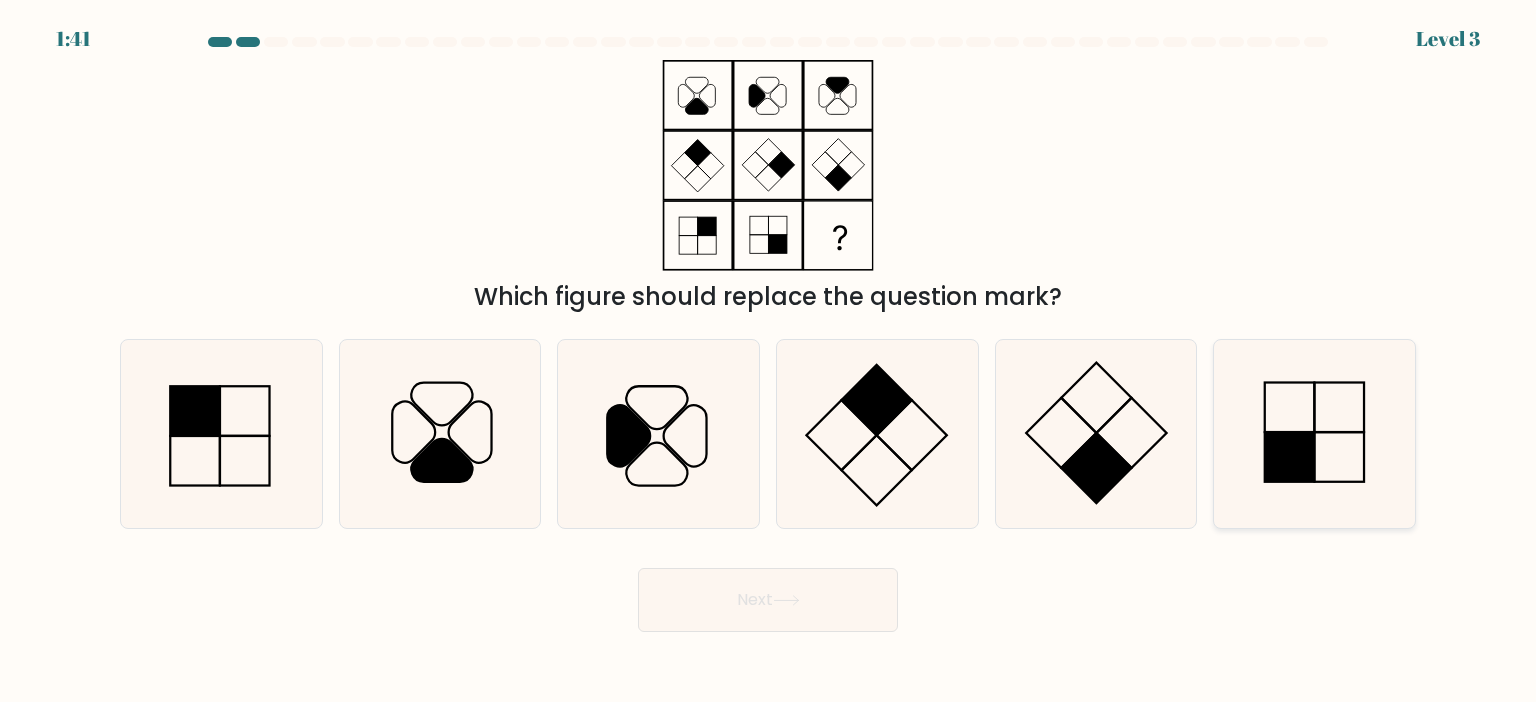 click at bounding box center [1314, 434] 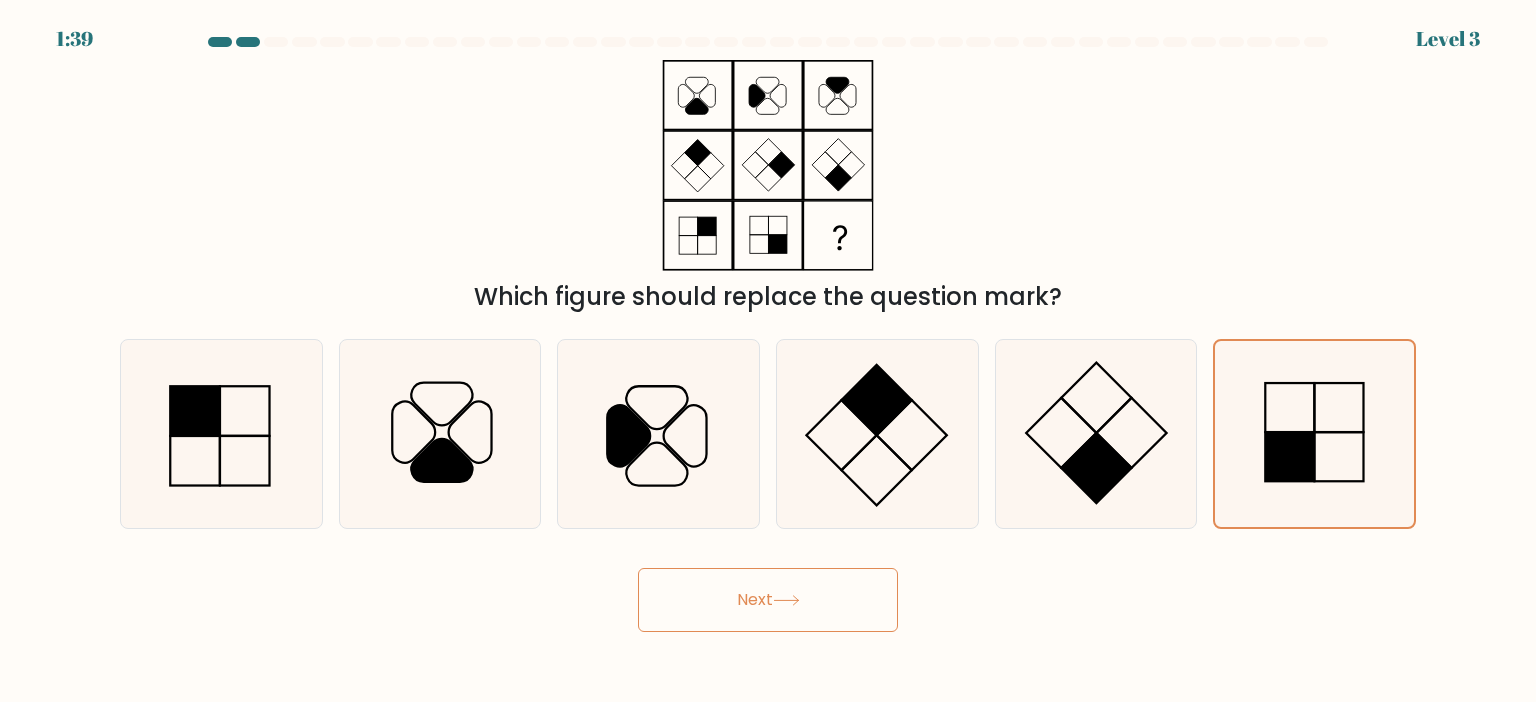 click at bounding box center (786, 600) 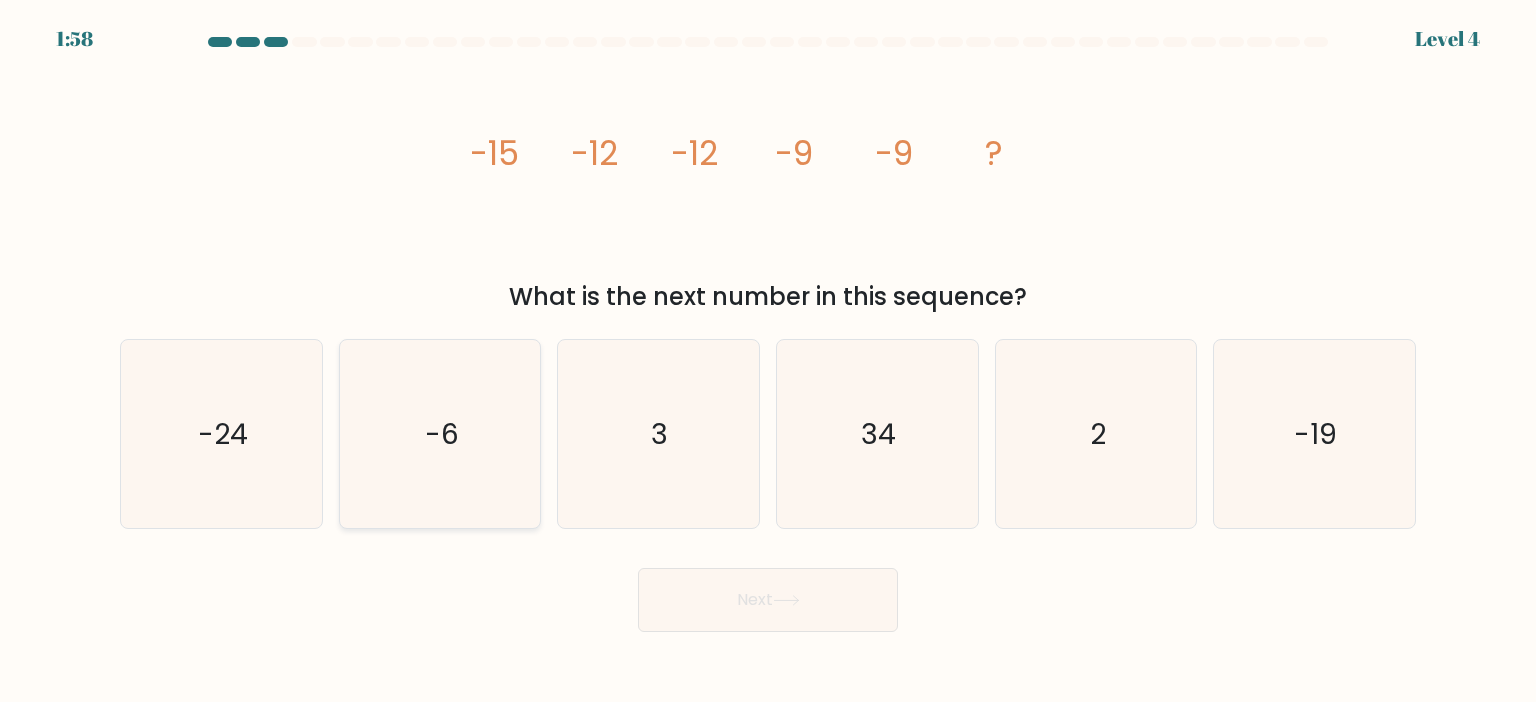 click on "-6" at bounding box center (440, 434) 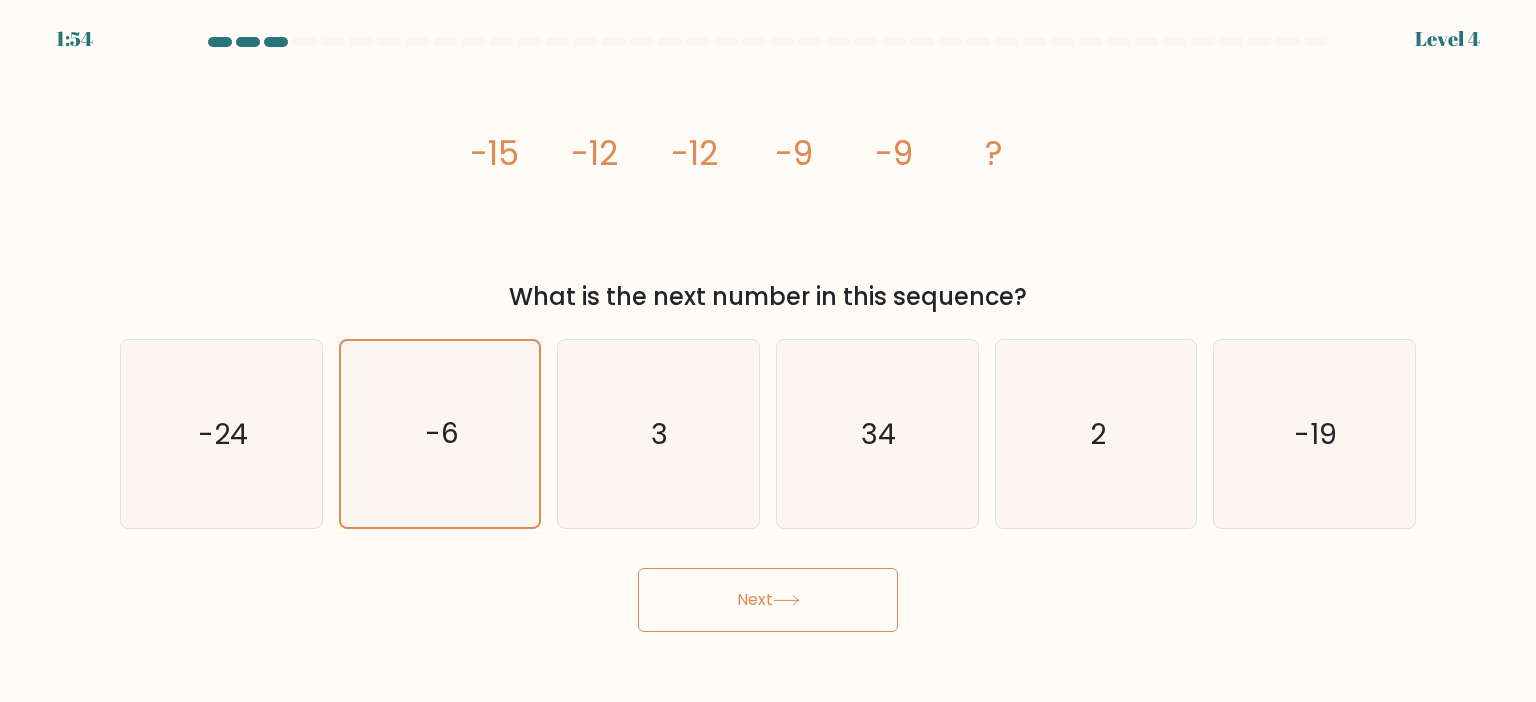 click on "Next" at bounding box center (768, 600) 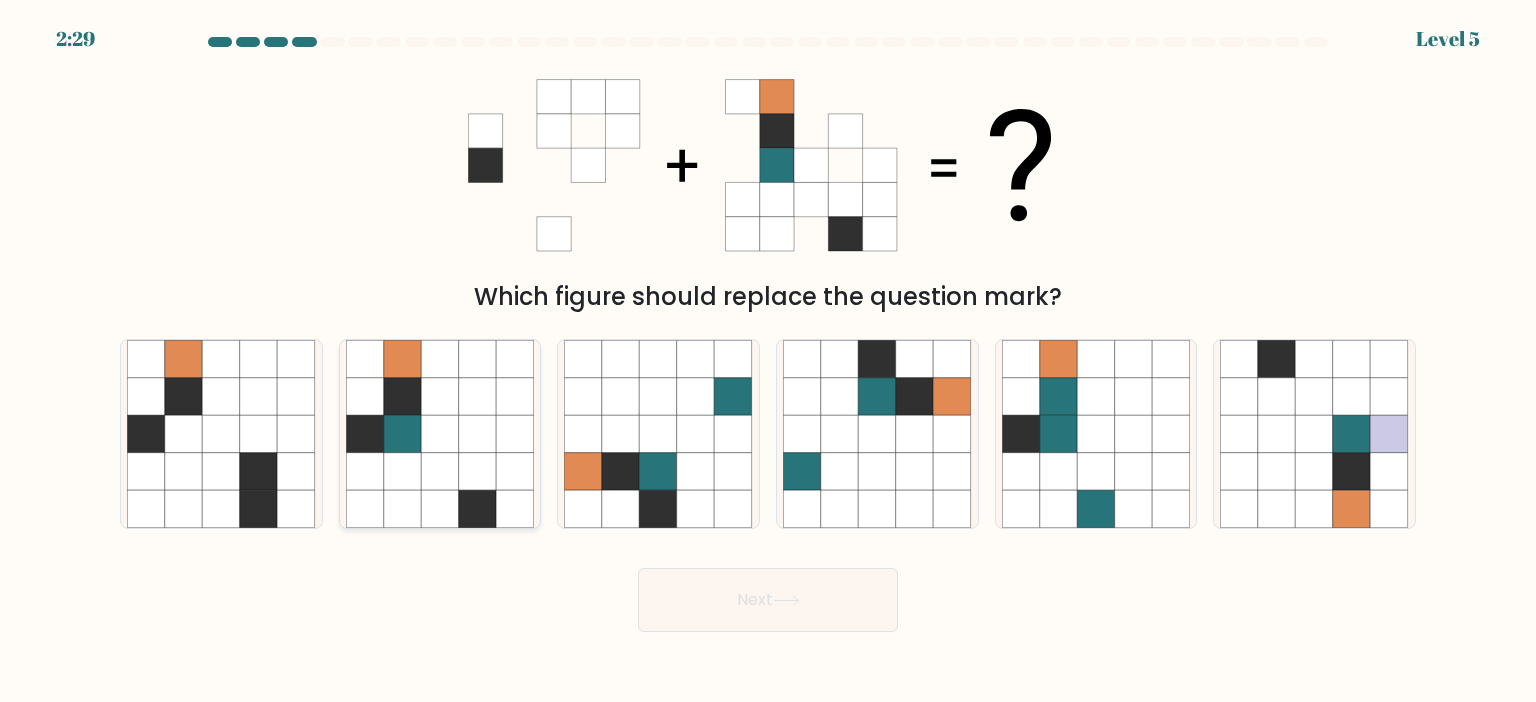 click at bounding box center (440, 434) 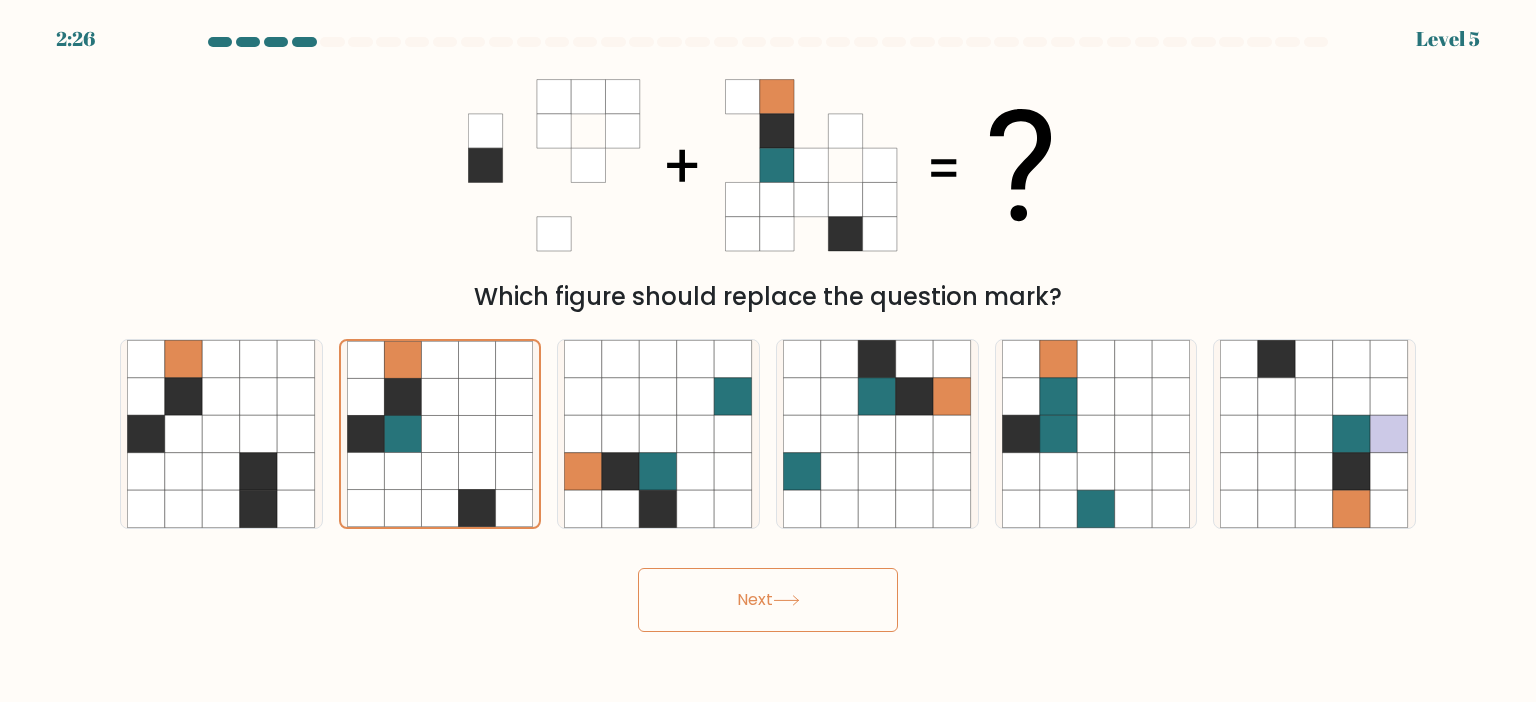 click on "Next" at bounding box center (768, 600) 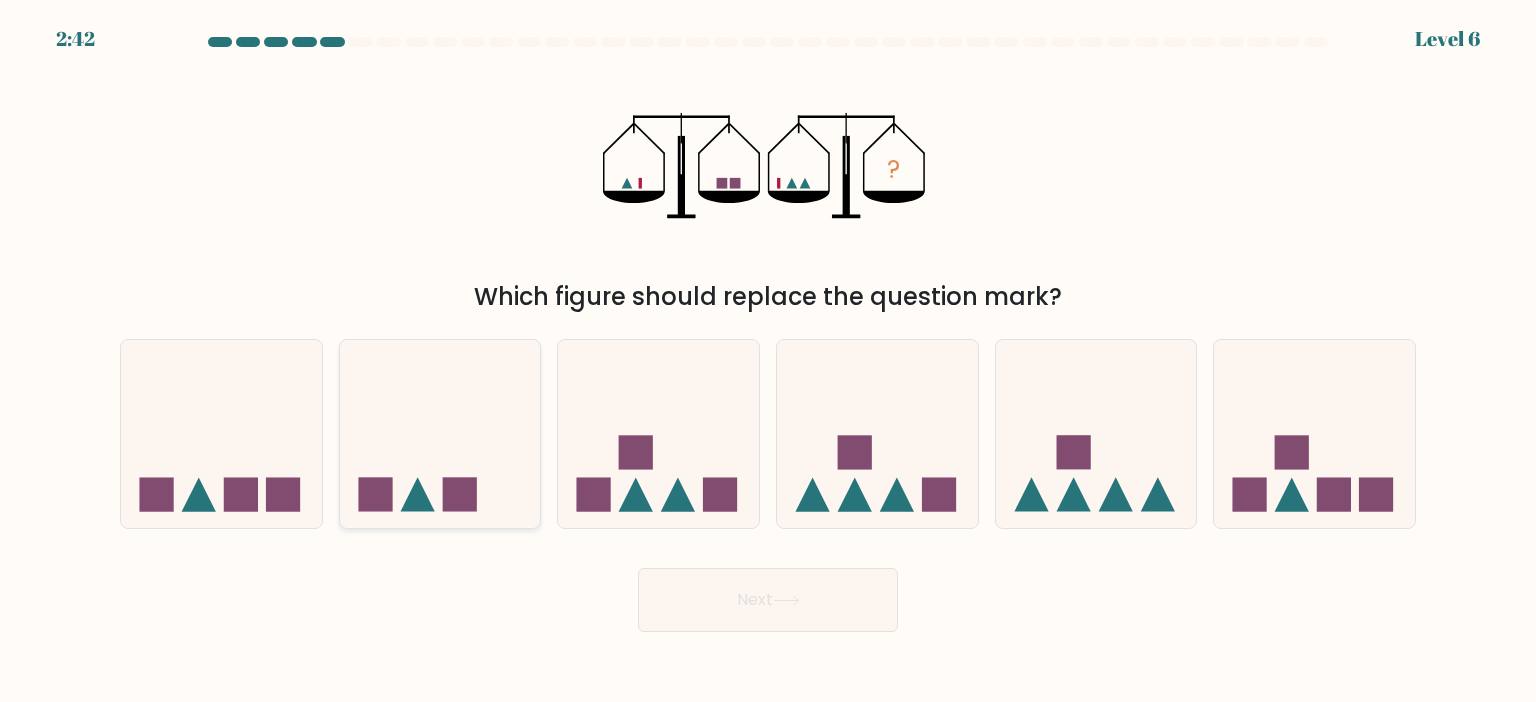 click at bounding box center (440, 434) 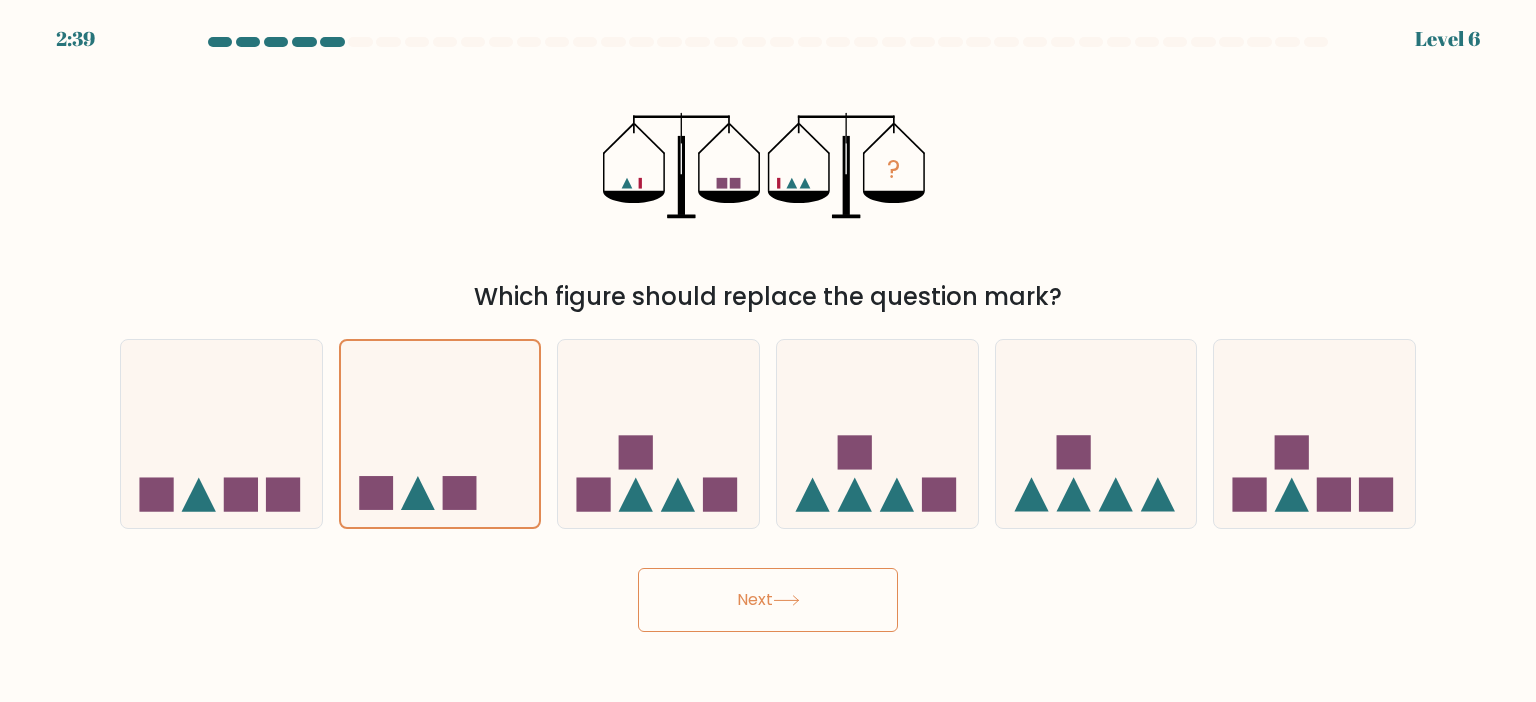 click on "Next" at bounding box center [768, 600] 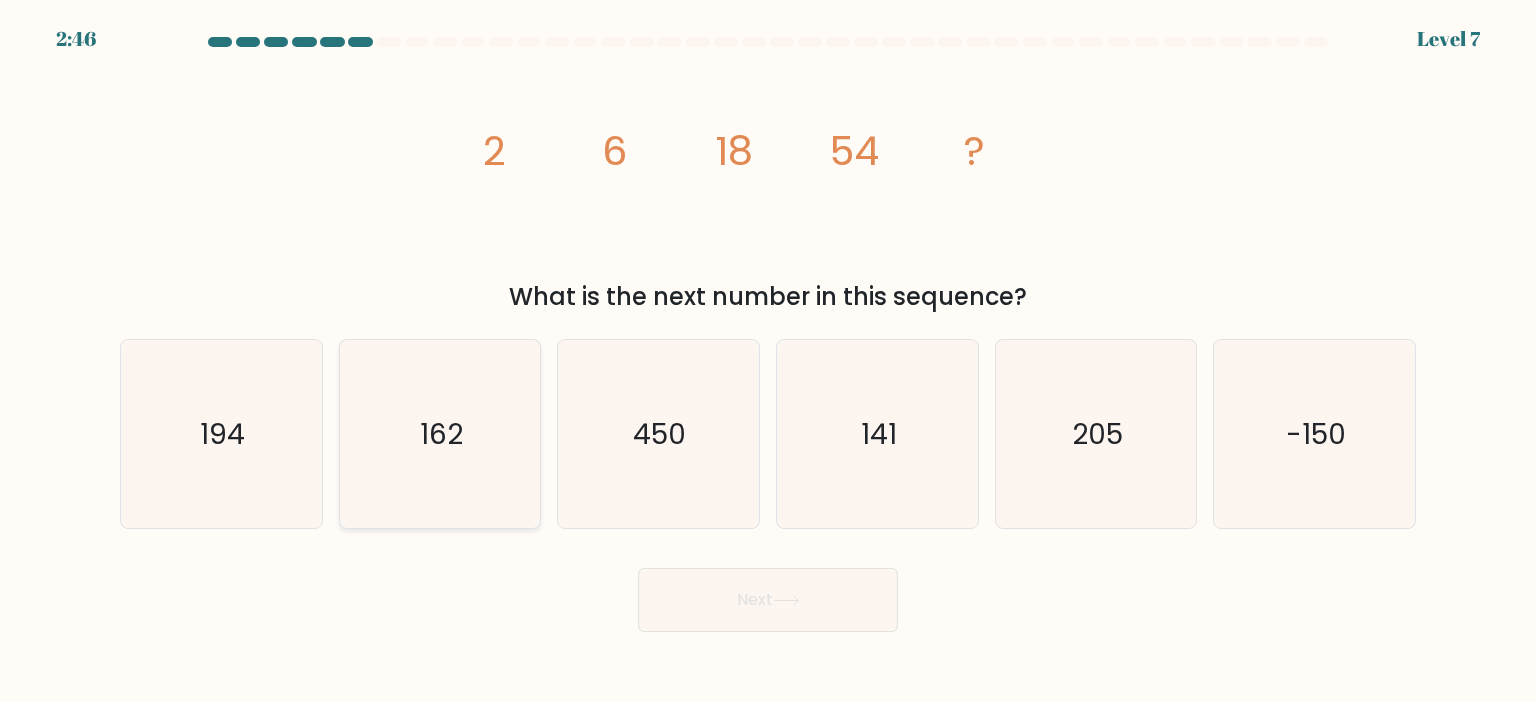 click on "162" at bounding box center [440, 434] 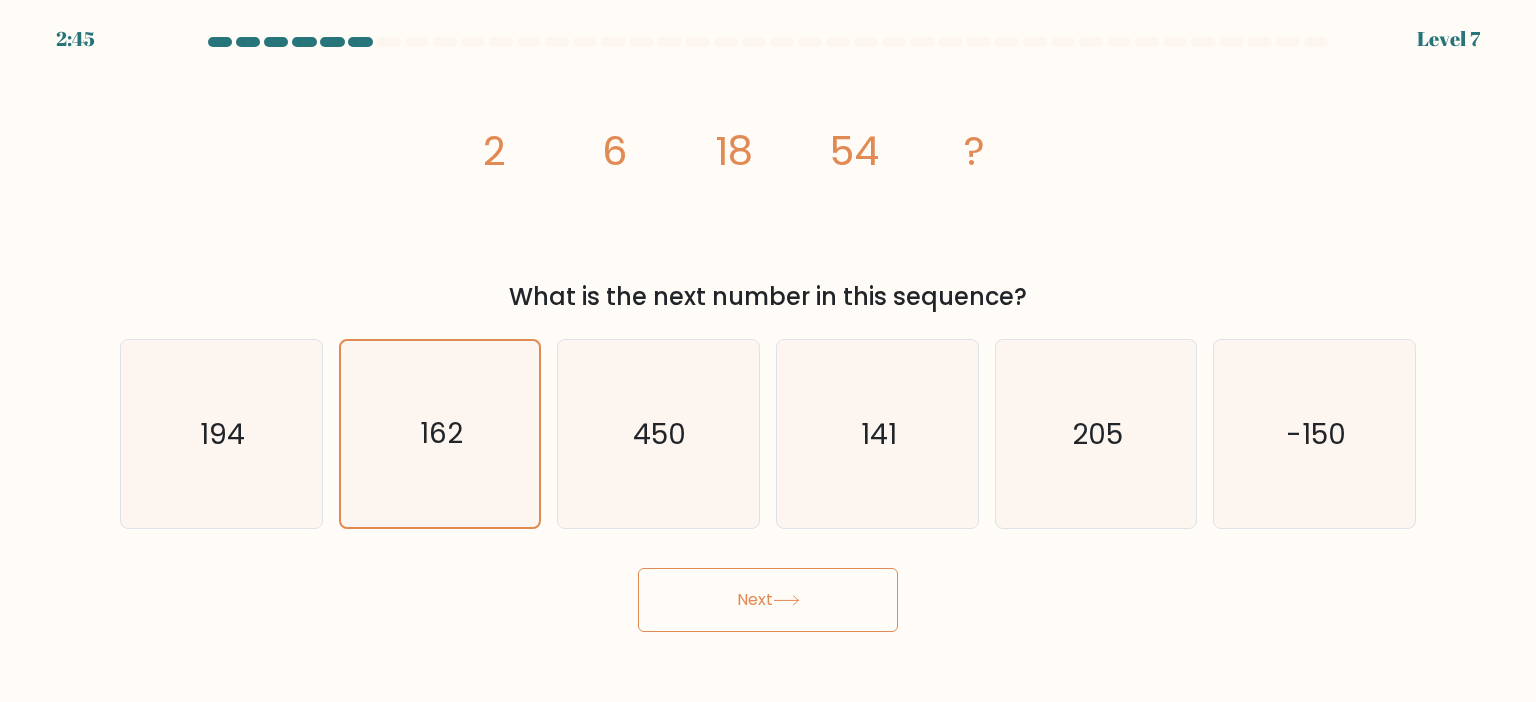 drag, startPoint x: 874, startPoint y: 598, endPoint x: 872, endPoint y: 651, distance: 53.037724 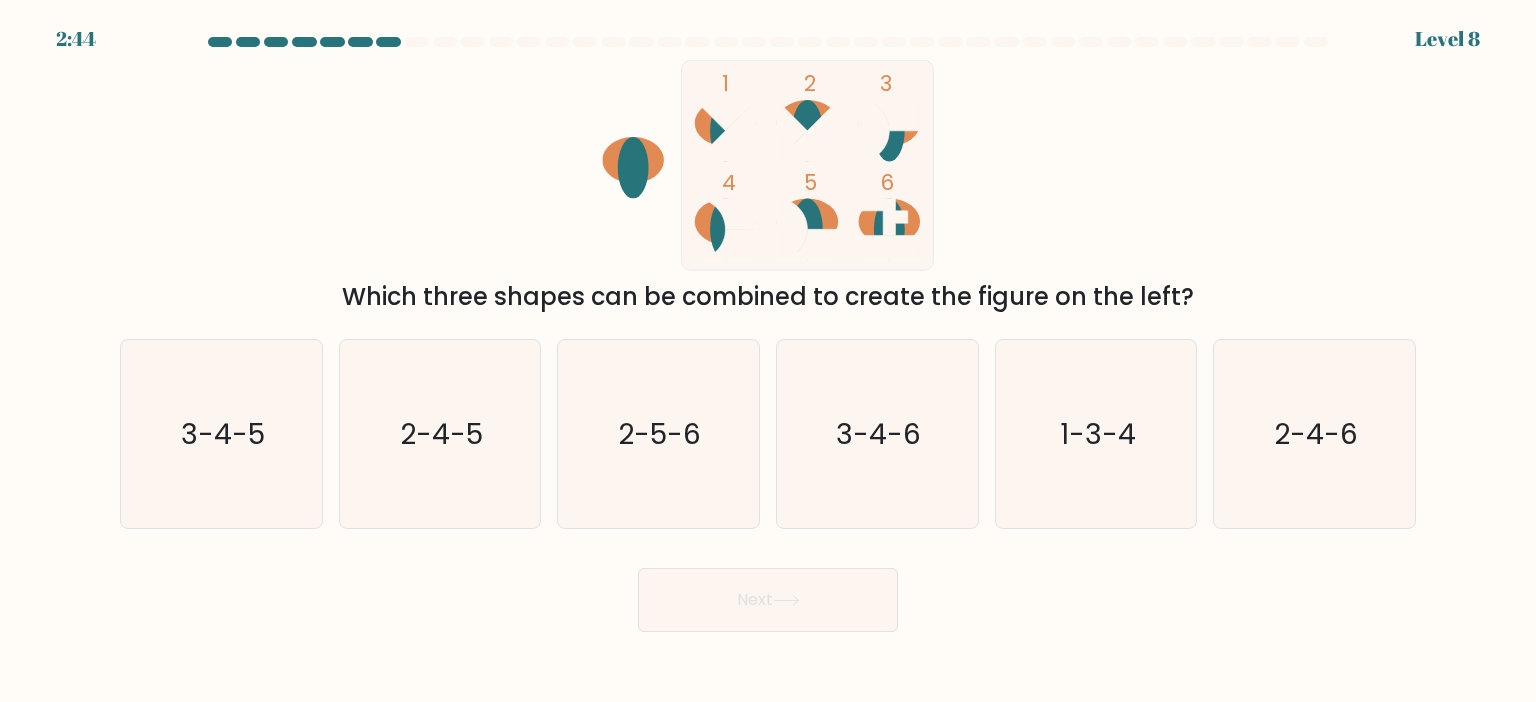 click on "Next" at bounding box center [768, 600] 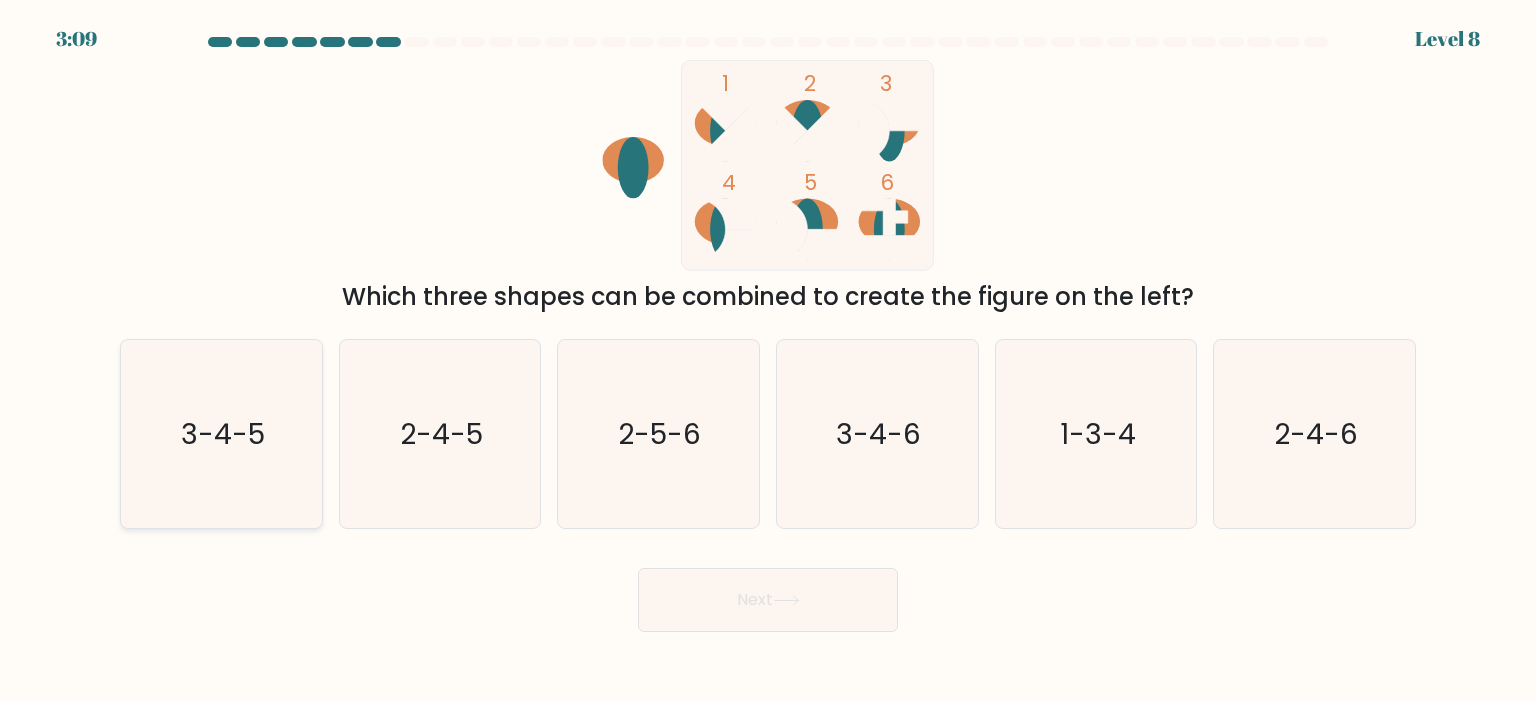 click on "3-4-5" at bounding box center (221, 434) 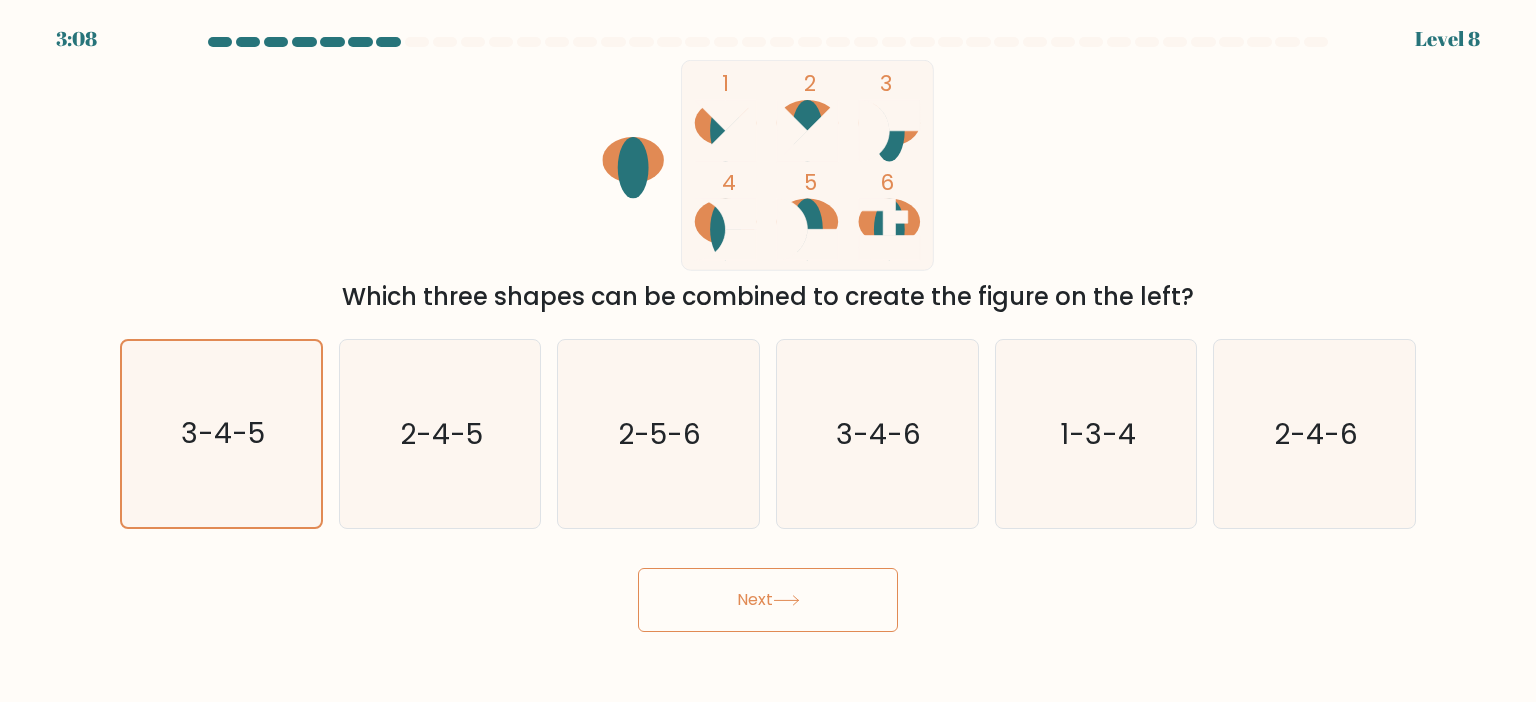 click on "Next" at bounding box center [768, 600] 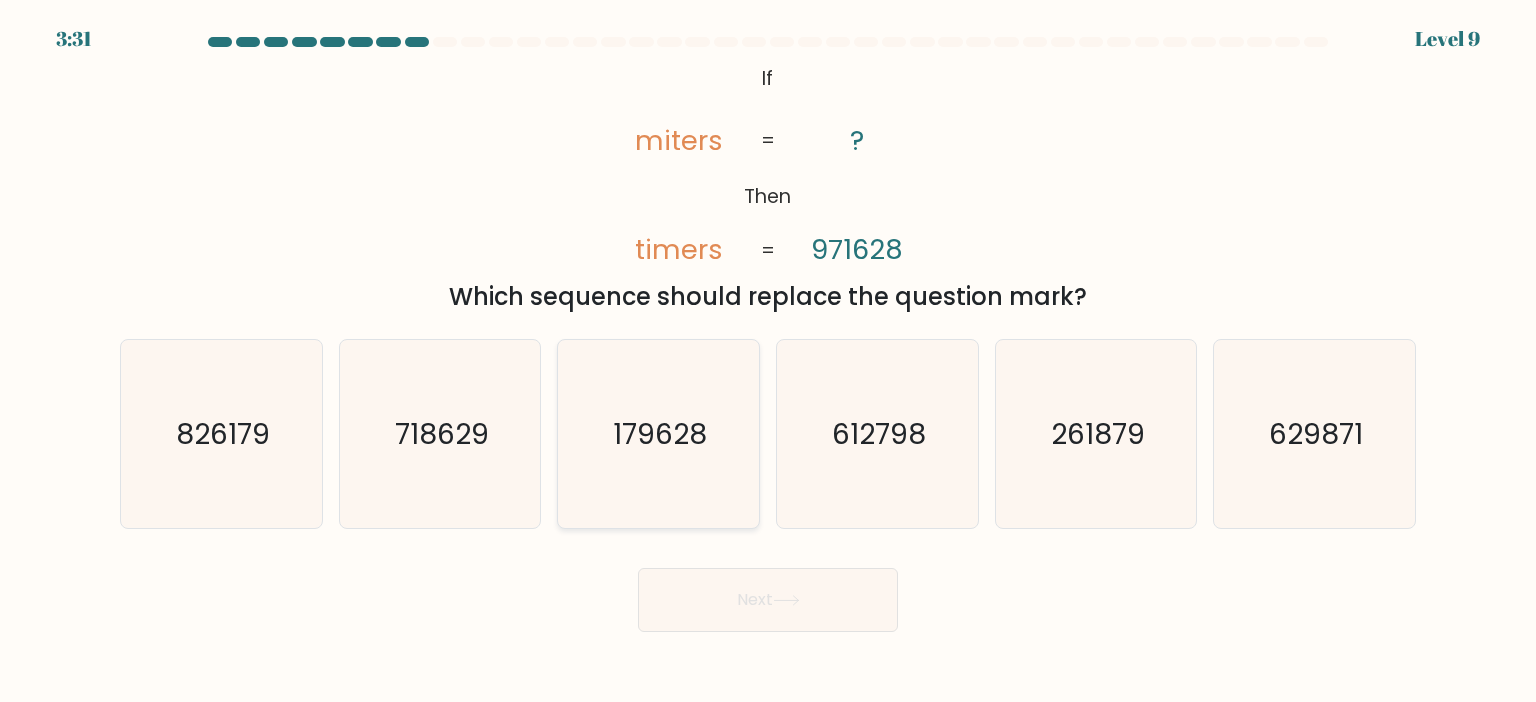 click on "179628" at bounding box center (658, 434) 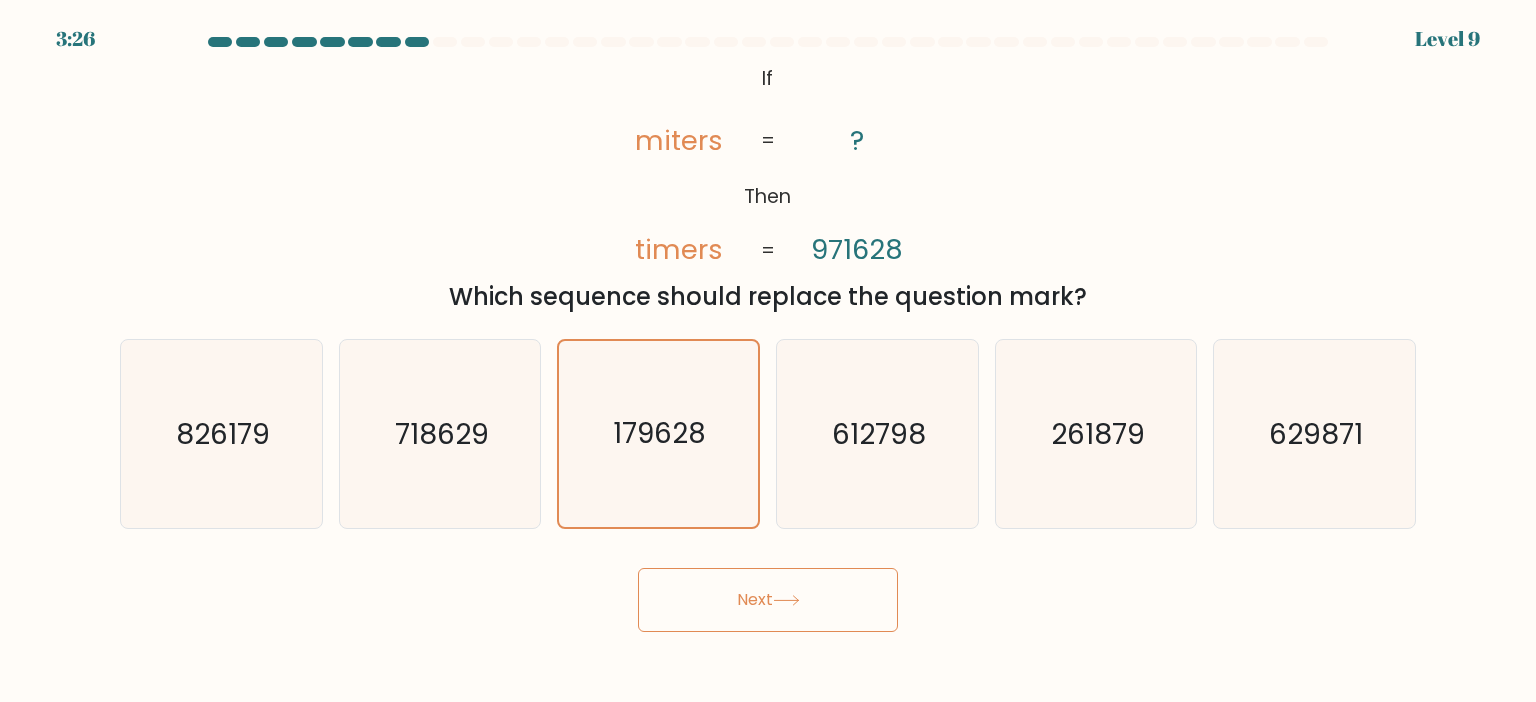 click on "Next" at bounding box center [768, 600] 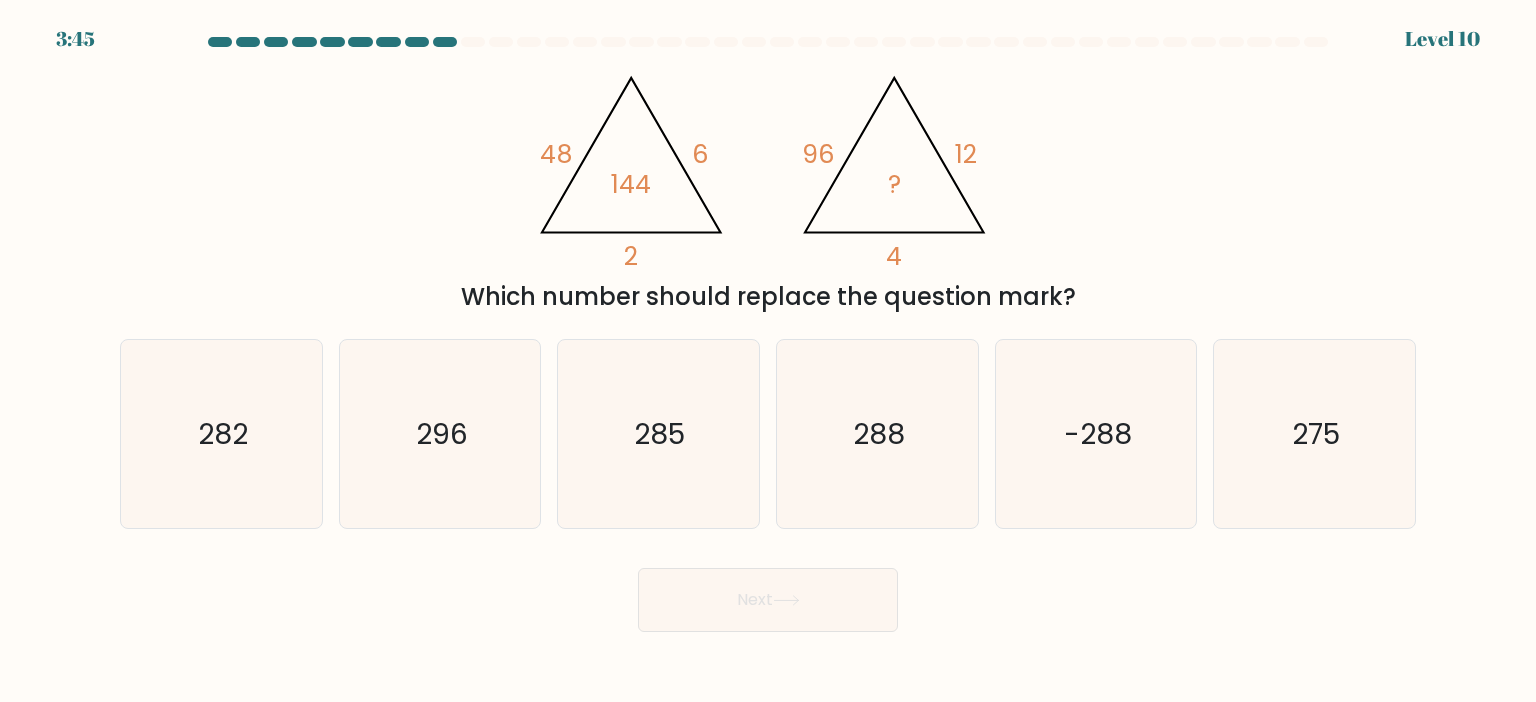 click on "3:45
Level 10" at bounding box center (768, 351) 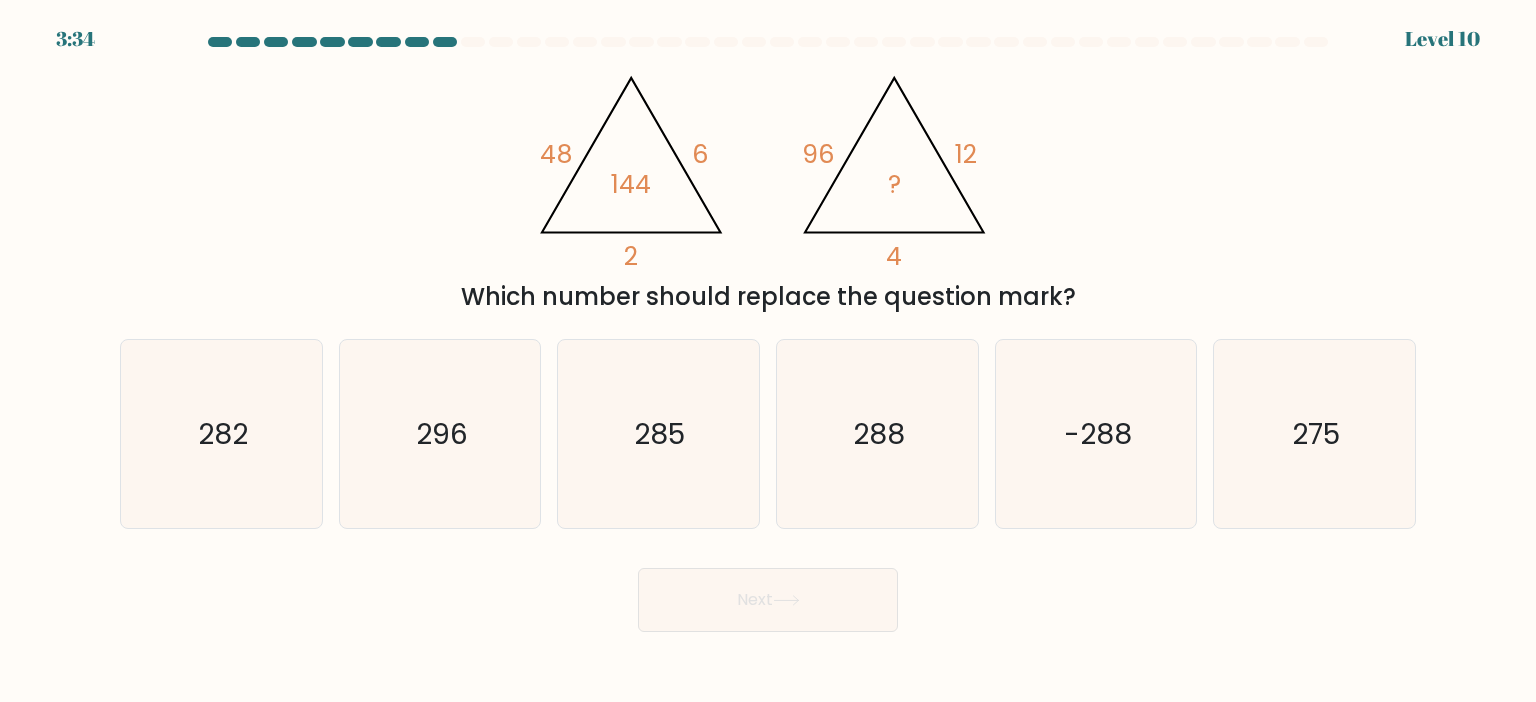 click on "Next" at bounding box center (768, 592) 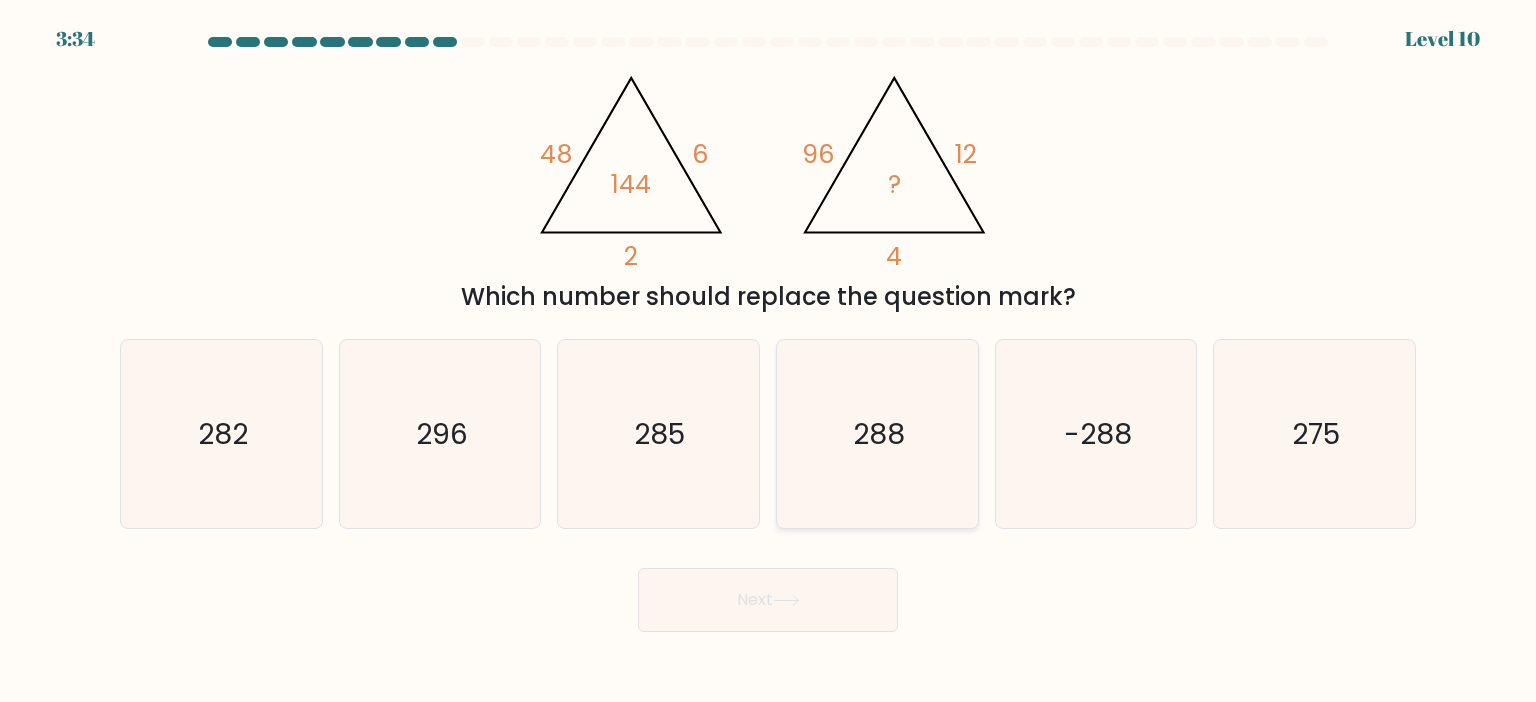 click on "288" at bounding box center [877, 434] 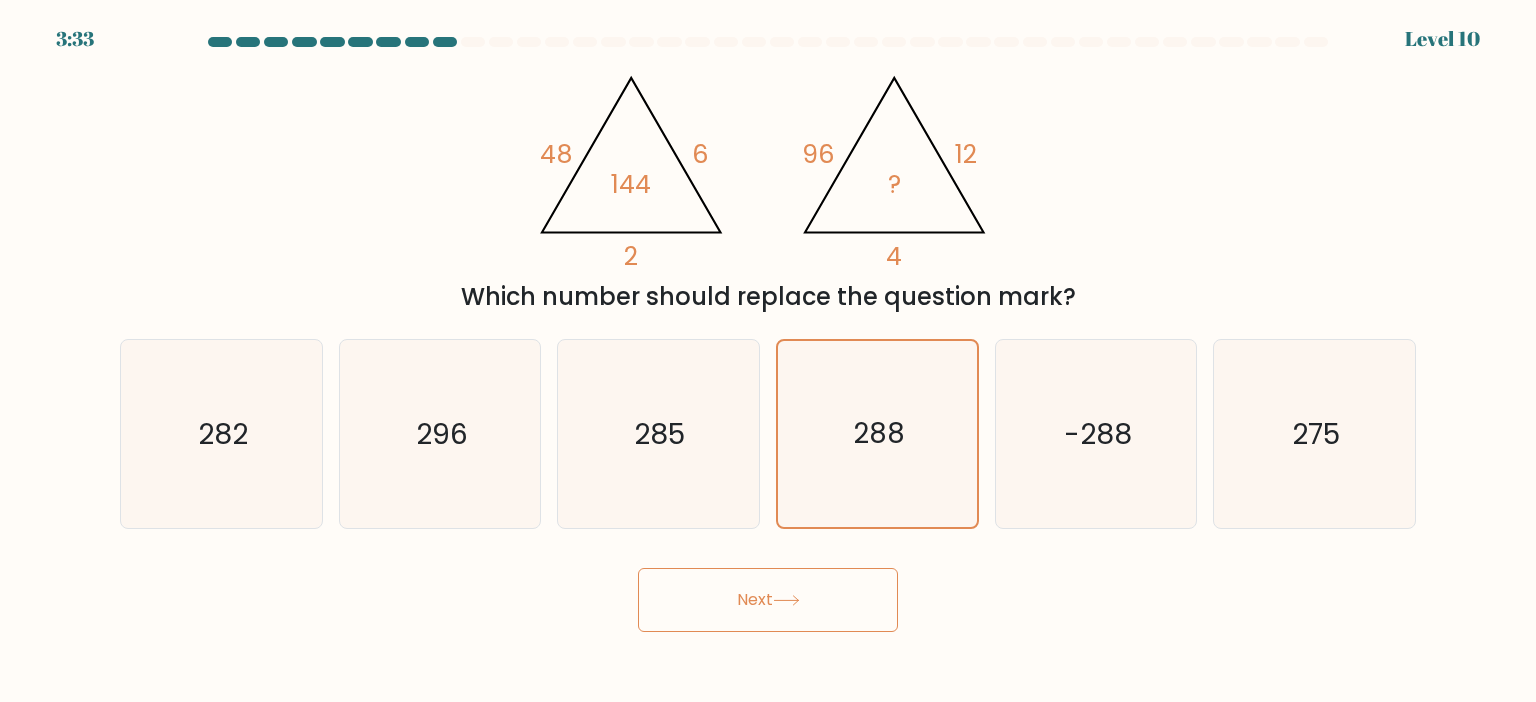 click on "Next" at bounding box center [768, 600] 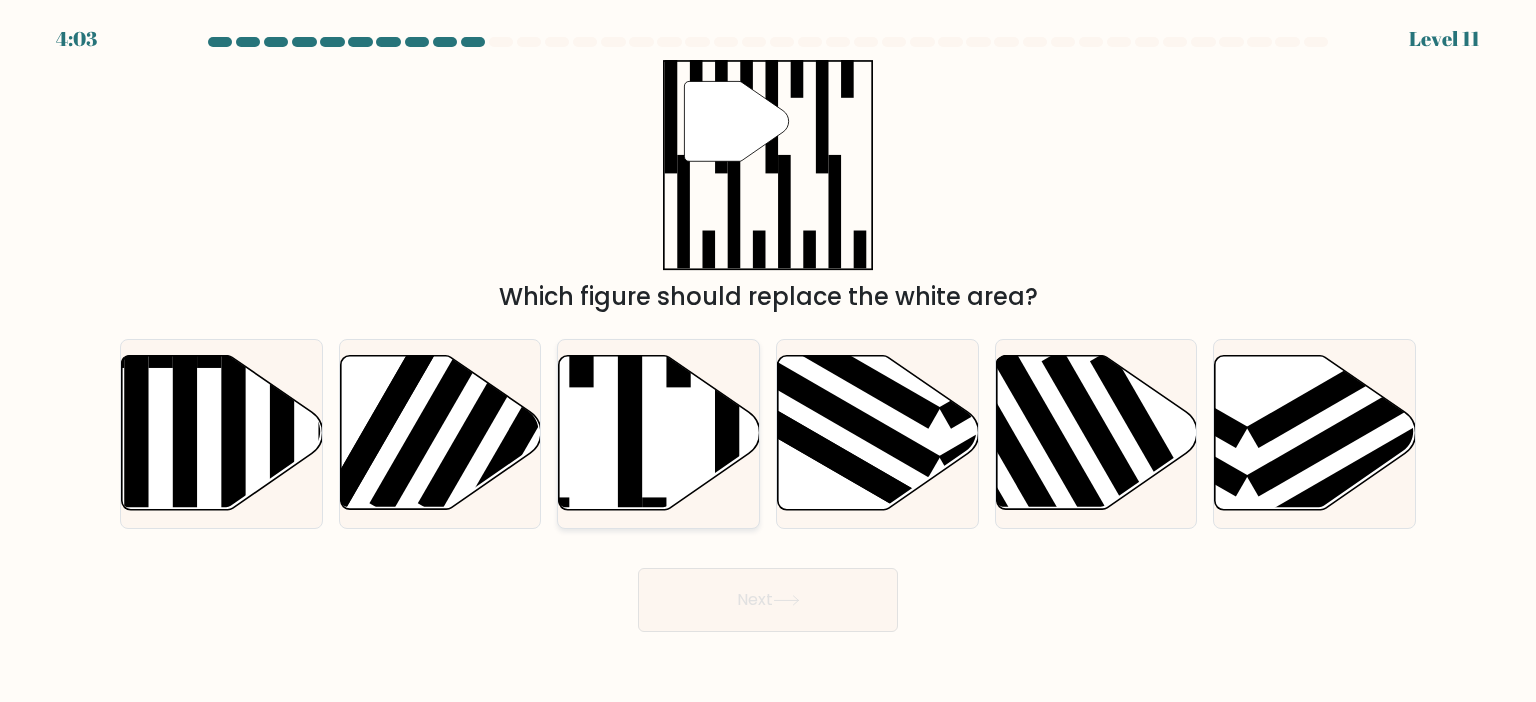click at bounding box center [630, 424] 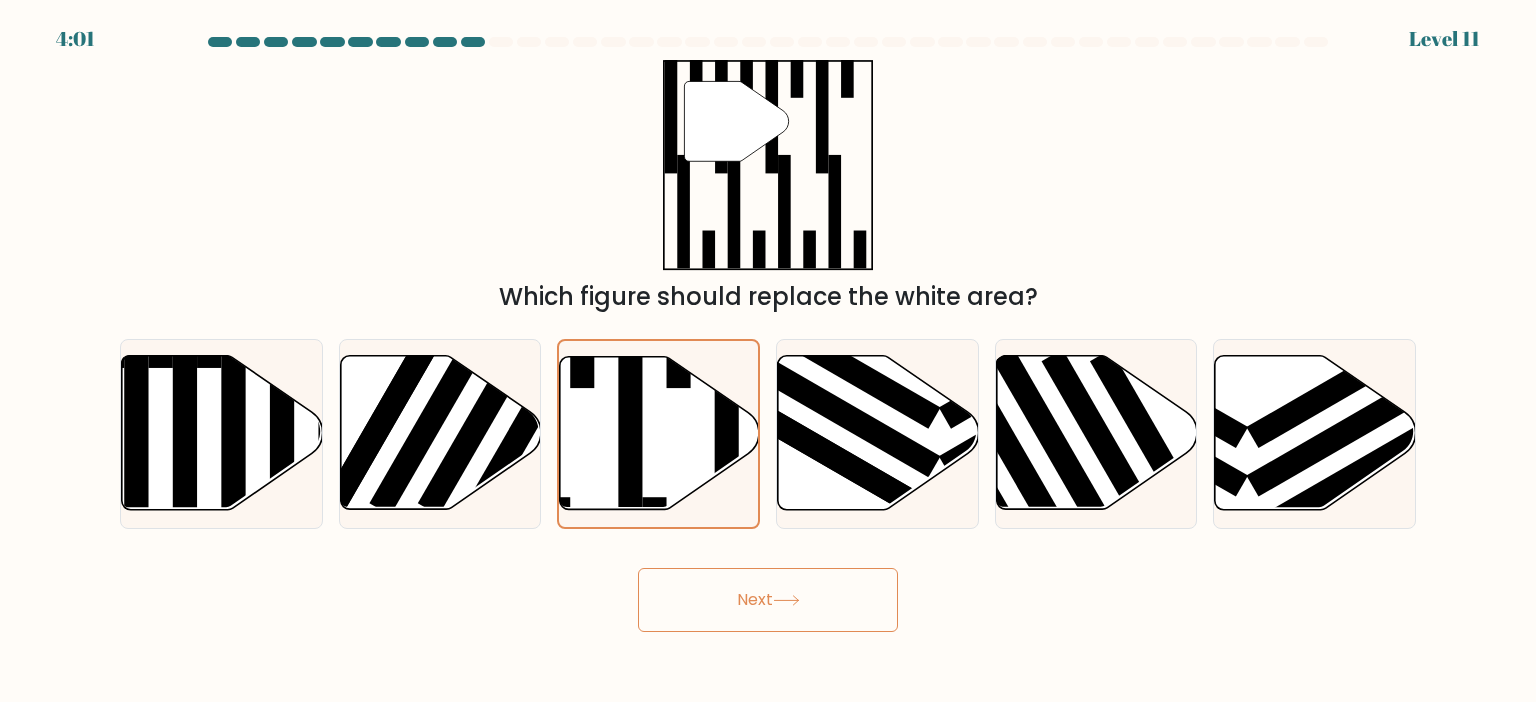 click on "4:01
Level 11" at bounding box center [768, 351] 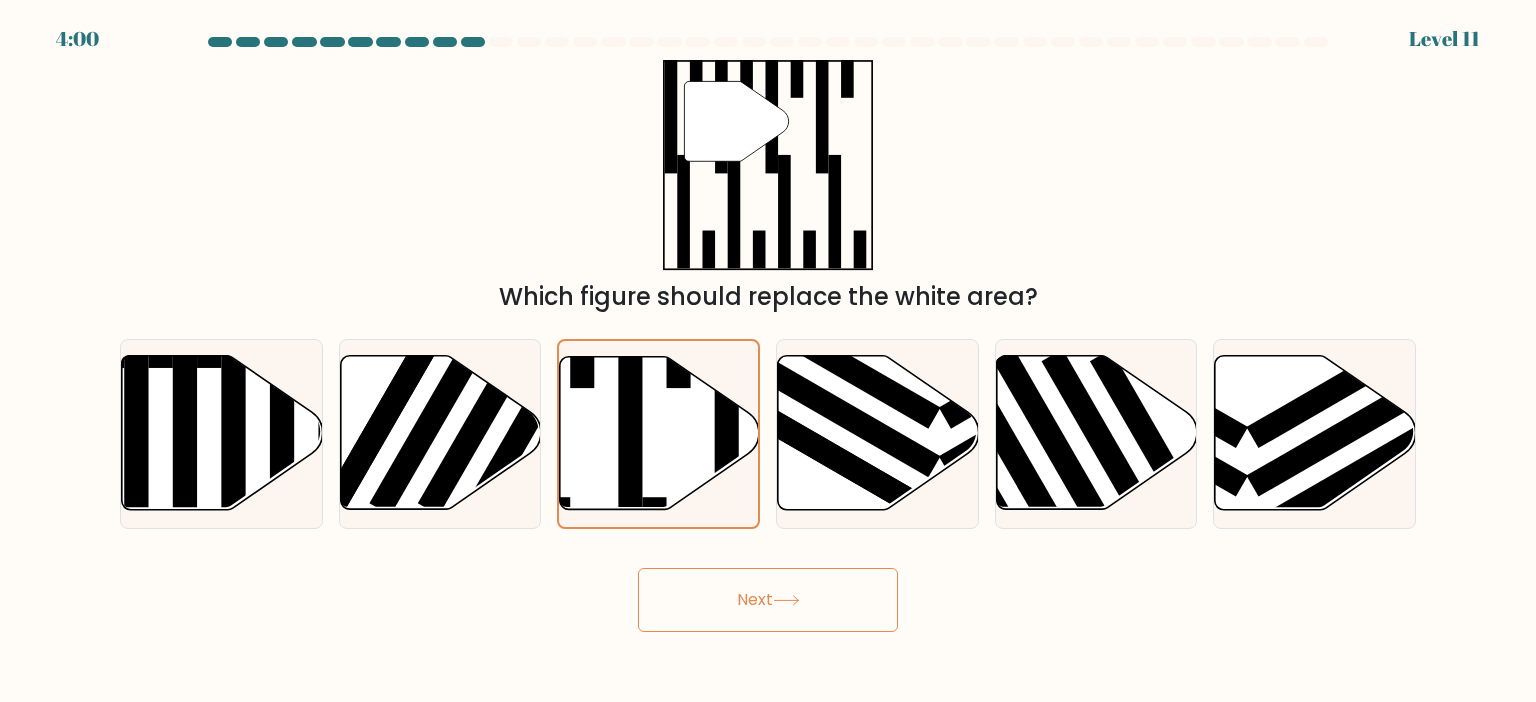 click on "Next" at bounding box center (768, 600) 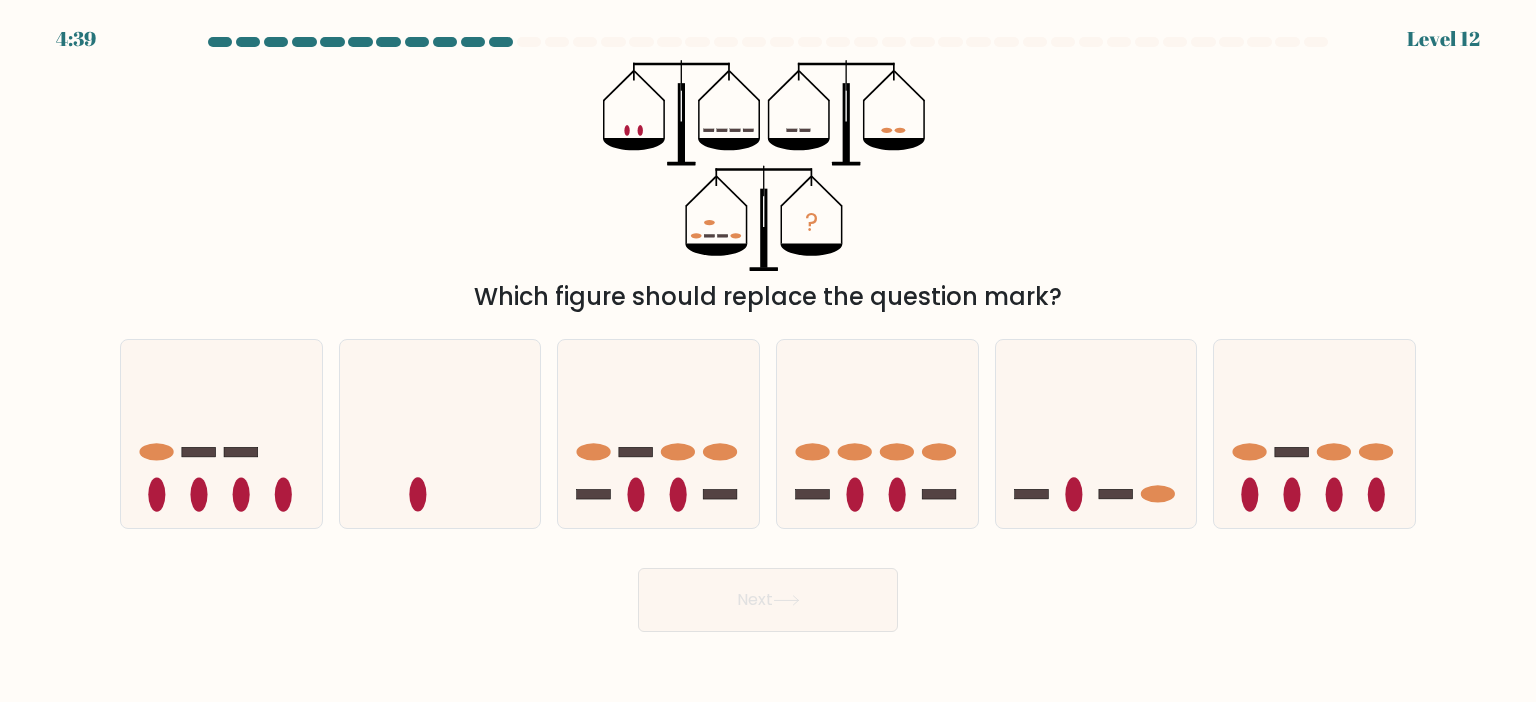 click on "?" at bounding box center (767, 165) 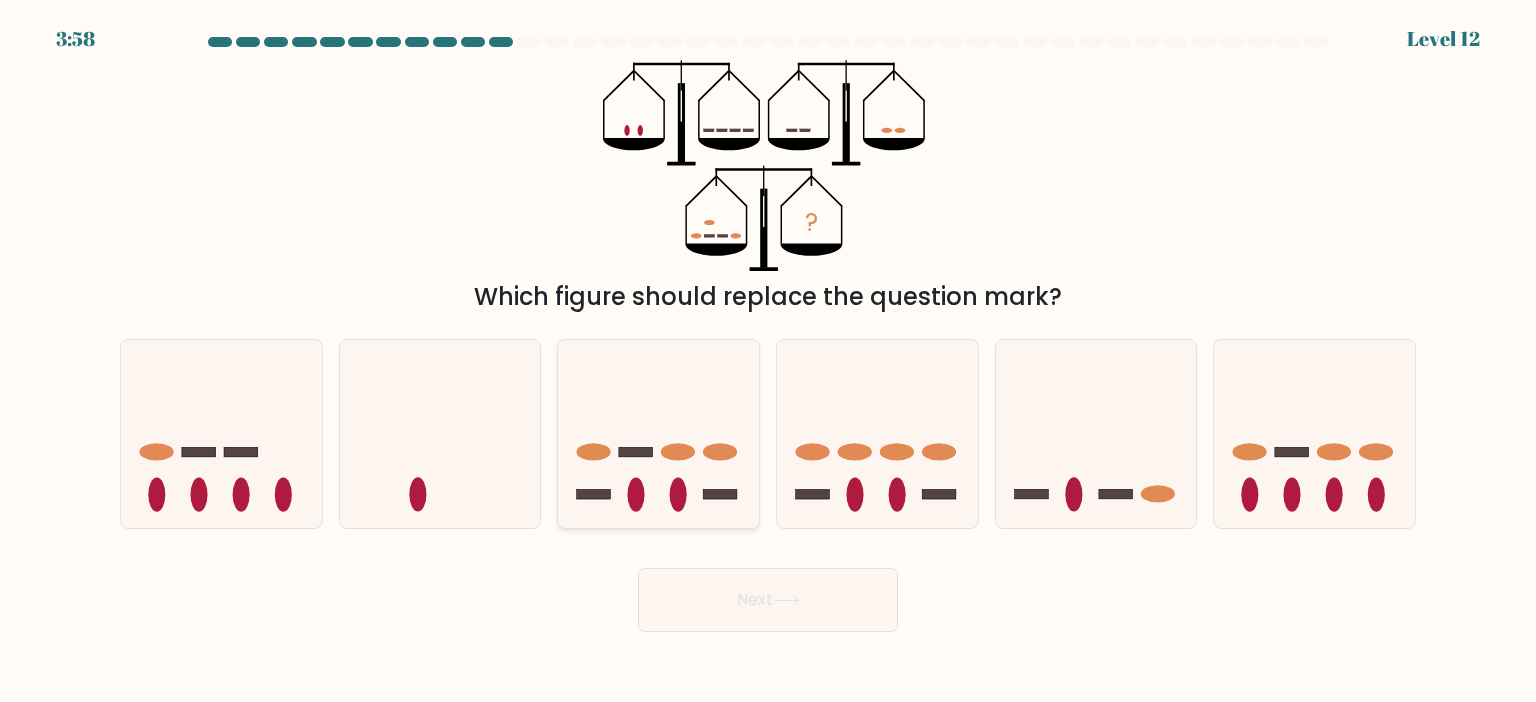 click at bounding box center (658, 434) 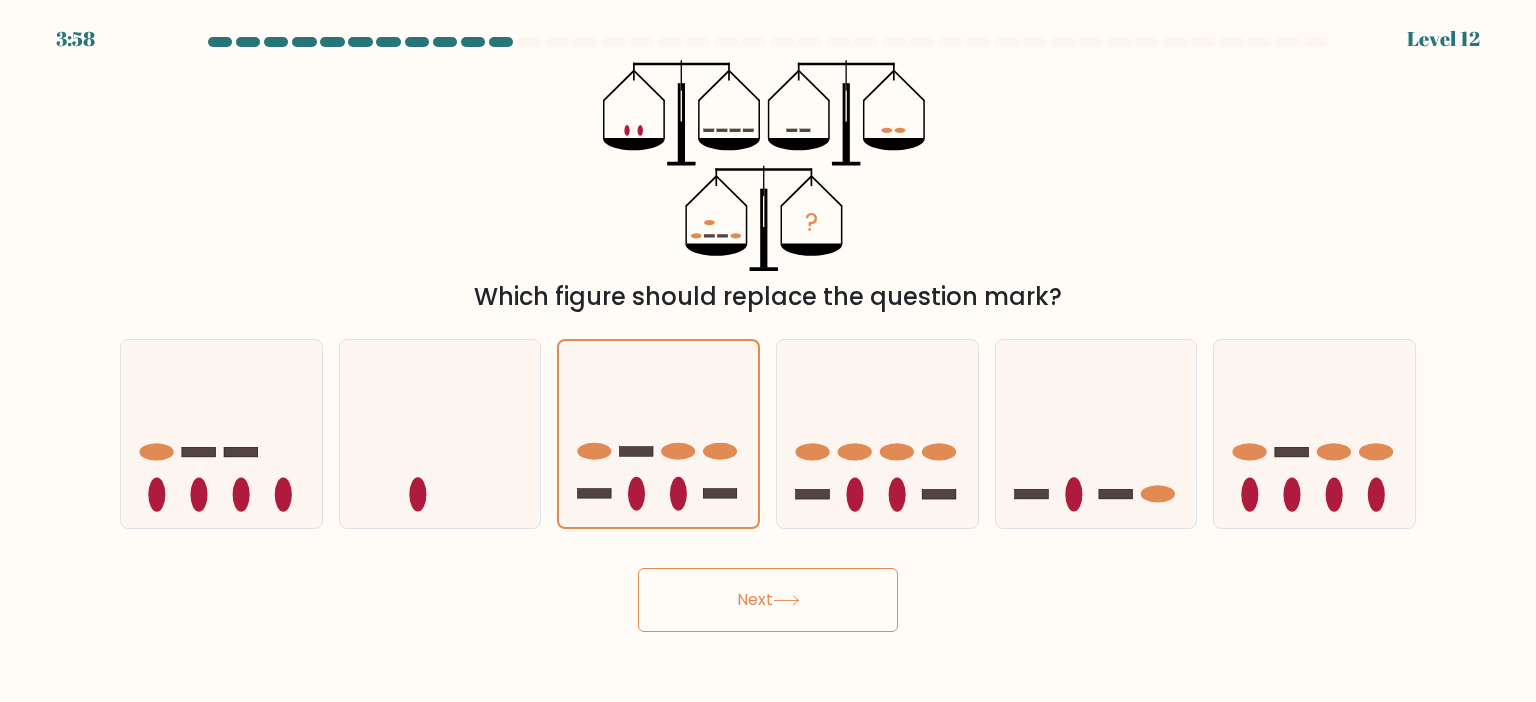 click at bounding box center [786, 600] 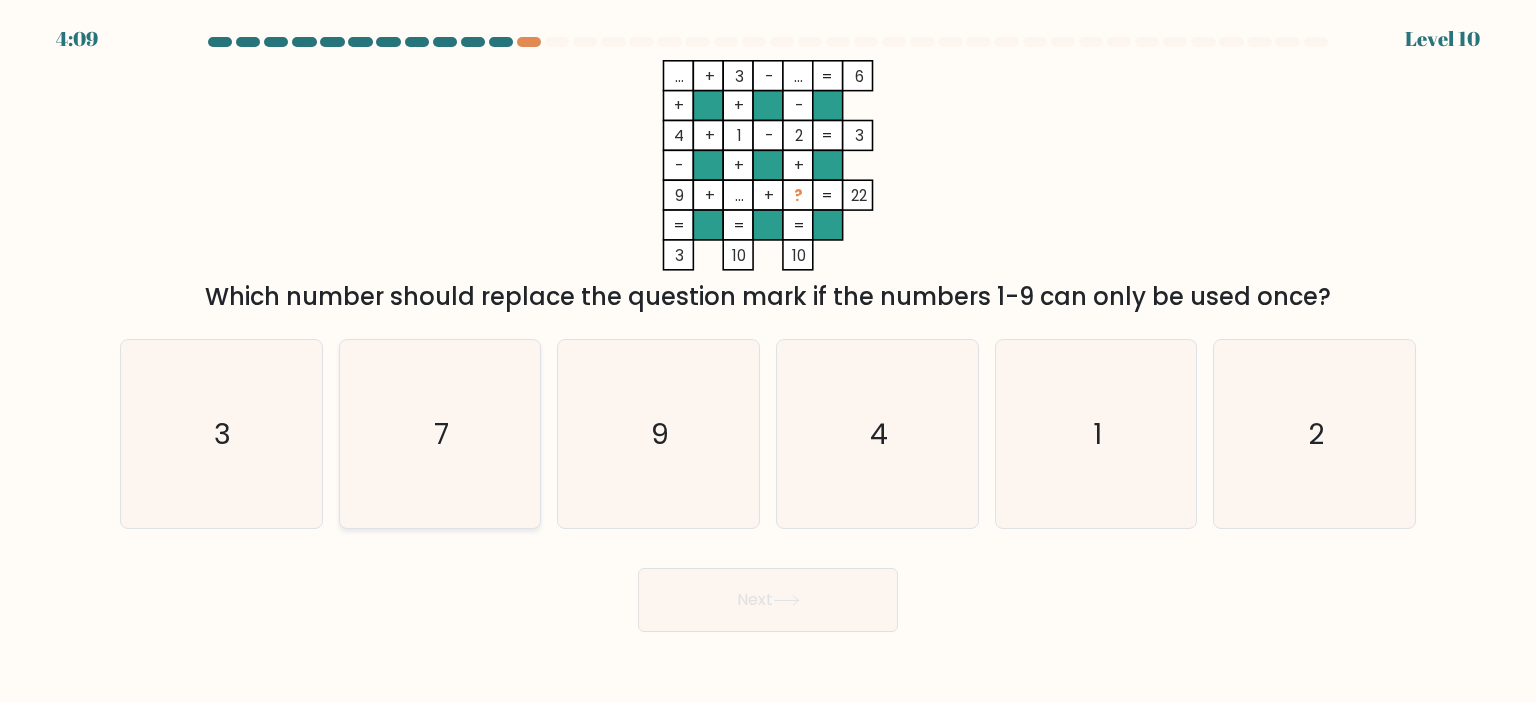 click on "7" at bounding box center [440, 434] 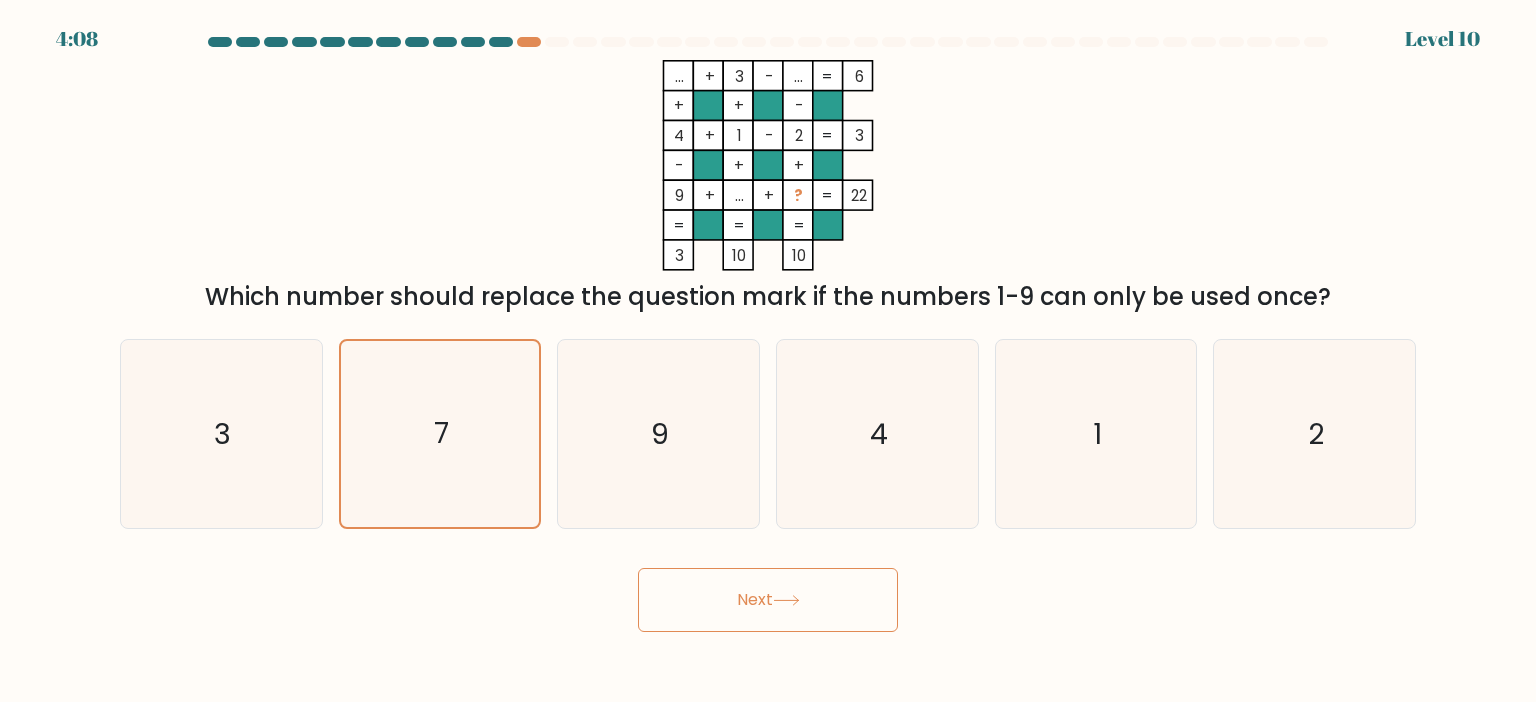 click on "Next" at bounding box center (768, 600) 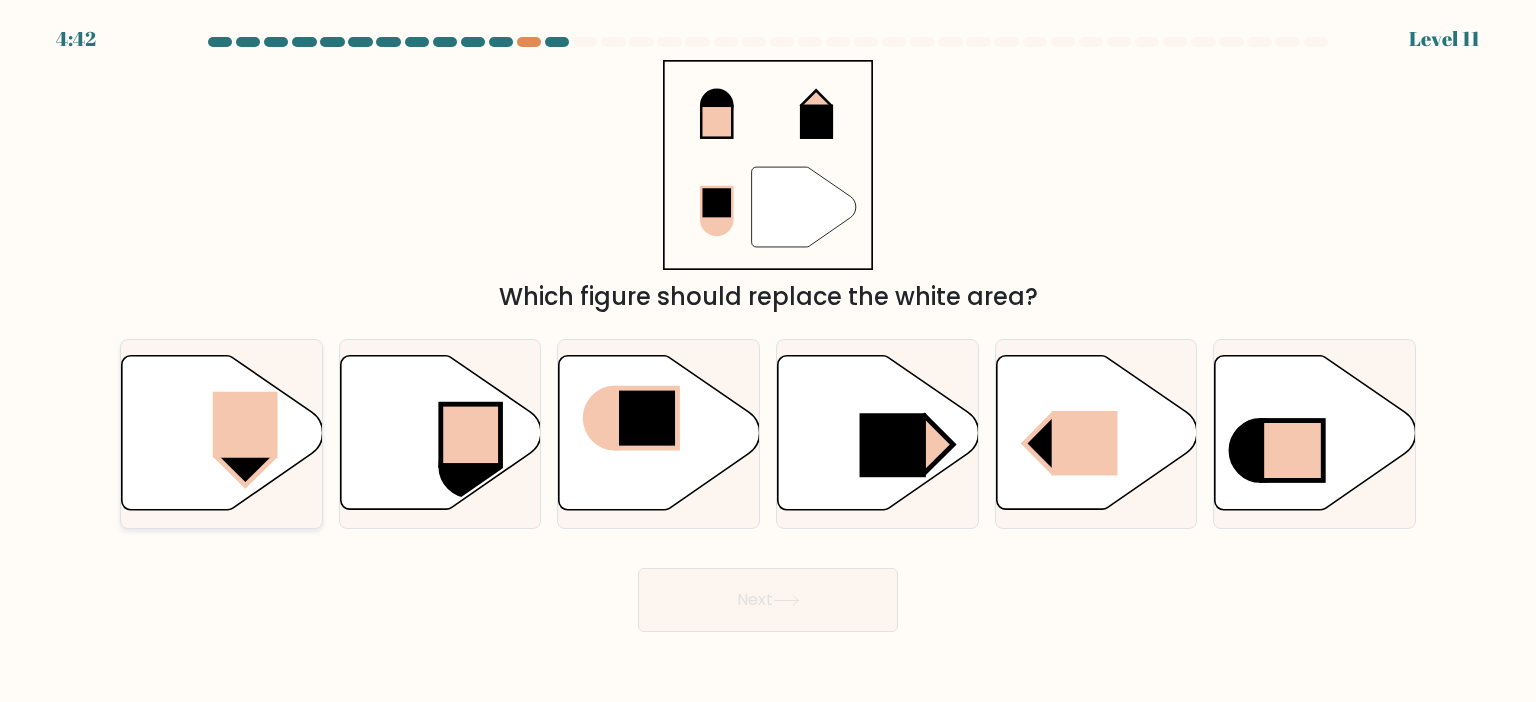click at bounding box center [222, 433] 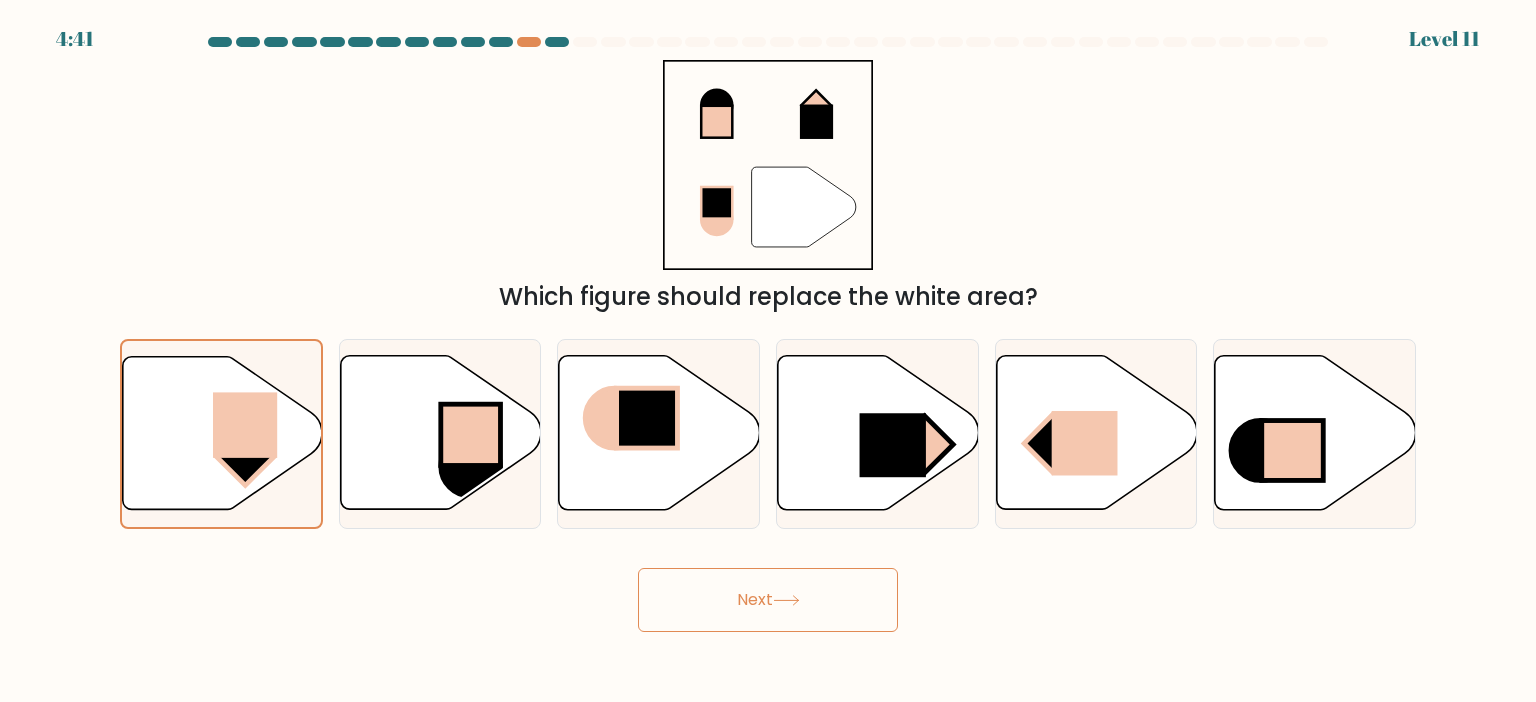 click on "Next" at bounding box center (768, 600) 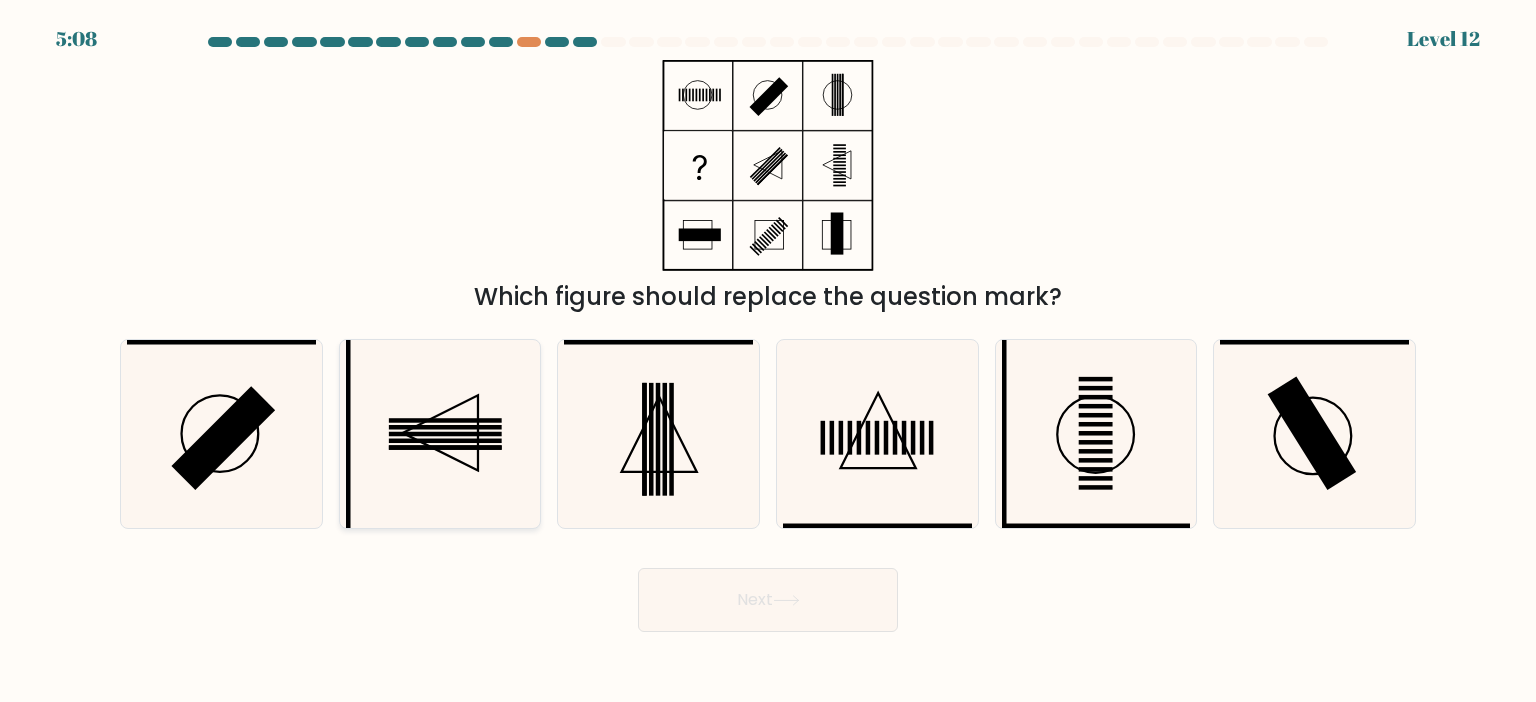 click at bounding box center [445, 440] 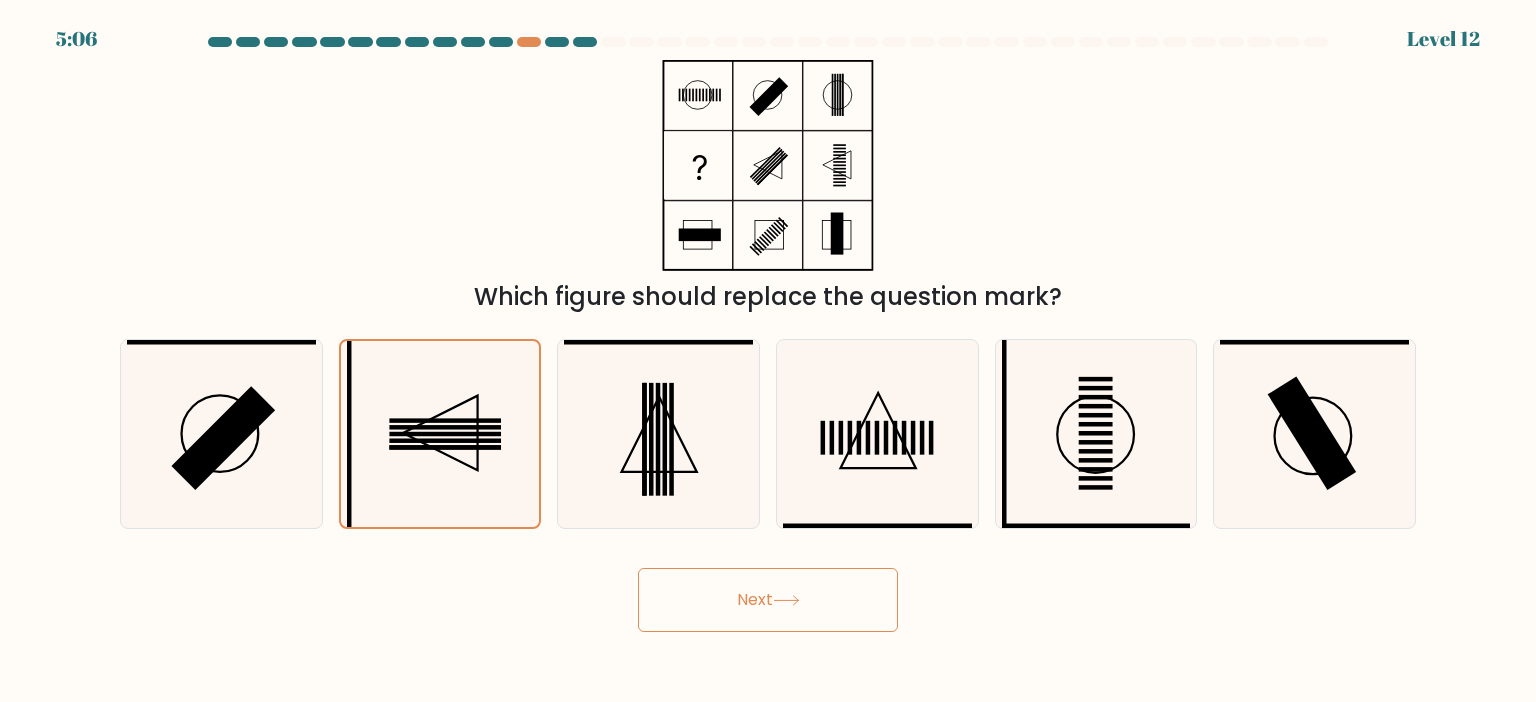 click on "Next" at bounding box center [768, 600] 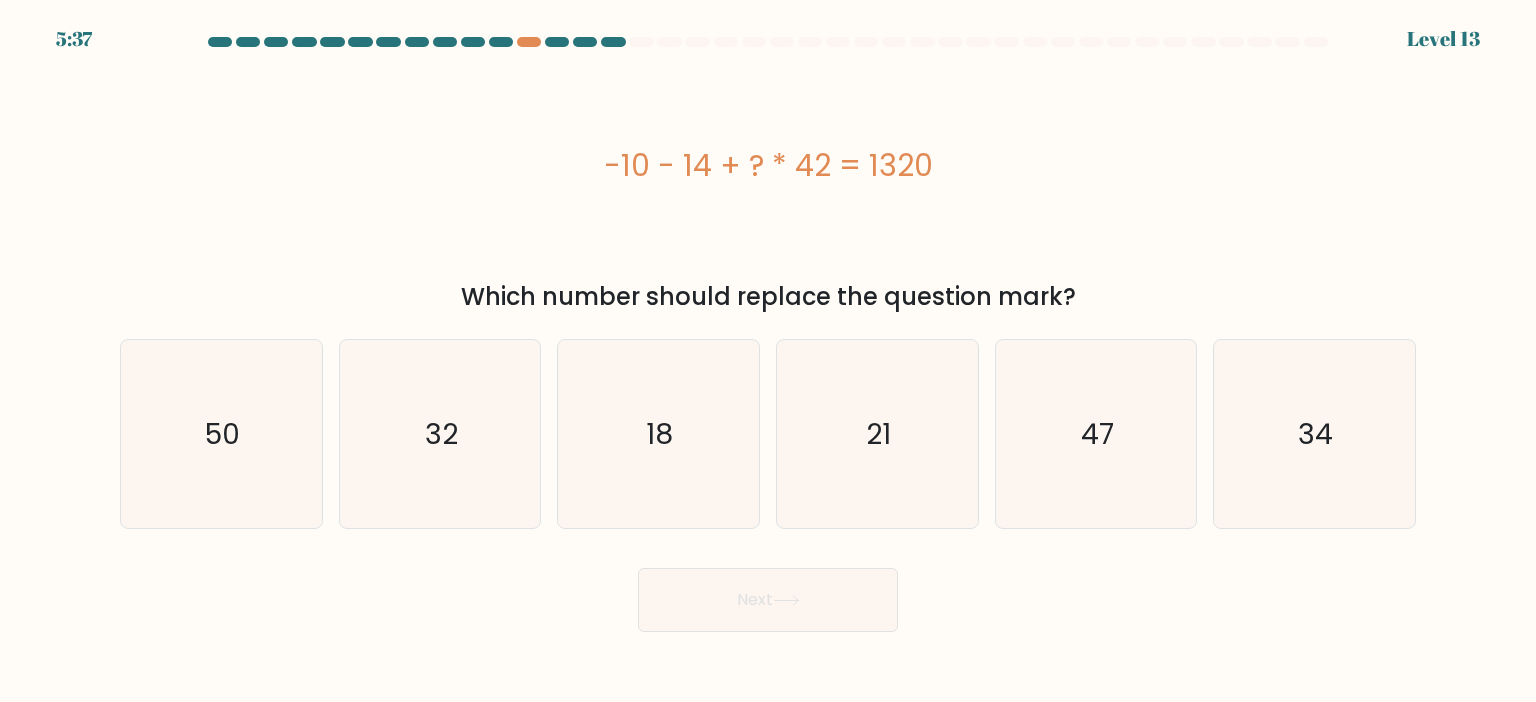 type 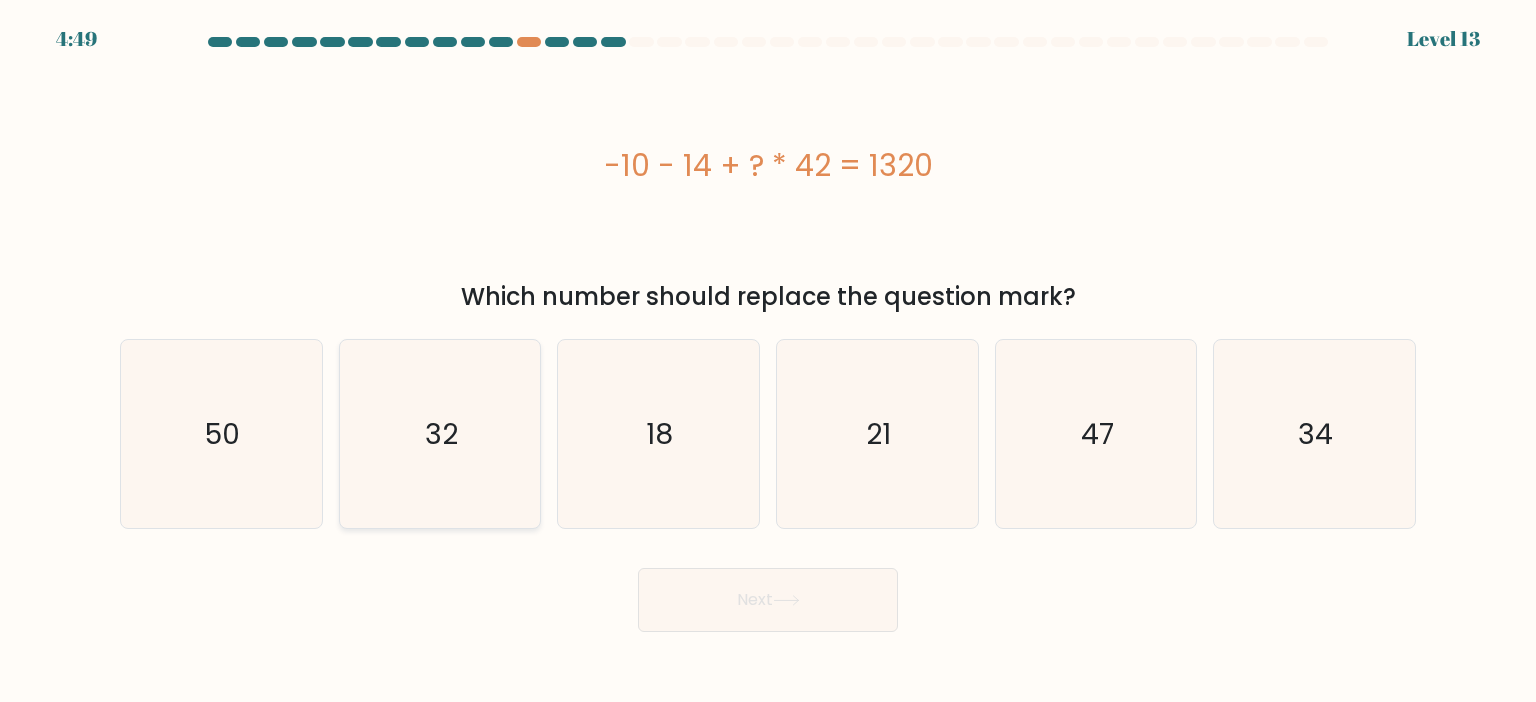 click on "32" at bounding box center [440, 434] 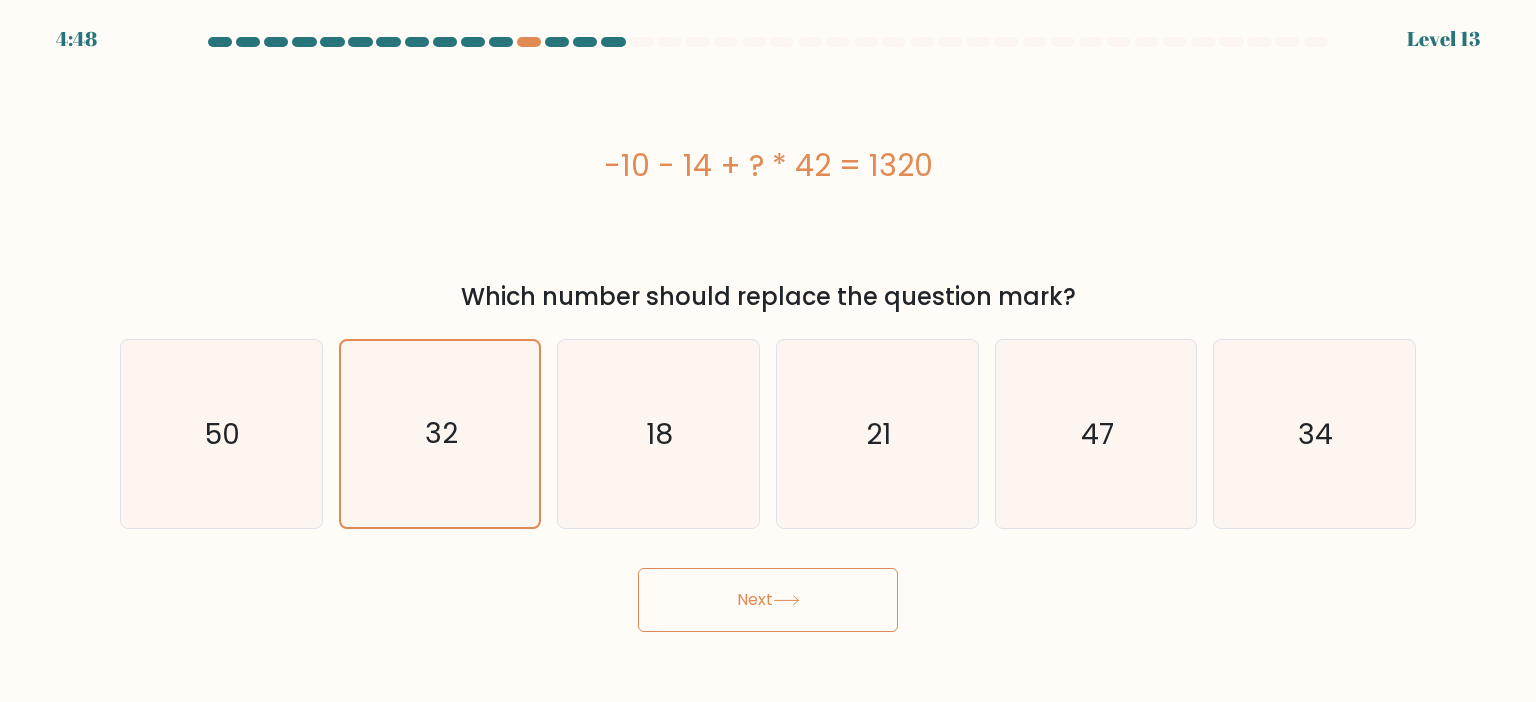 click on "Next" at bounding box center (768, 600) 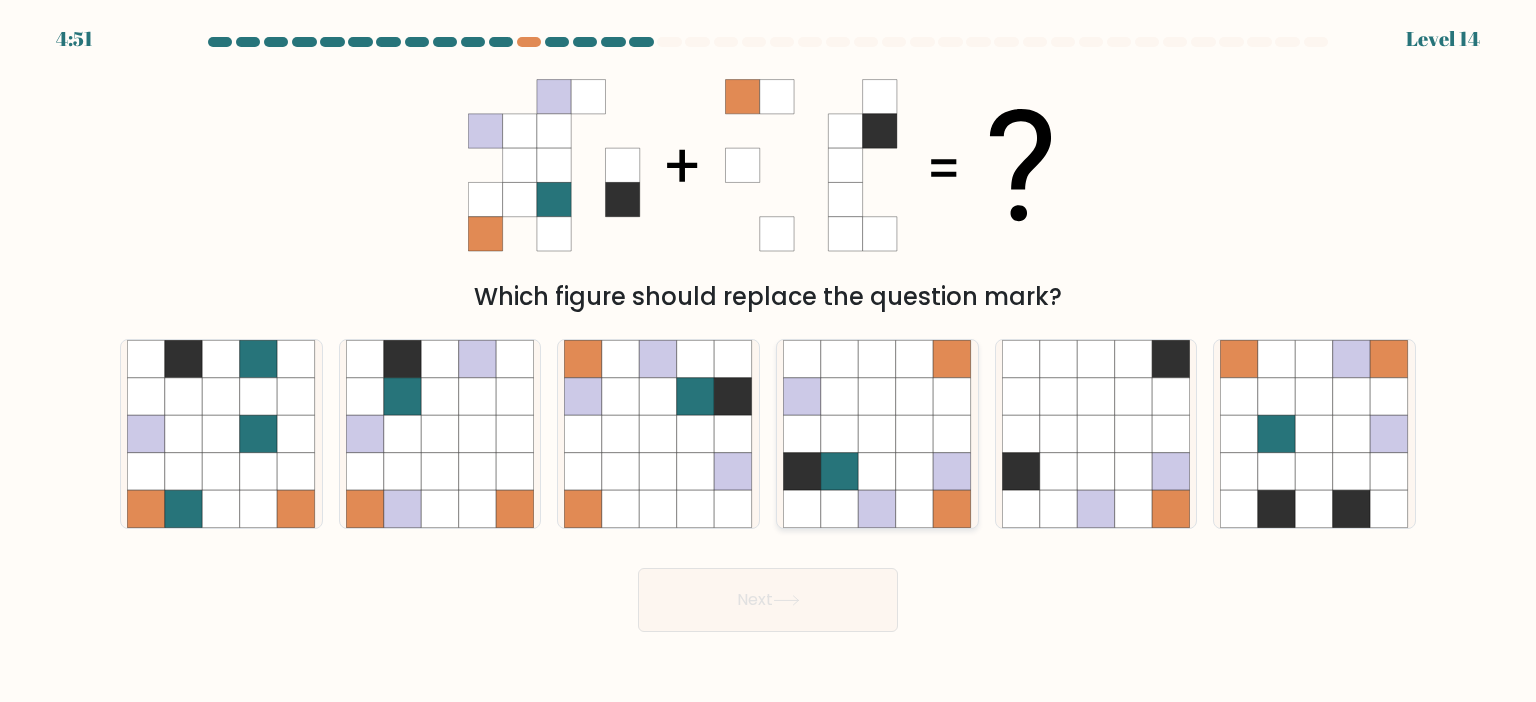 type 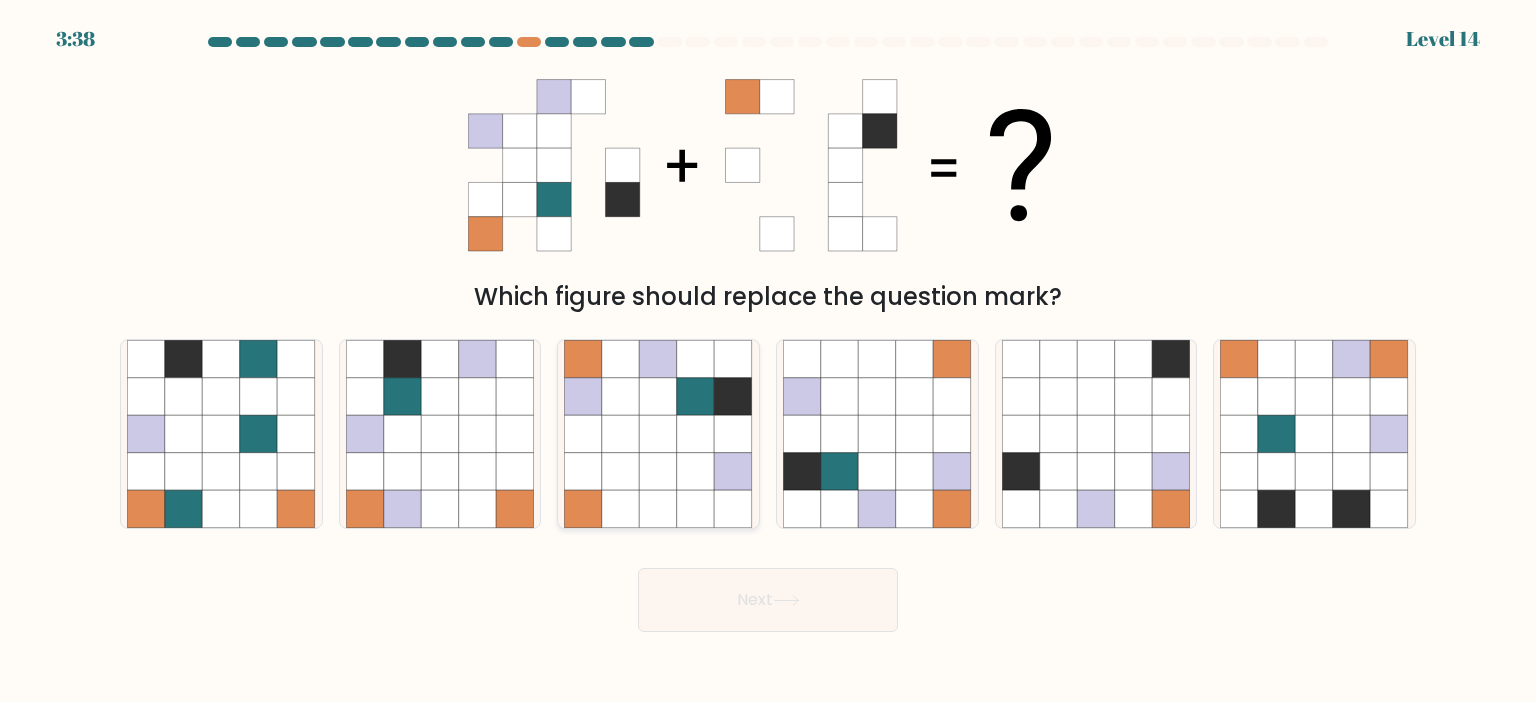 click at bounding box center [584, 472] 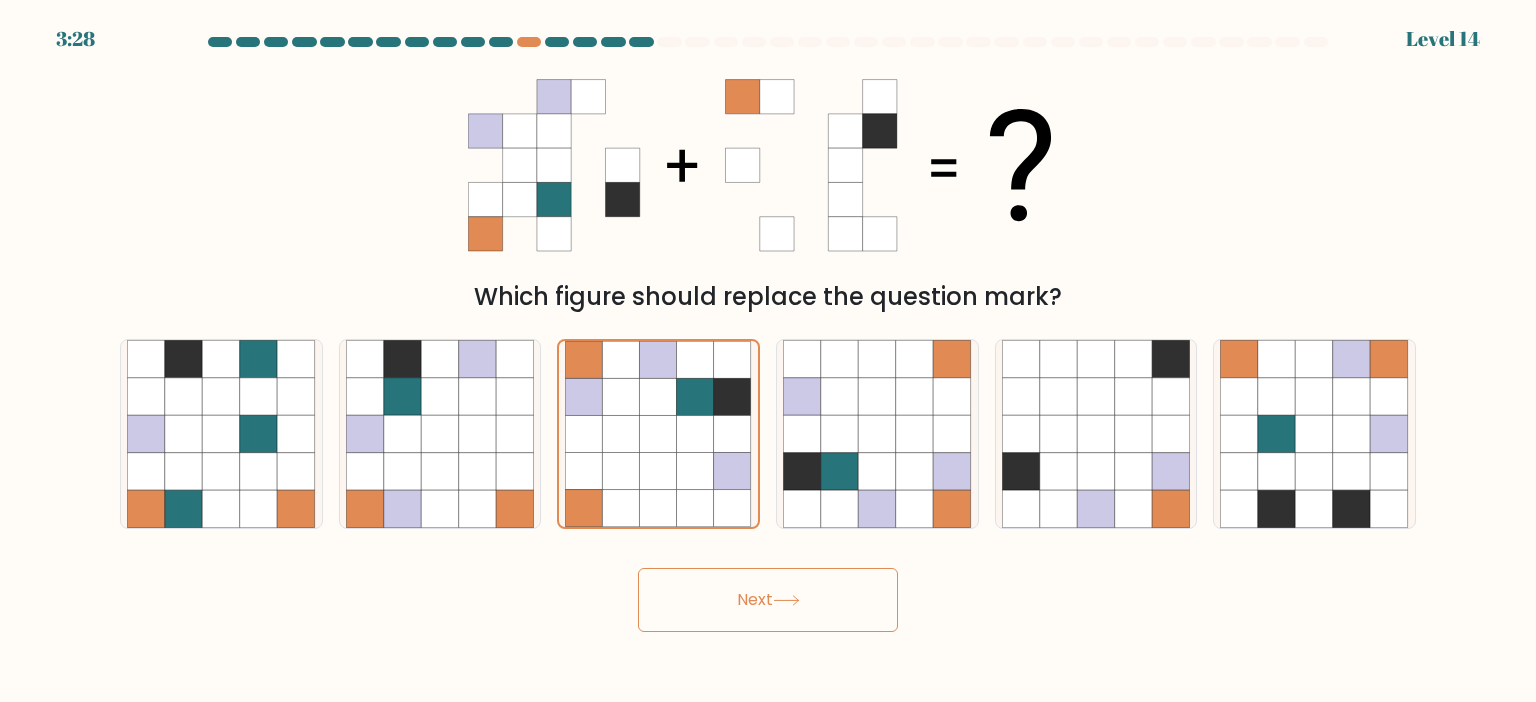 click on "Next" at bounding box center (768, 600) 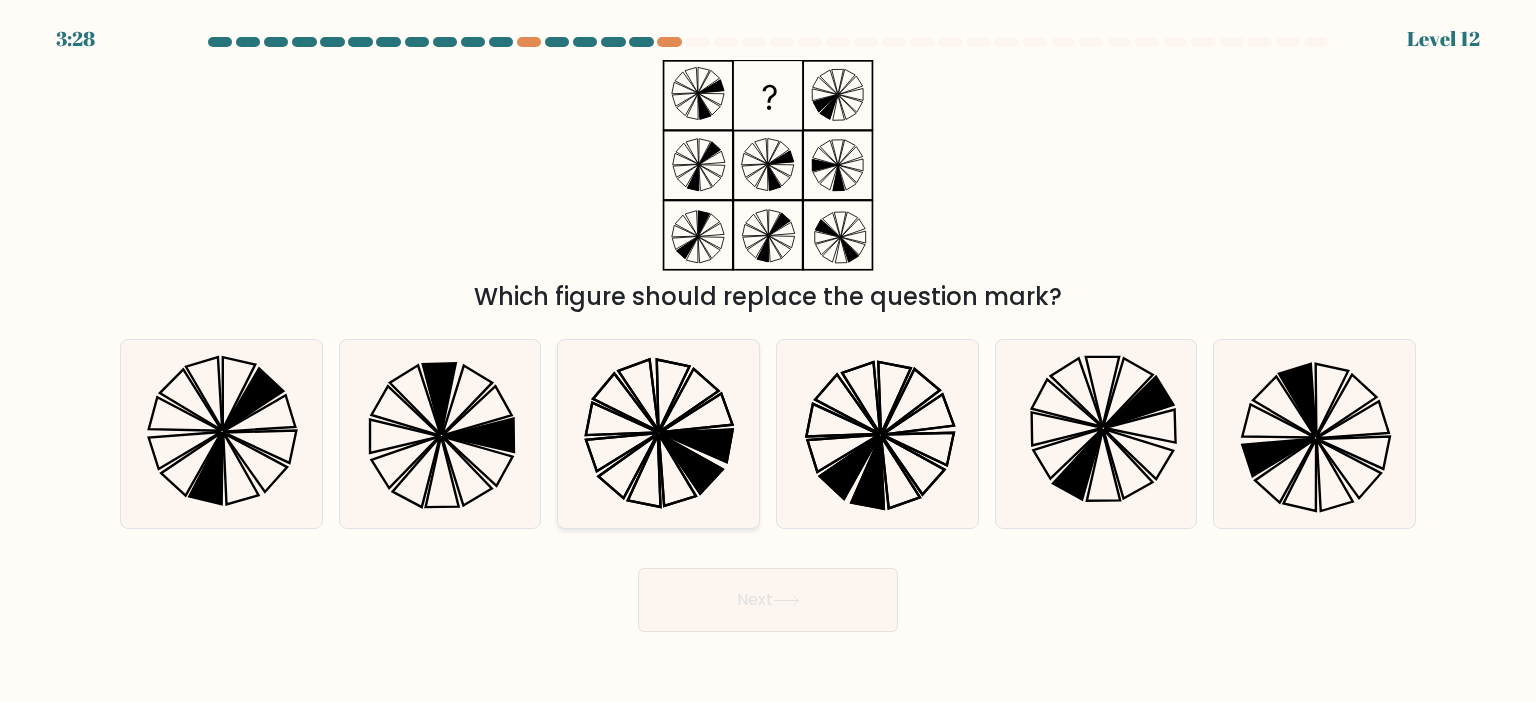 click at bounding box center [622, 452] 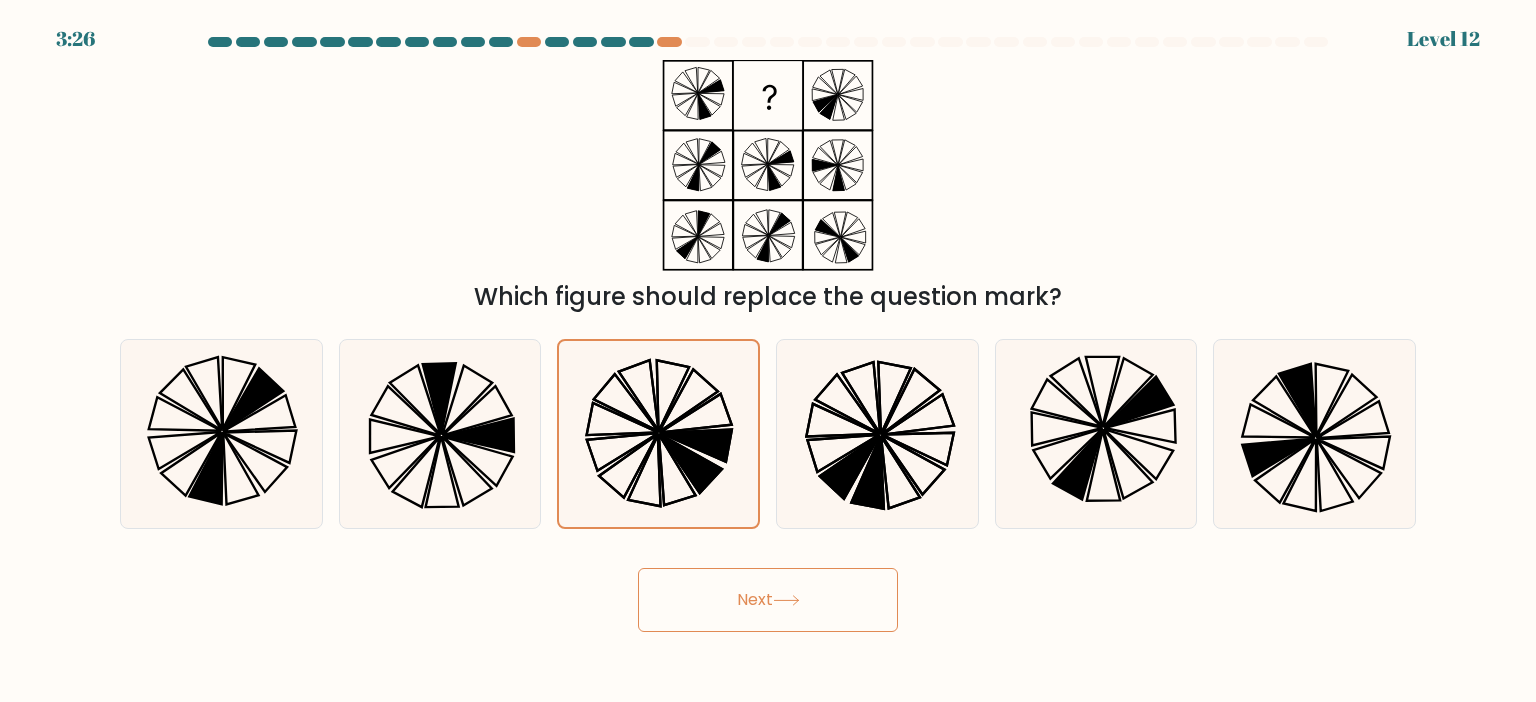 click on "Next" at bounding box center [768, 600] 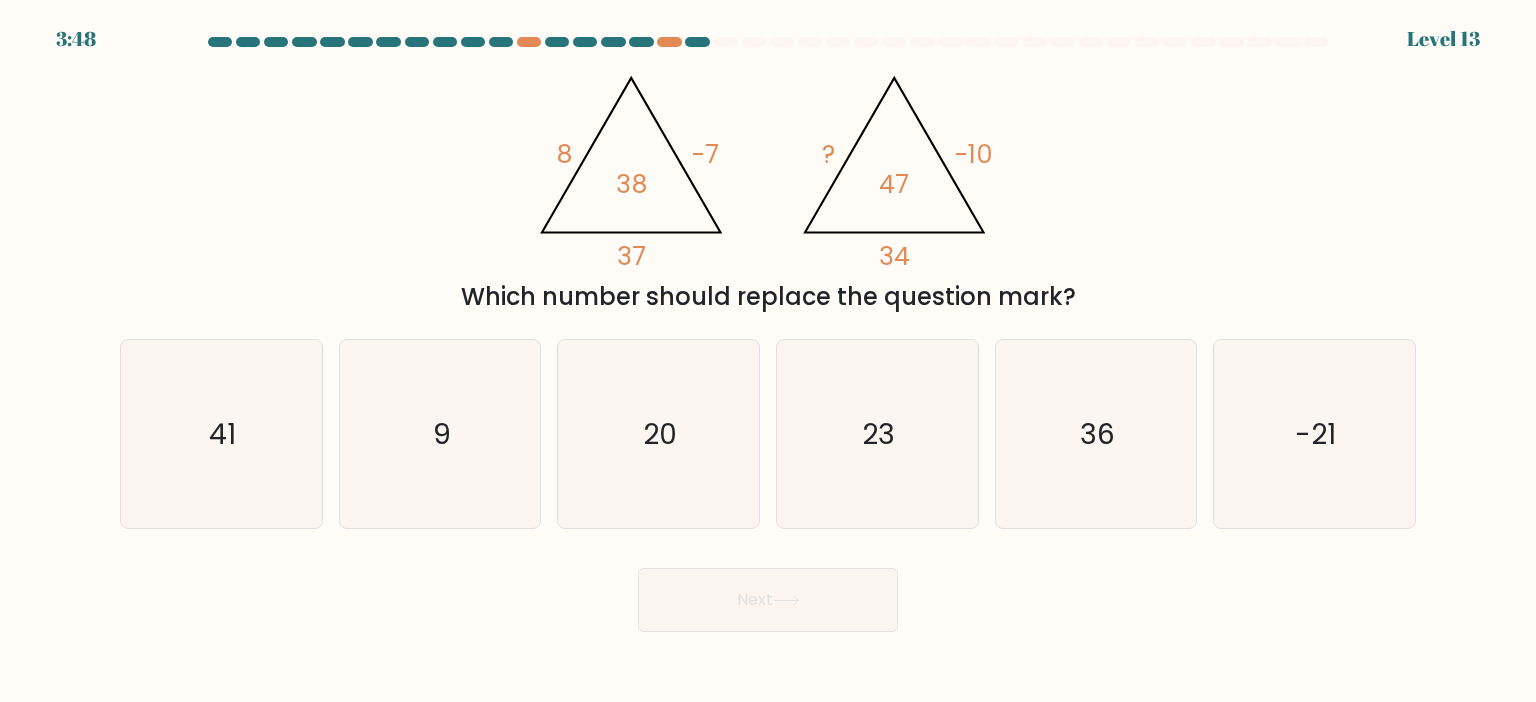 click on "-10" at bounding box center (828, 154) 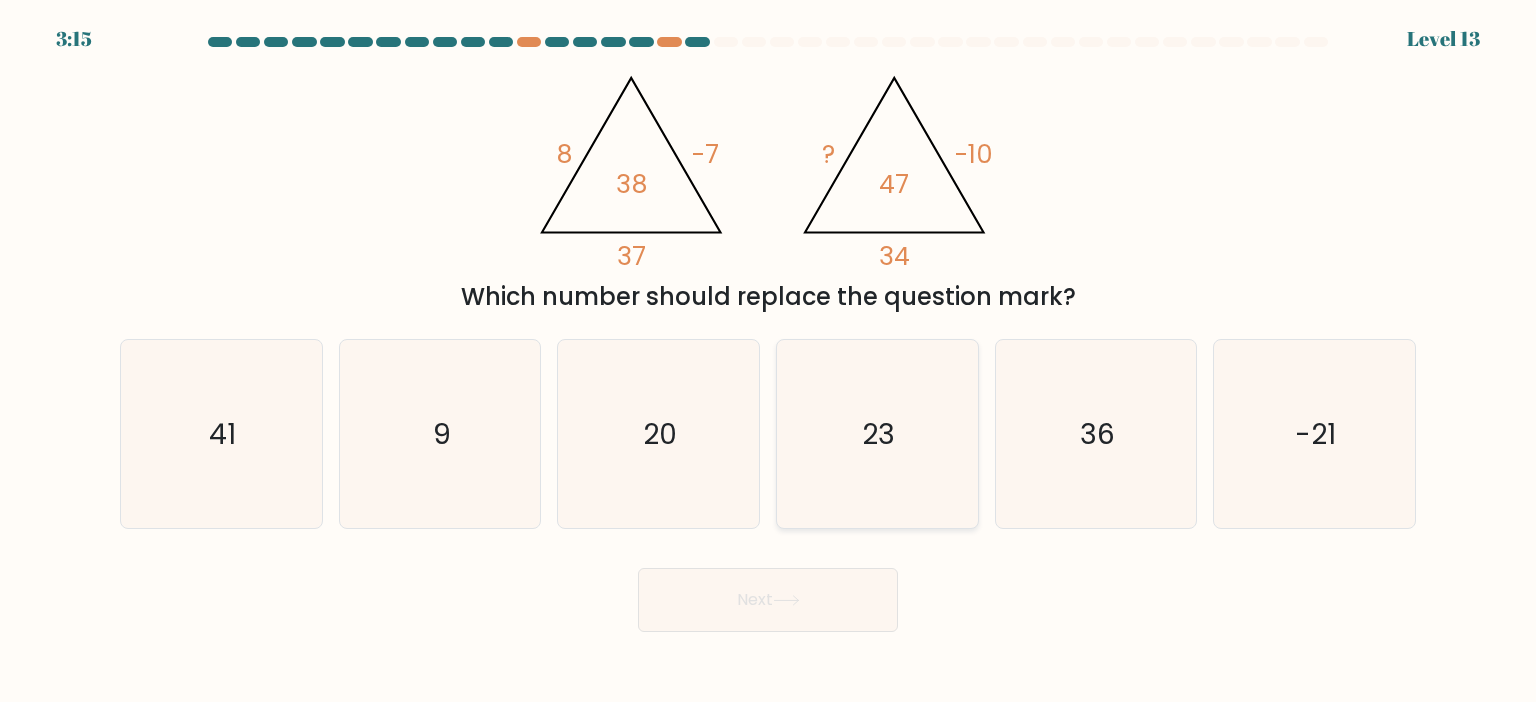 click on "23" at bounding box center (877, 434) 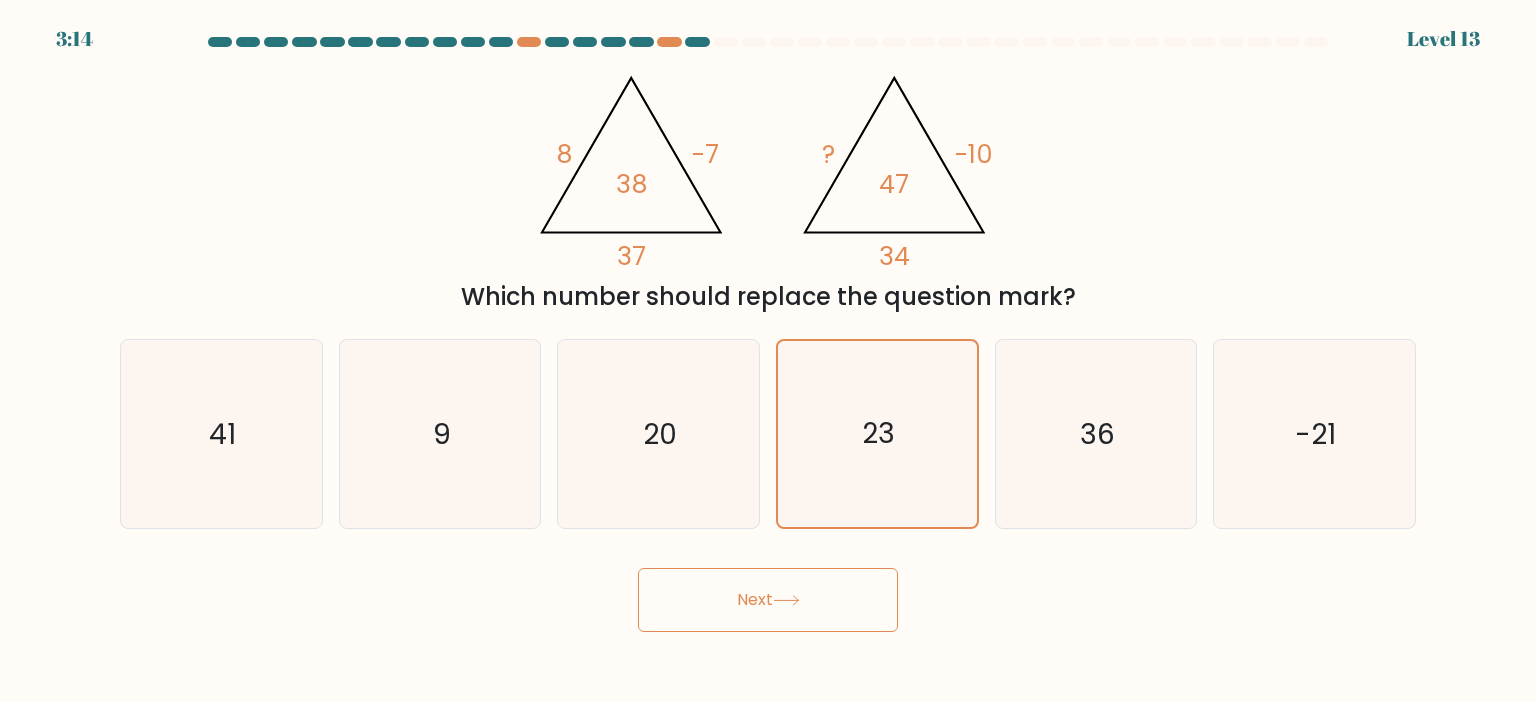 click on "Next" at bounding box center [768, 600] 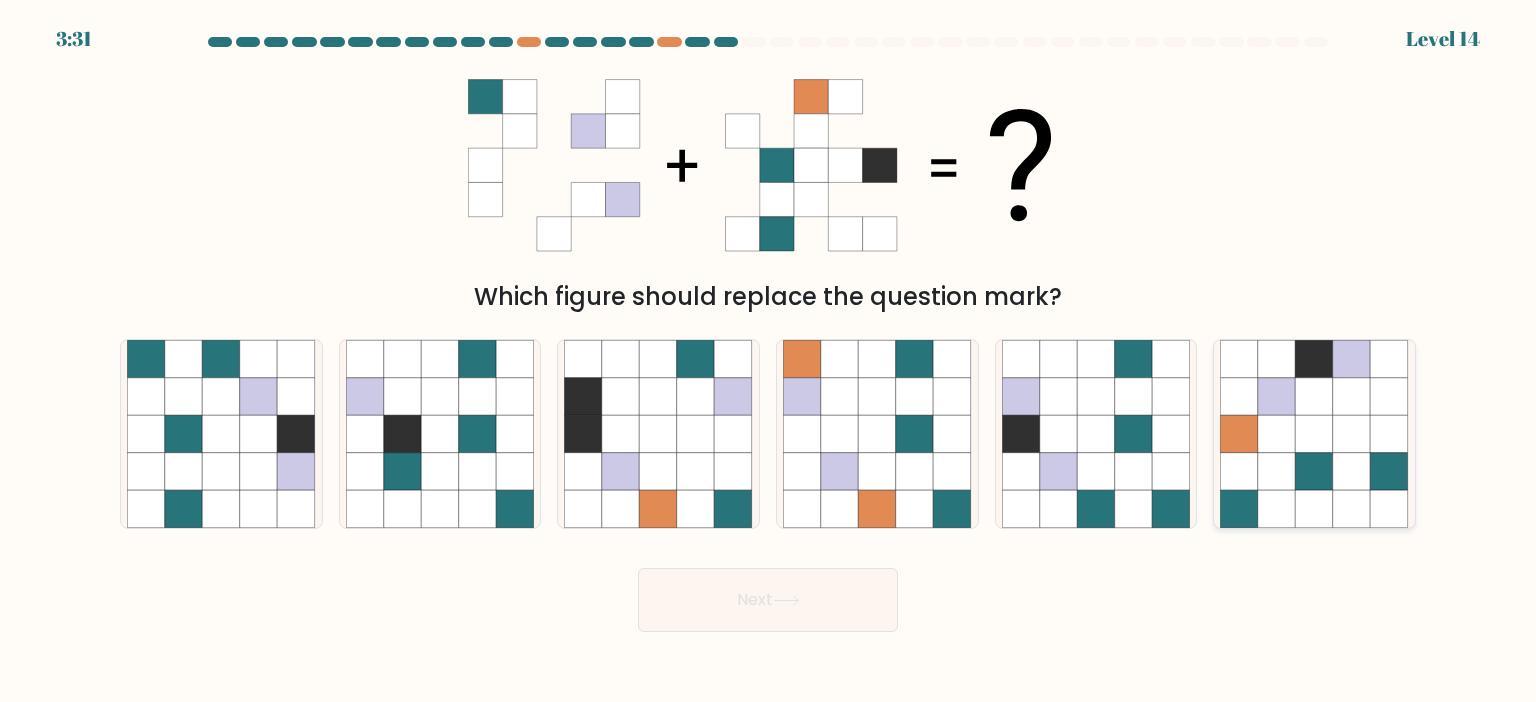 click at bounding box center (1315, 397) 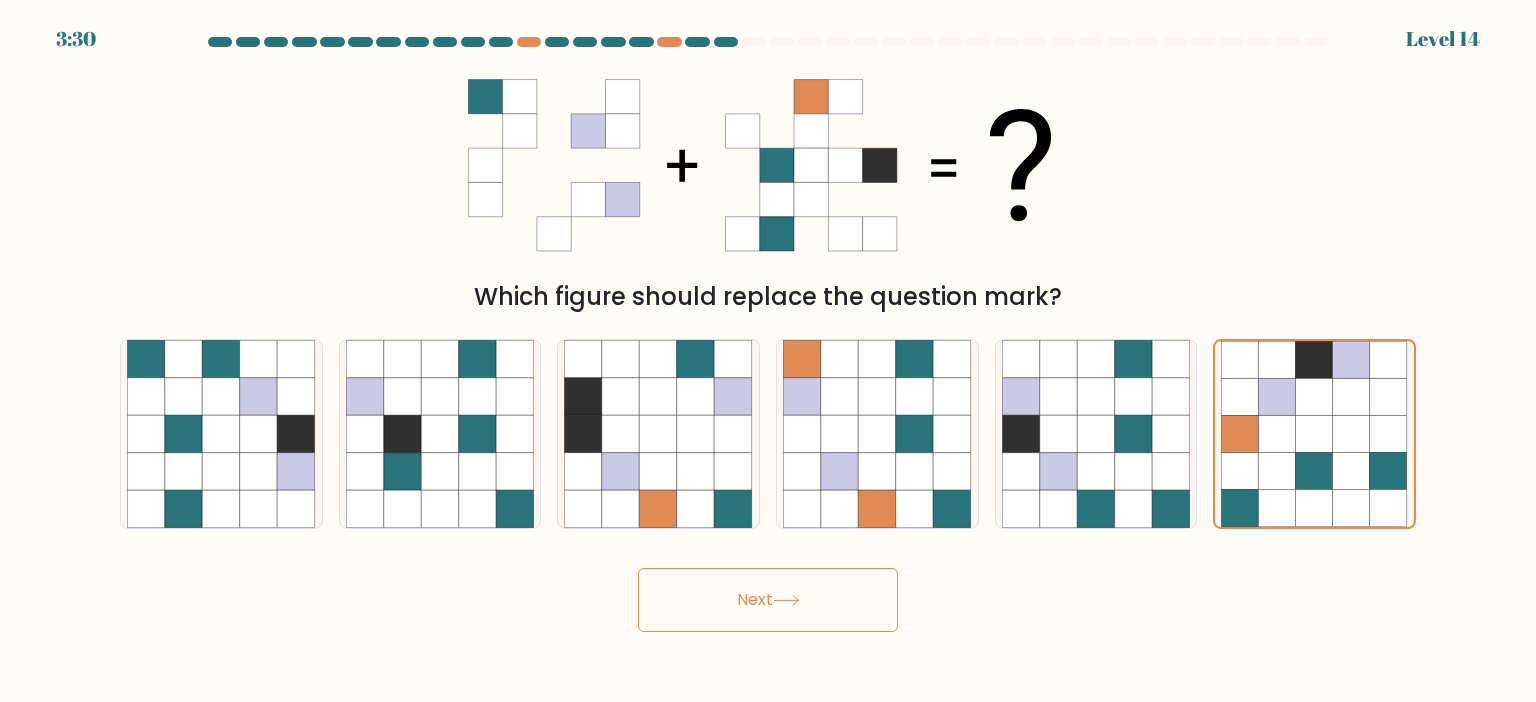 click at bounding box center [786, 600] 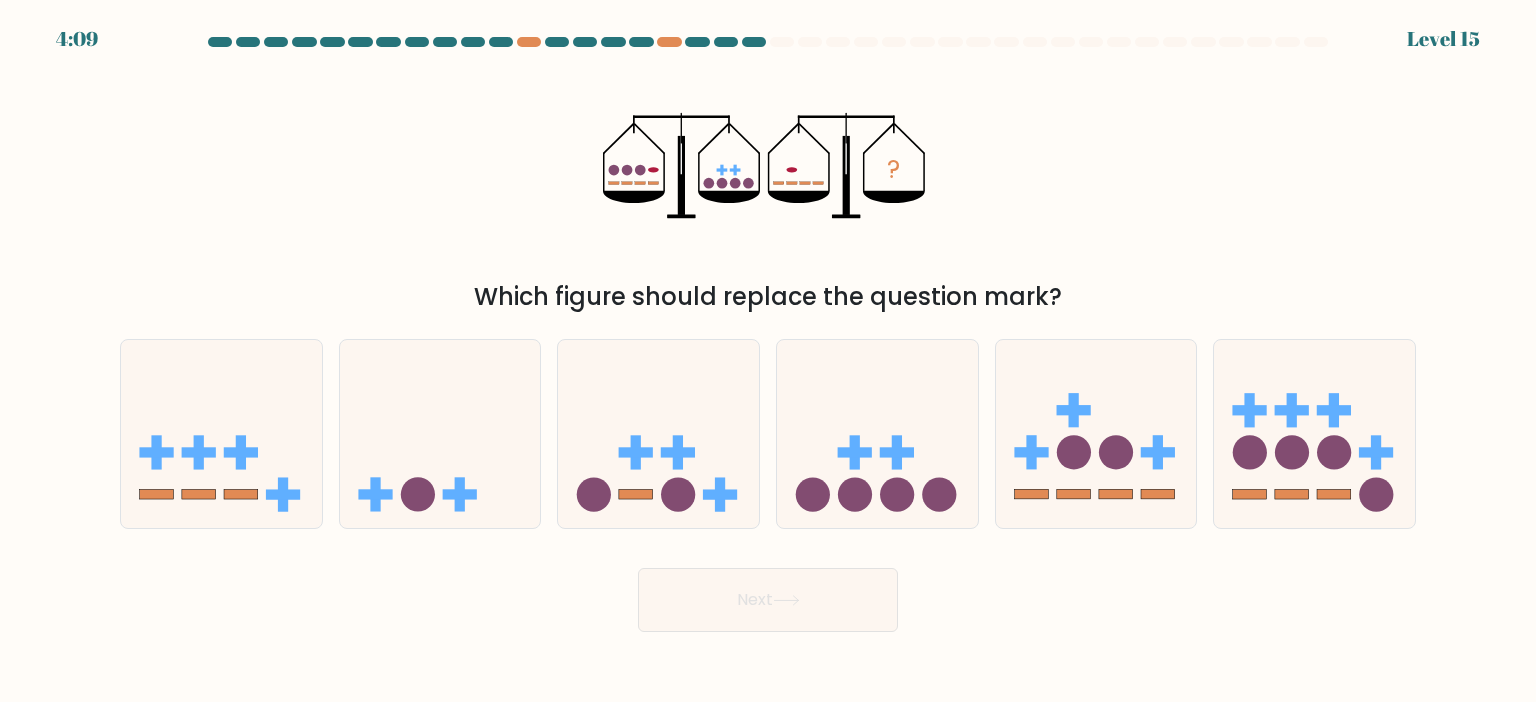 type 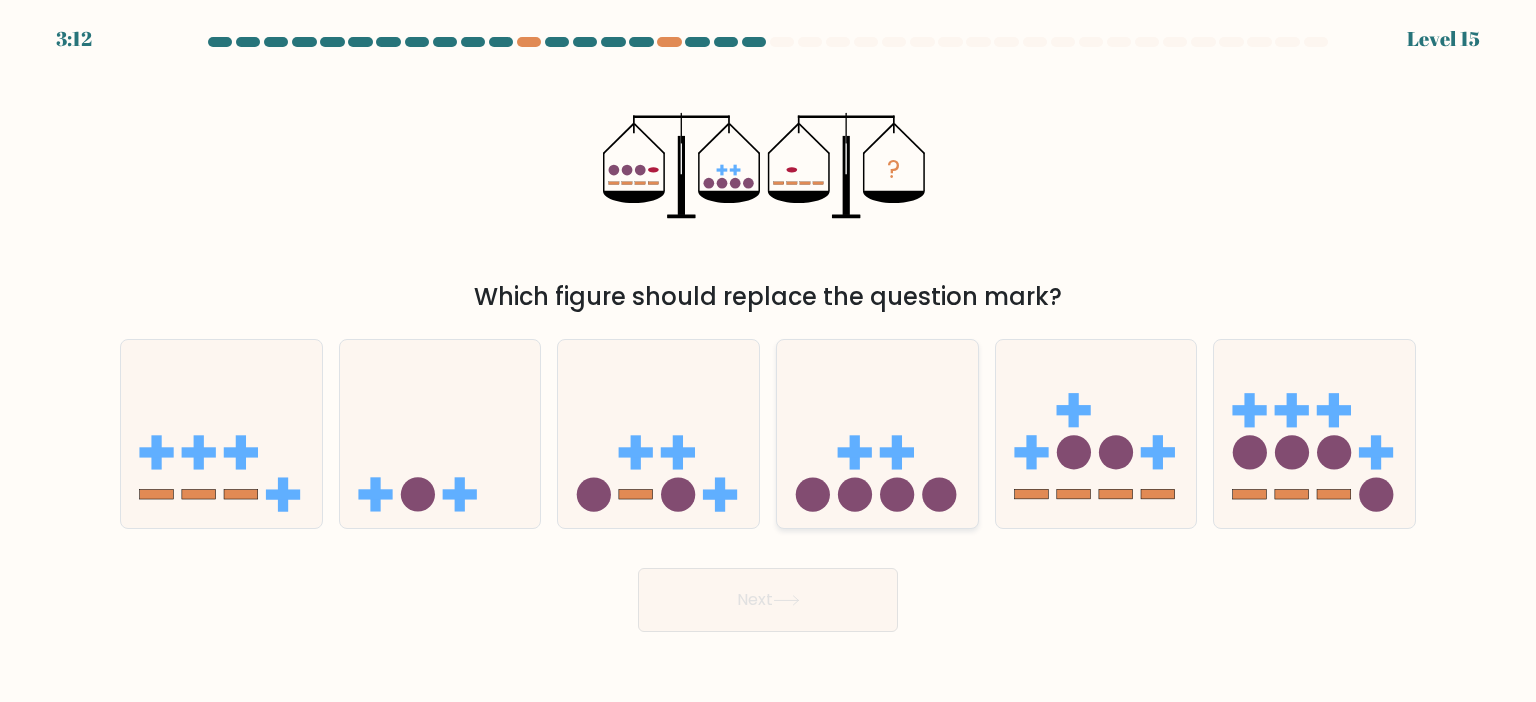 click at bounding box center [855, 494] 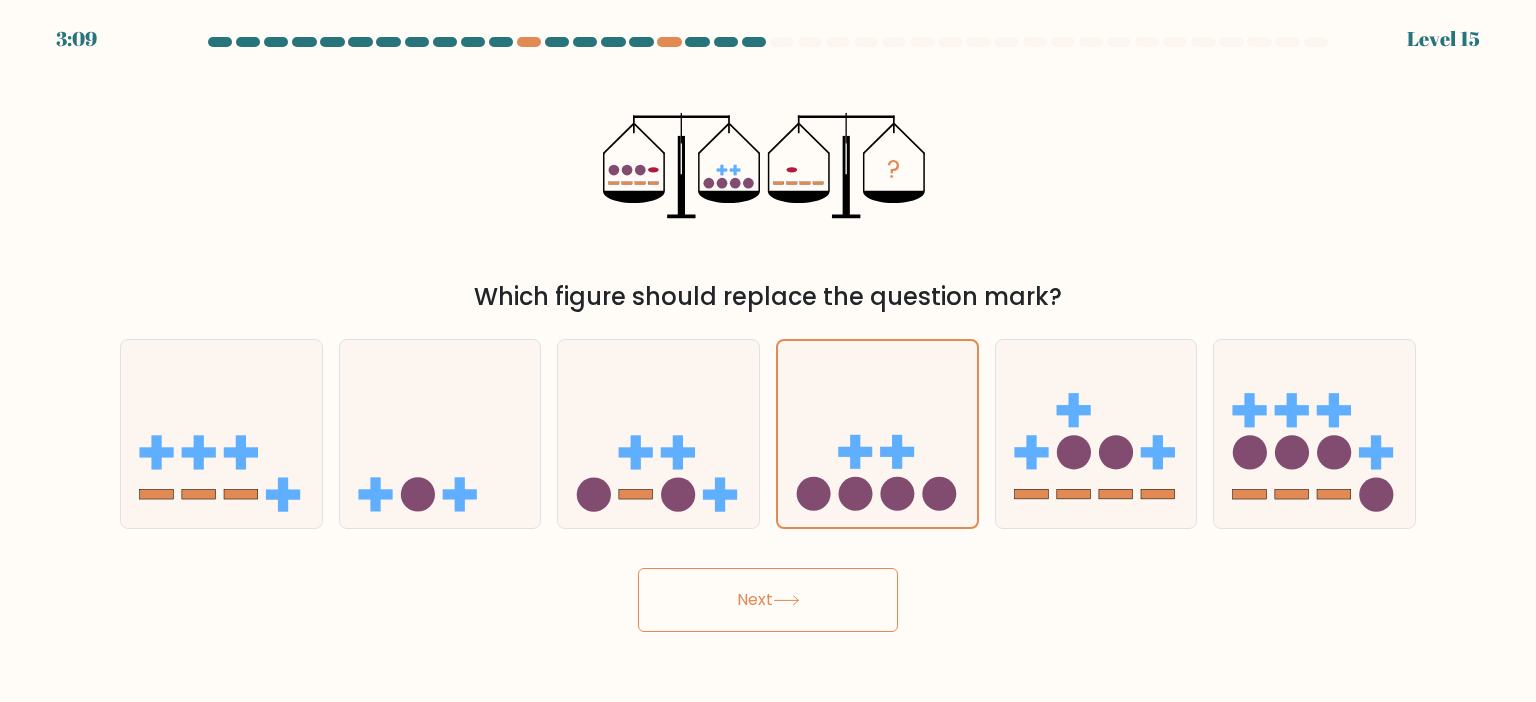 click on "Next" at bounding box center (768, 600) 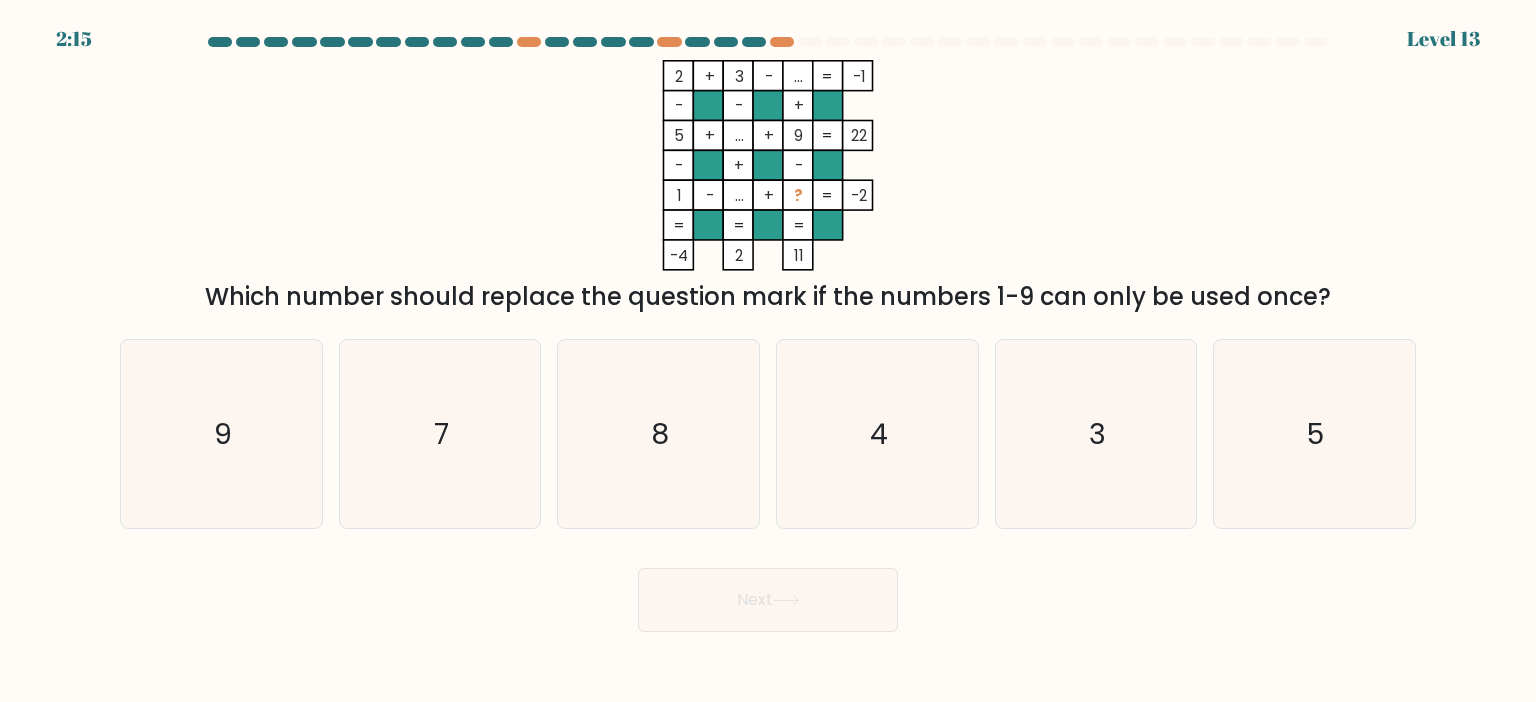type 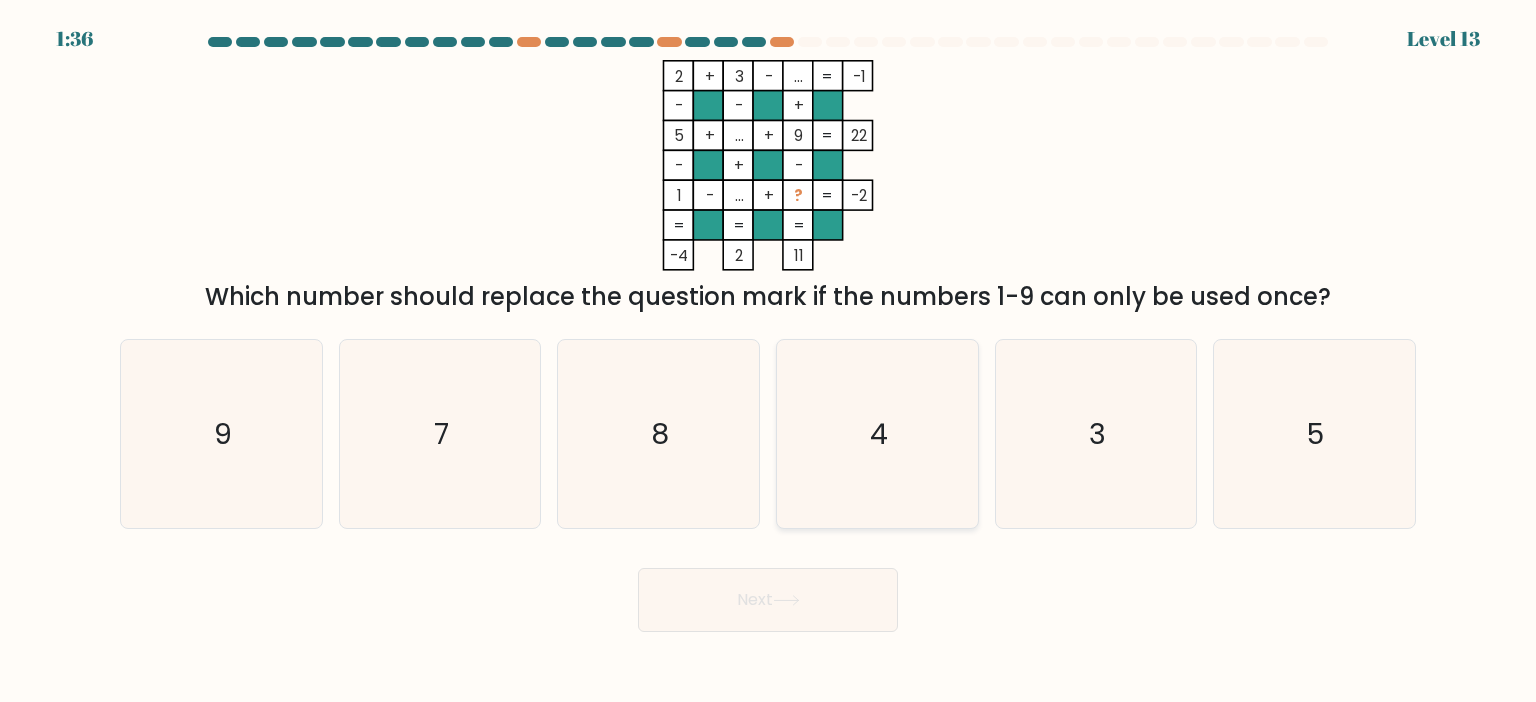 click on "4" at bounding box center [877, 434] 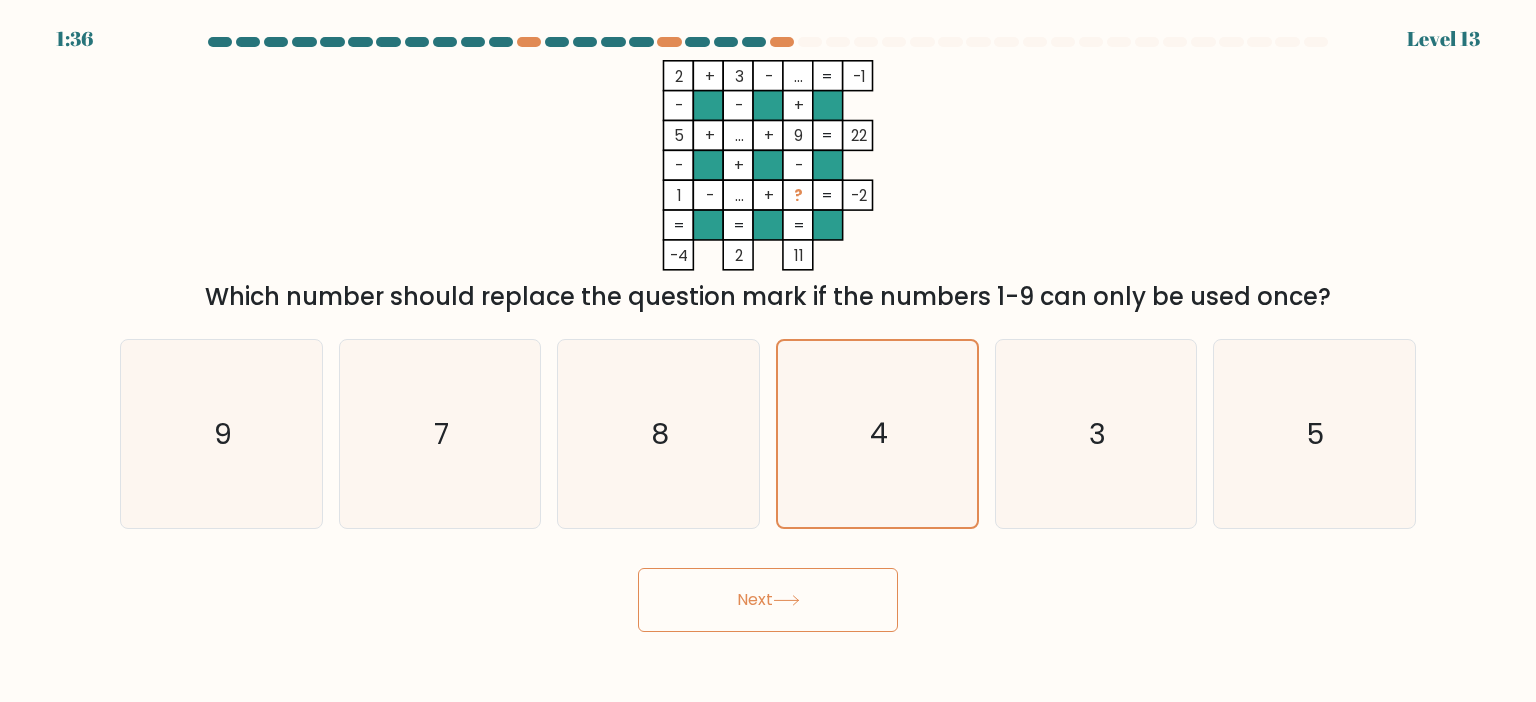 click on "Next" at bounding box center [768, 600] 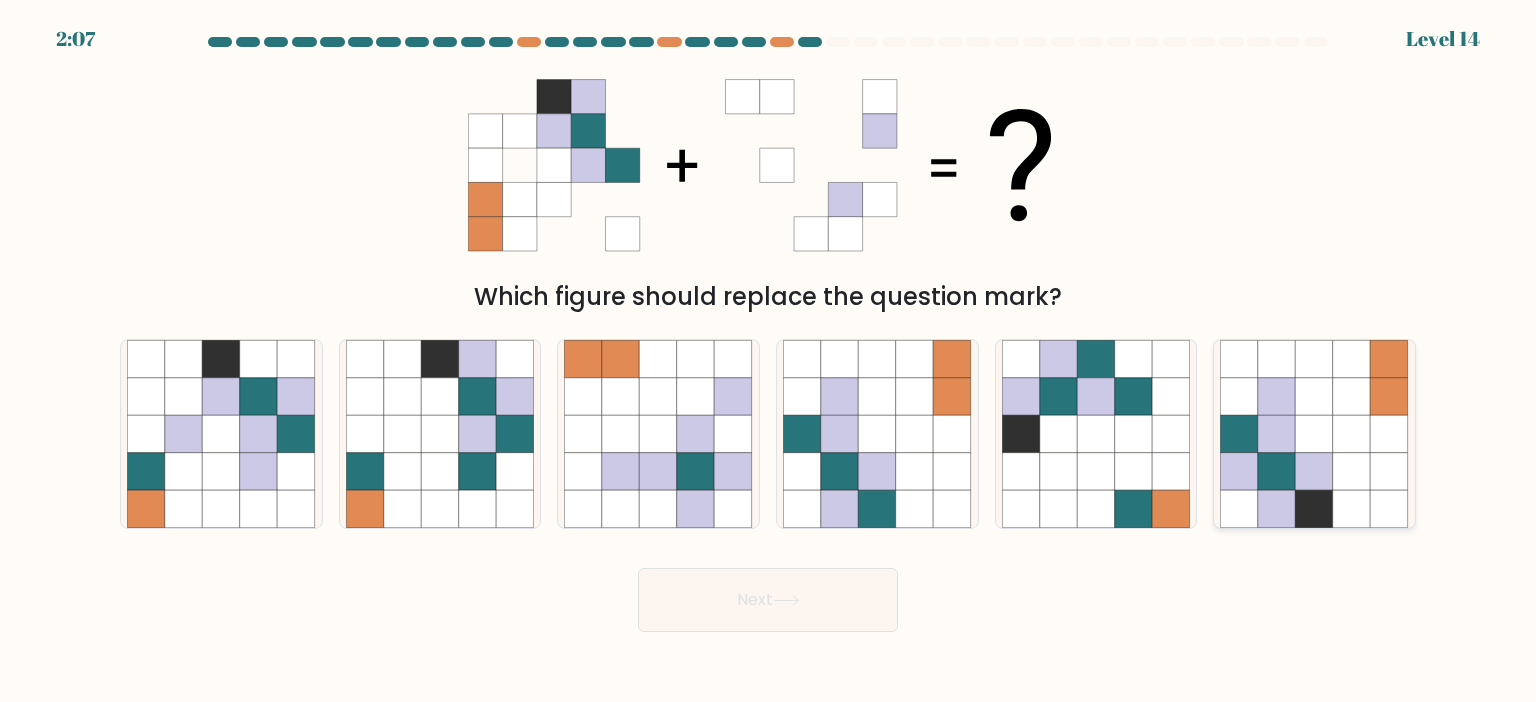 click at bounding box center [1315, 397] 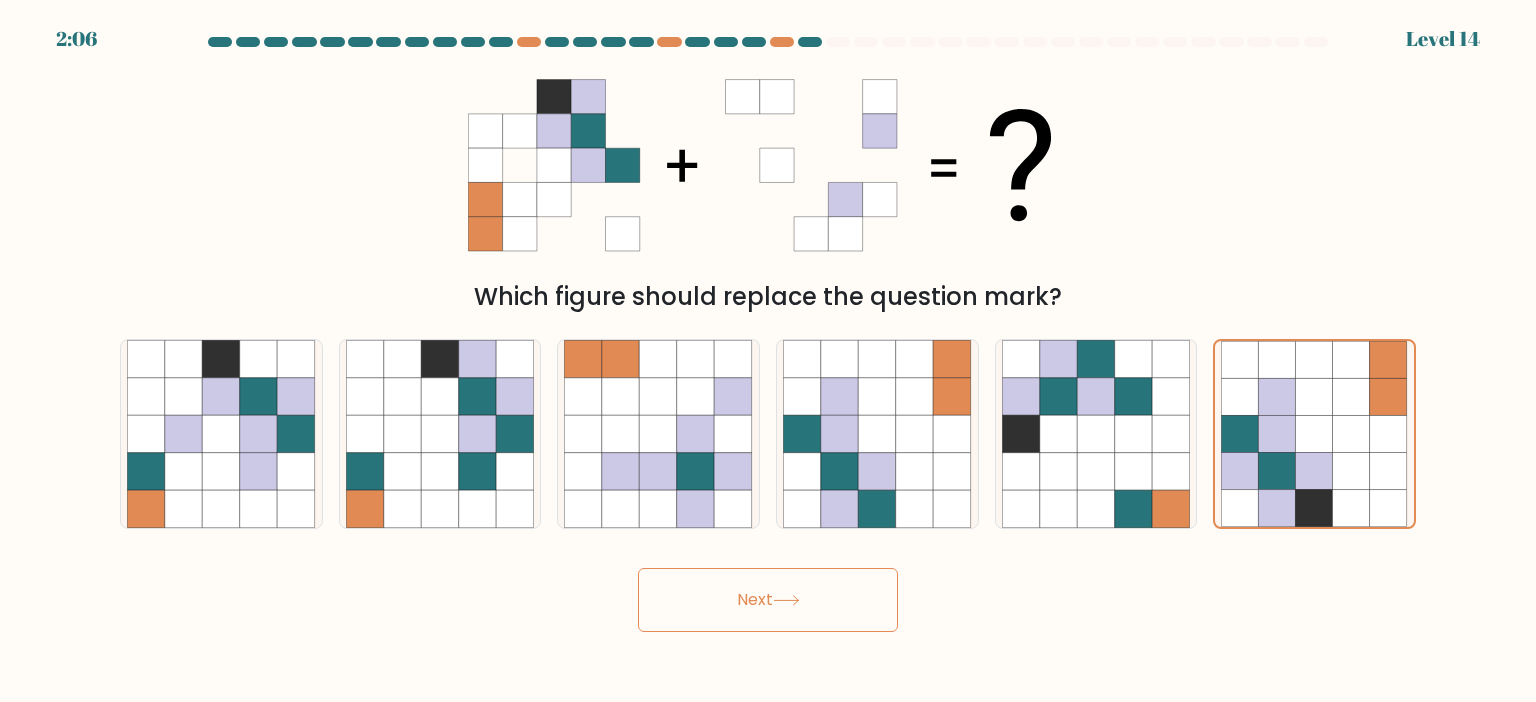 click on "Next" at bounding box center (768, 600) 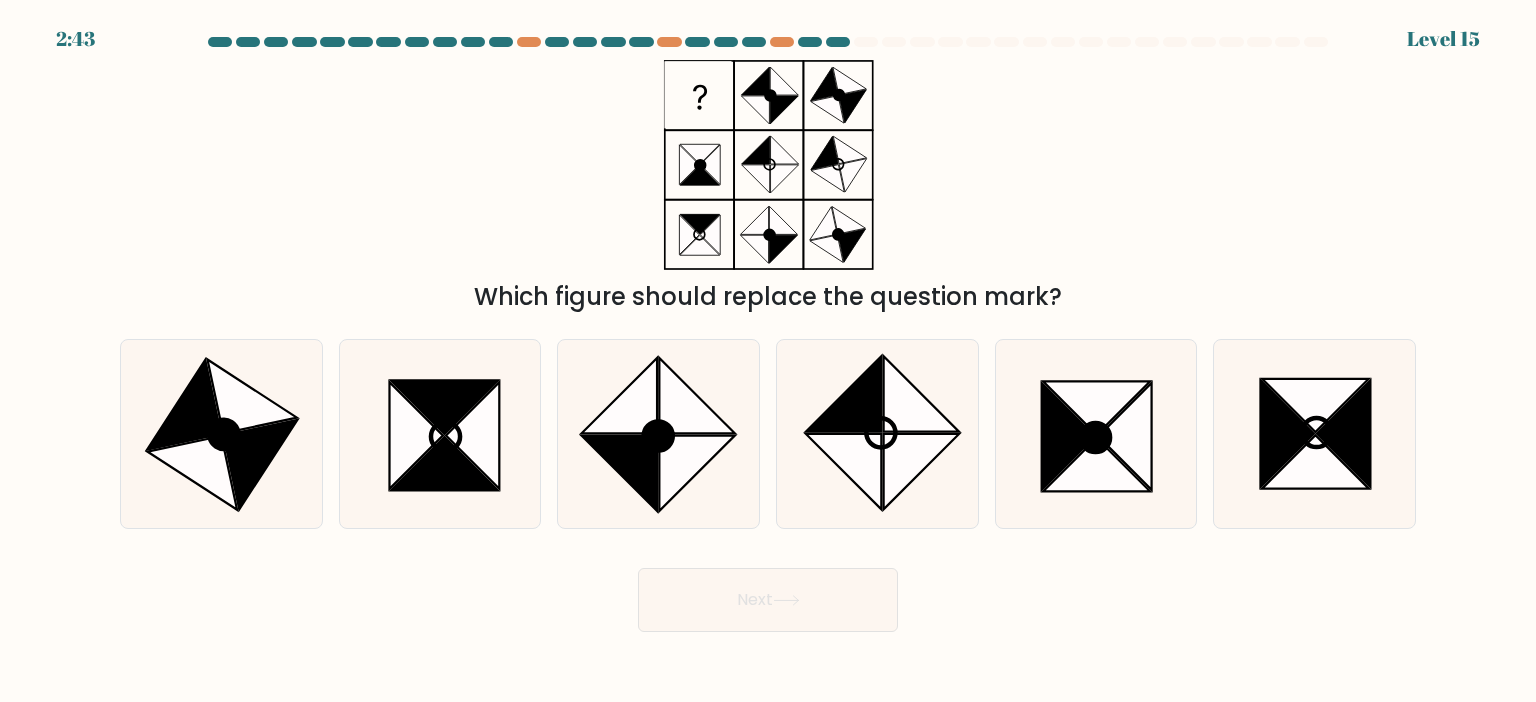 drag, startPoint x: 400, startPoint y: 461, endPoint x: 394, endPoint y: 561, distance: 100.17984 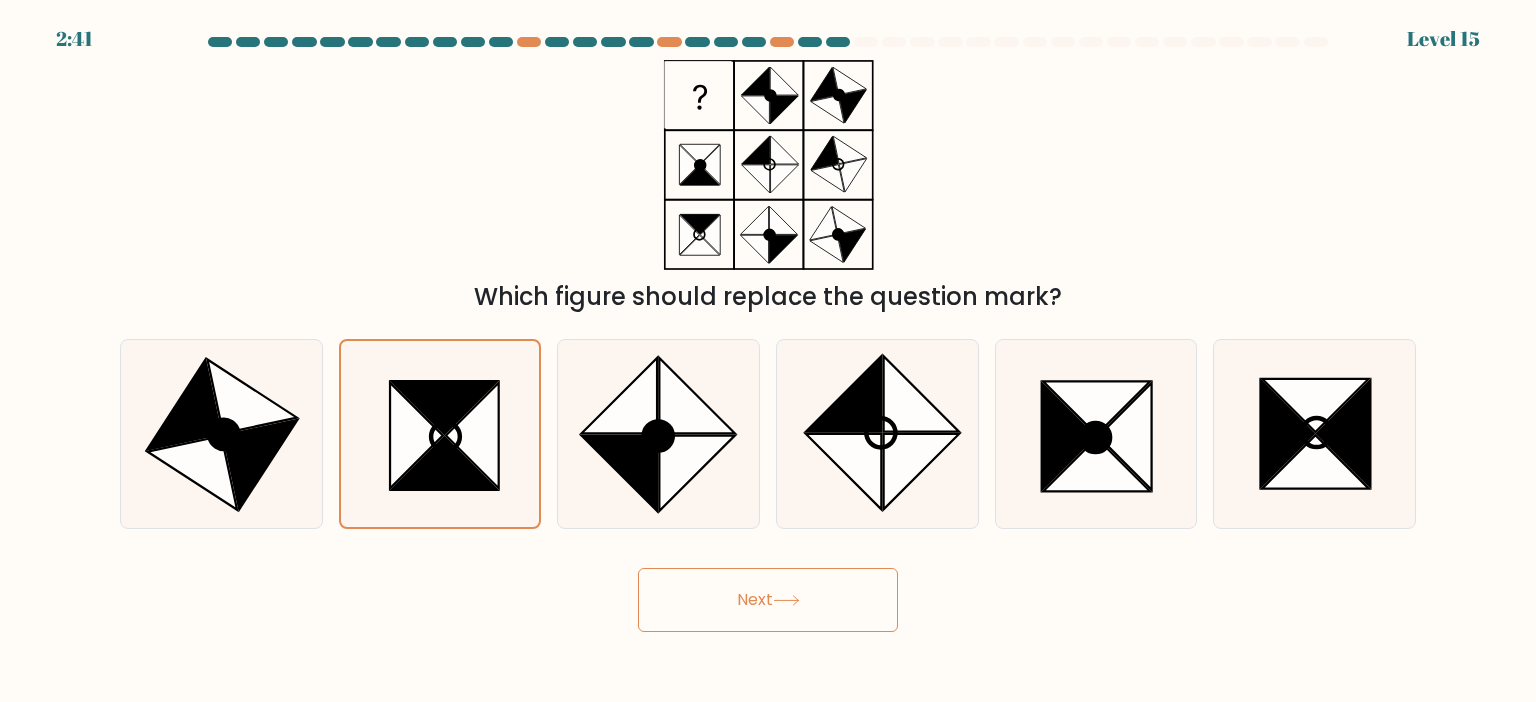 click on "Next" at bounding box center [768, 600] 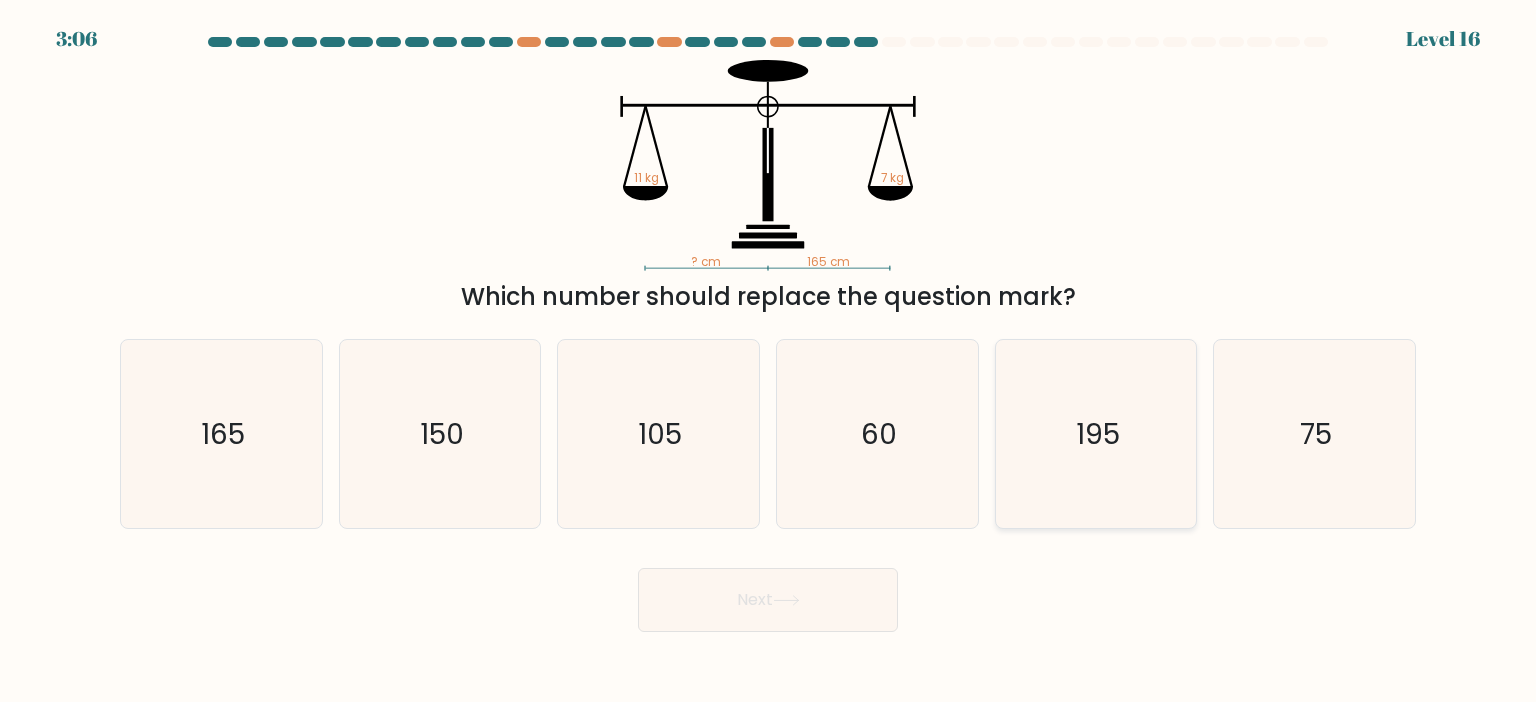 click on "195" at bounding box center (1096, 434) 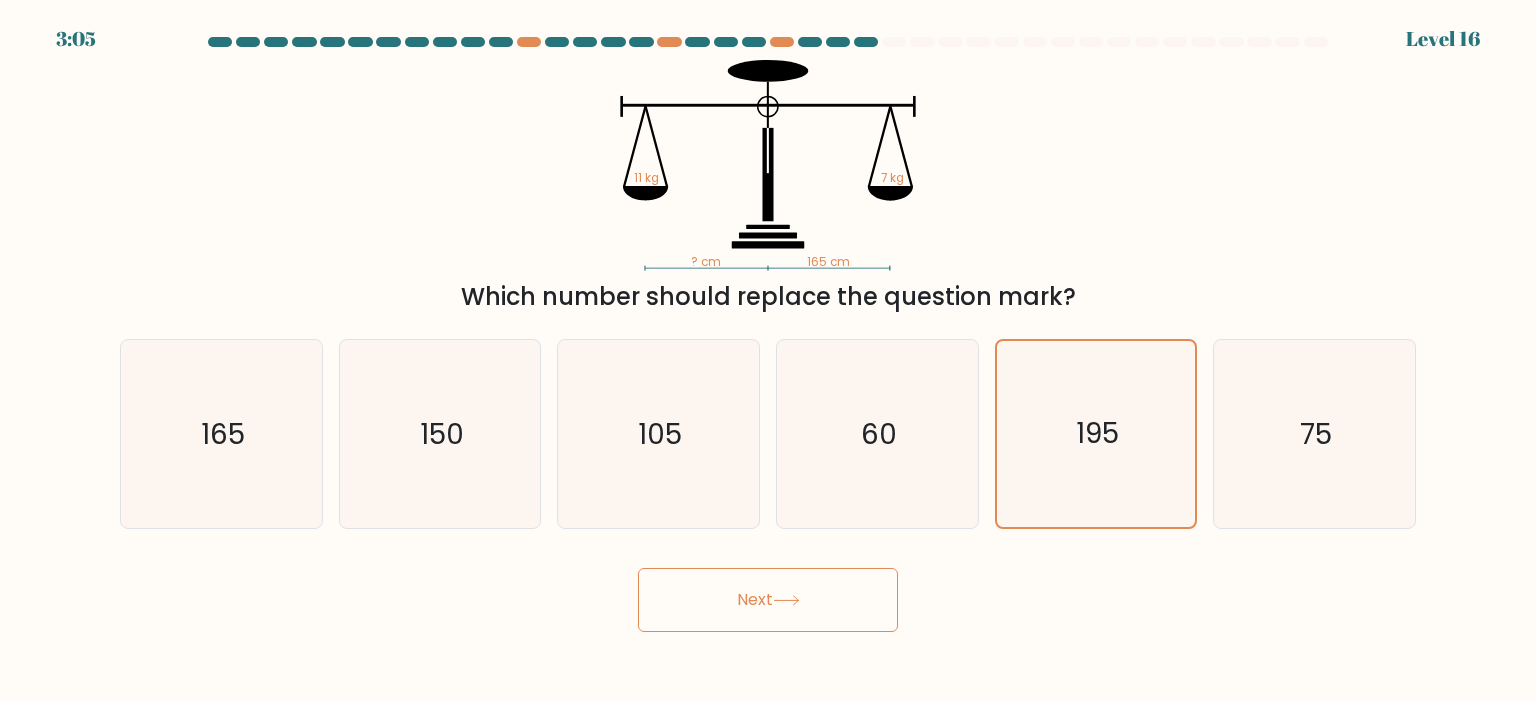 click at bounding box center [786, 600] 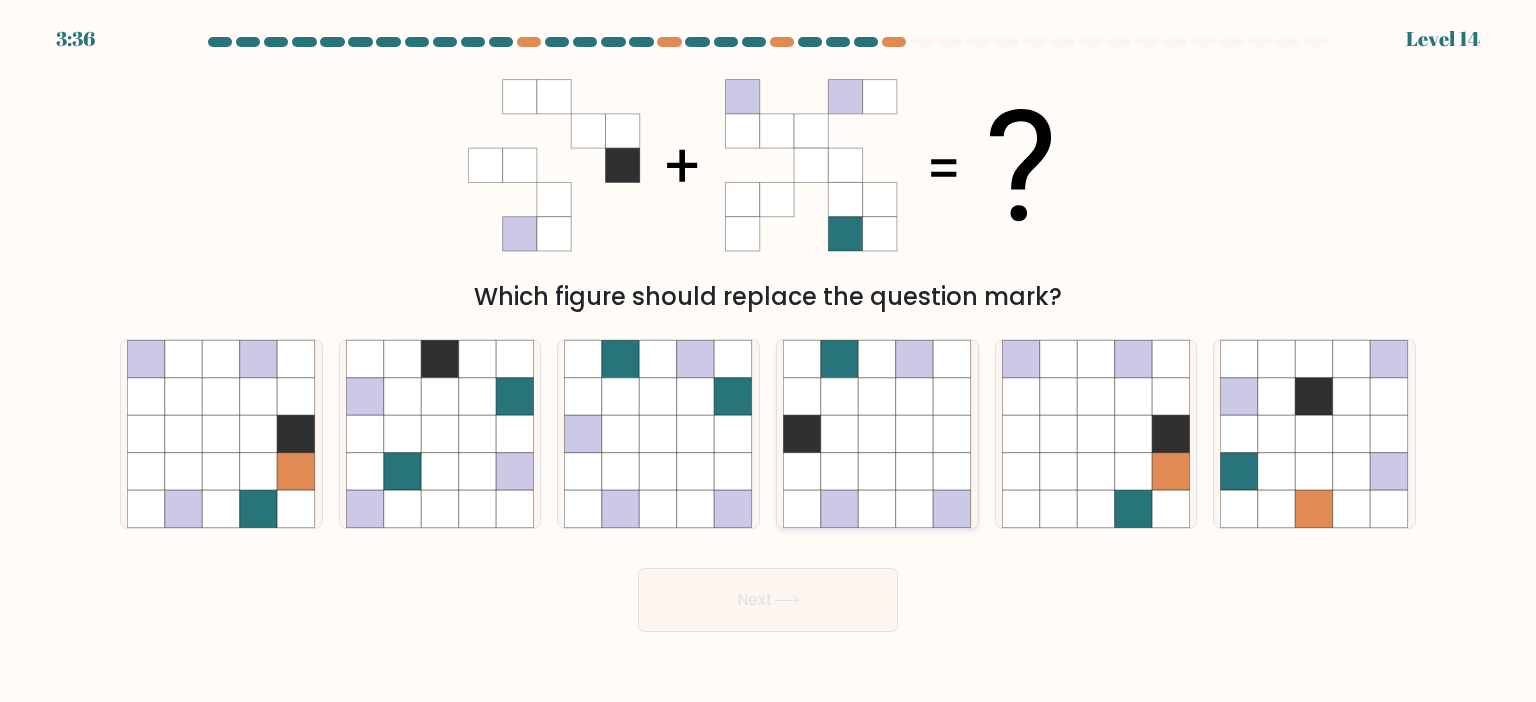 click at bounding box center [878, 472] 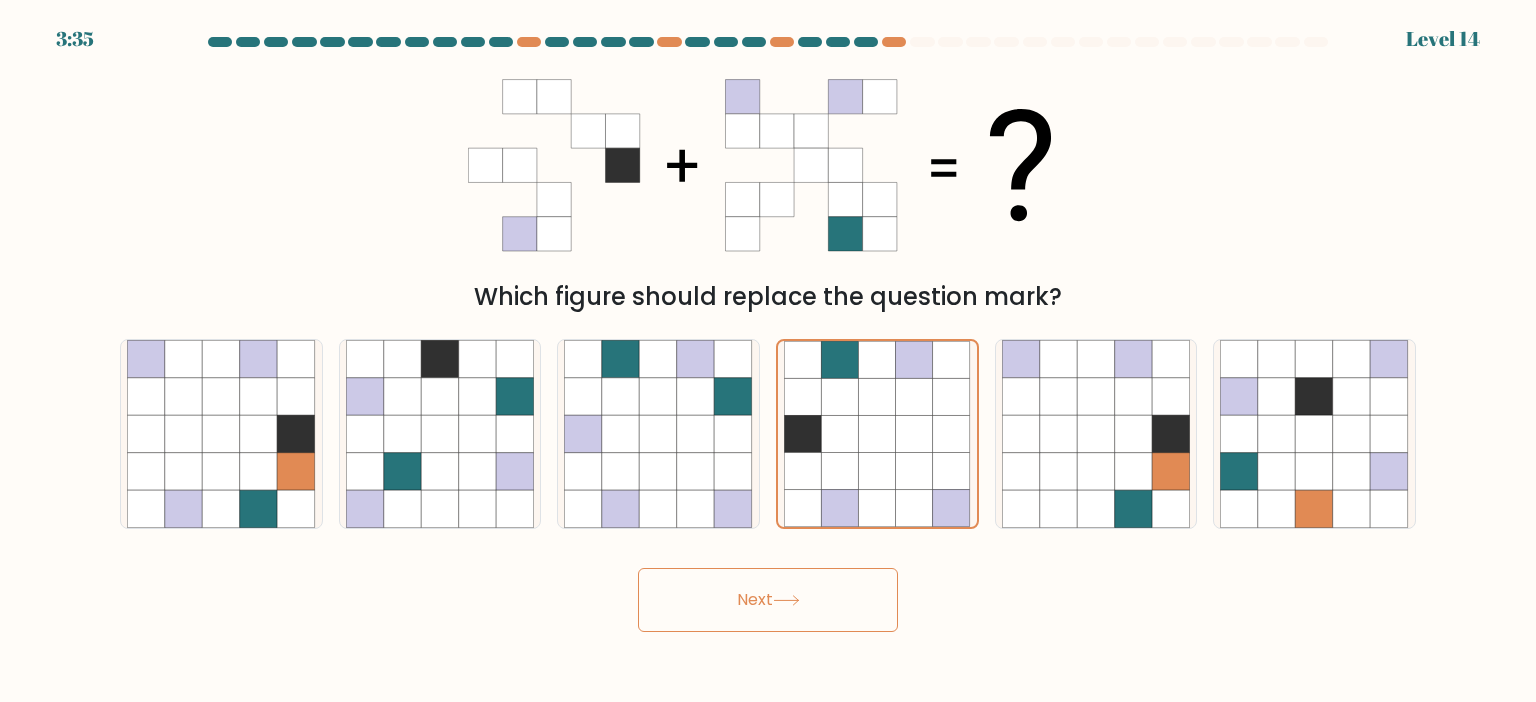 click on "Next" at bounding box center (768, 600) 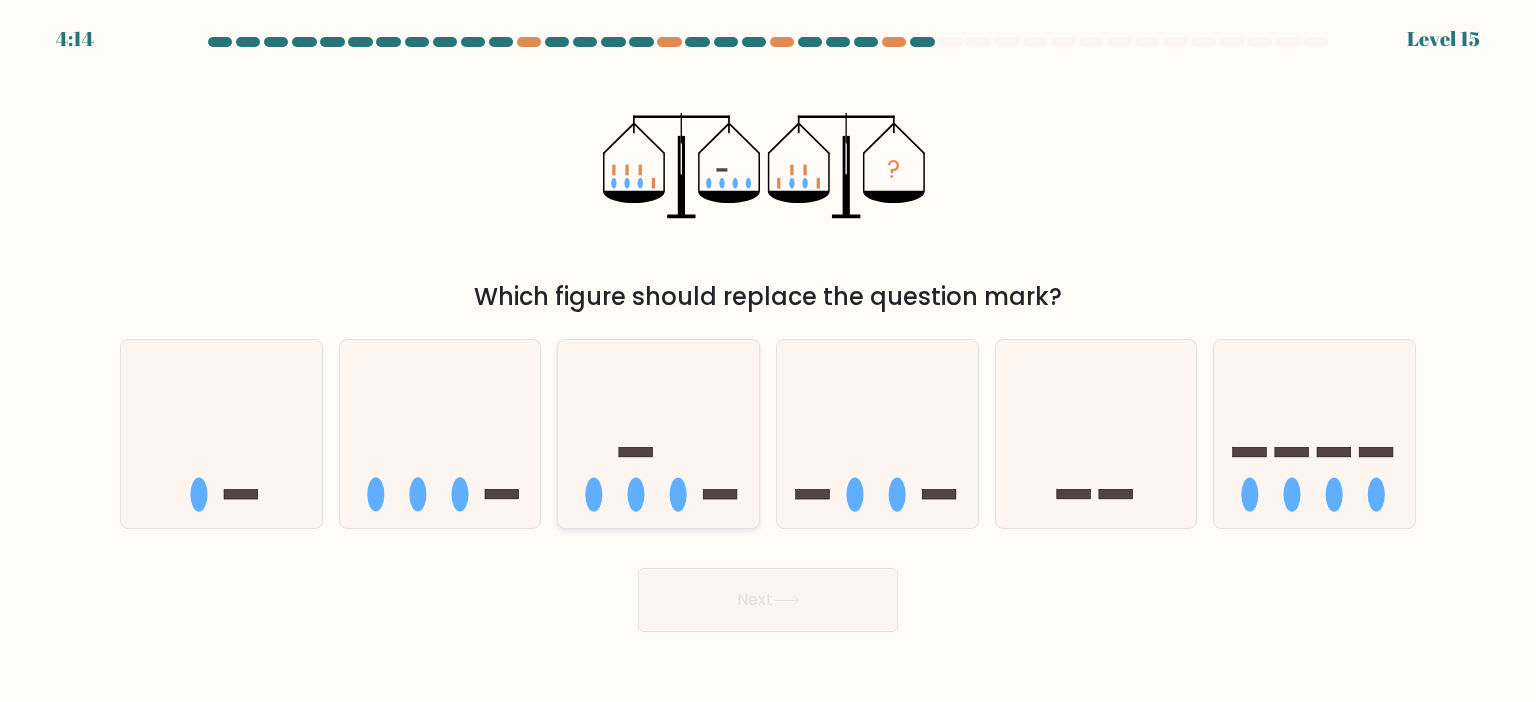 type 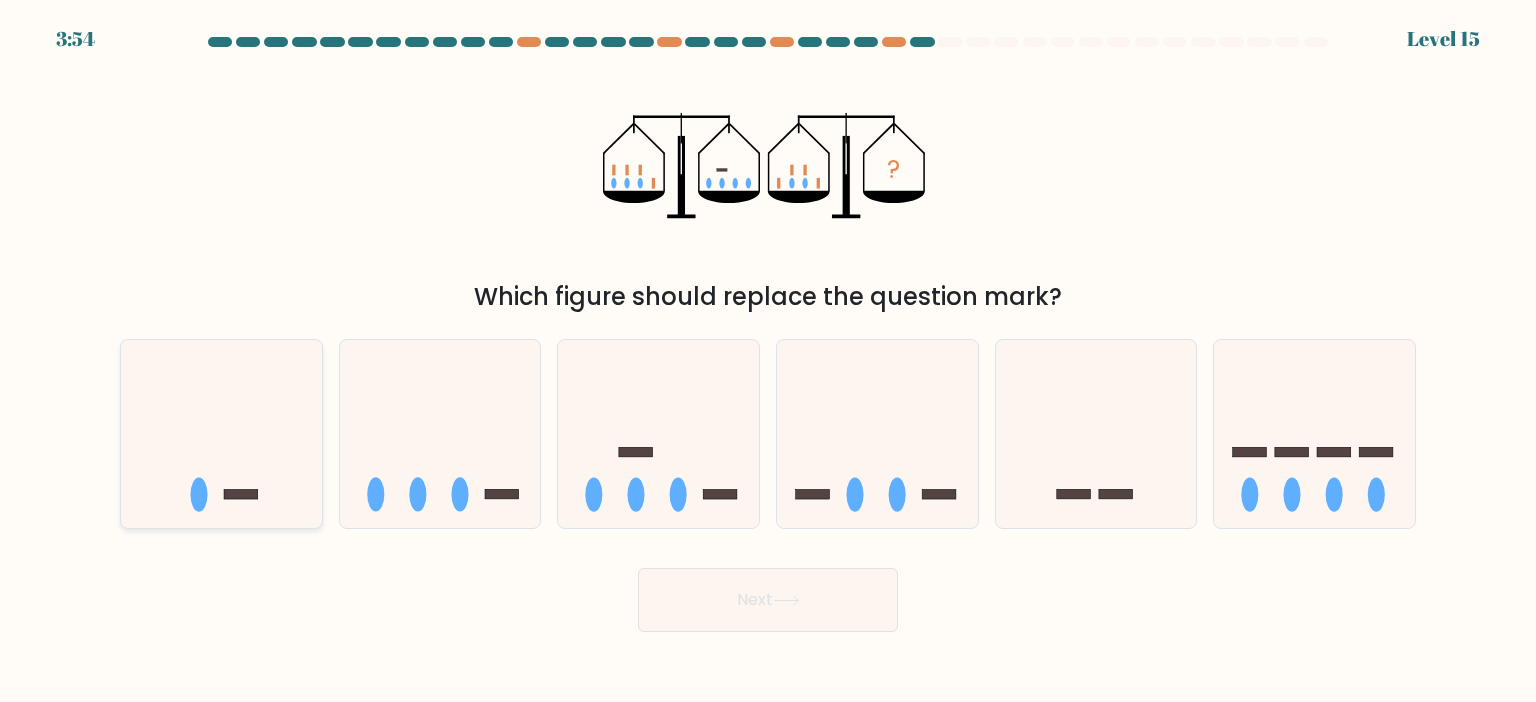 click at bounding box center [221, 434] 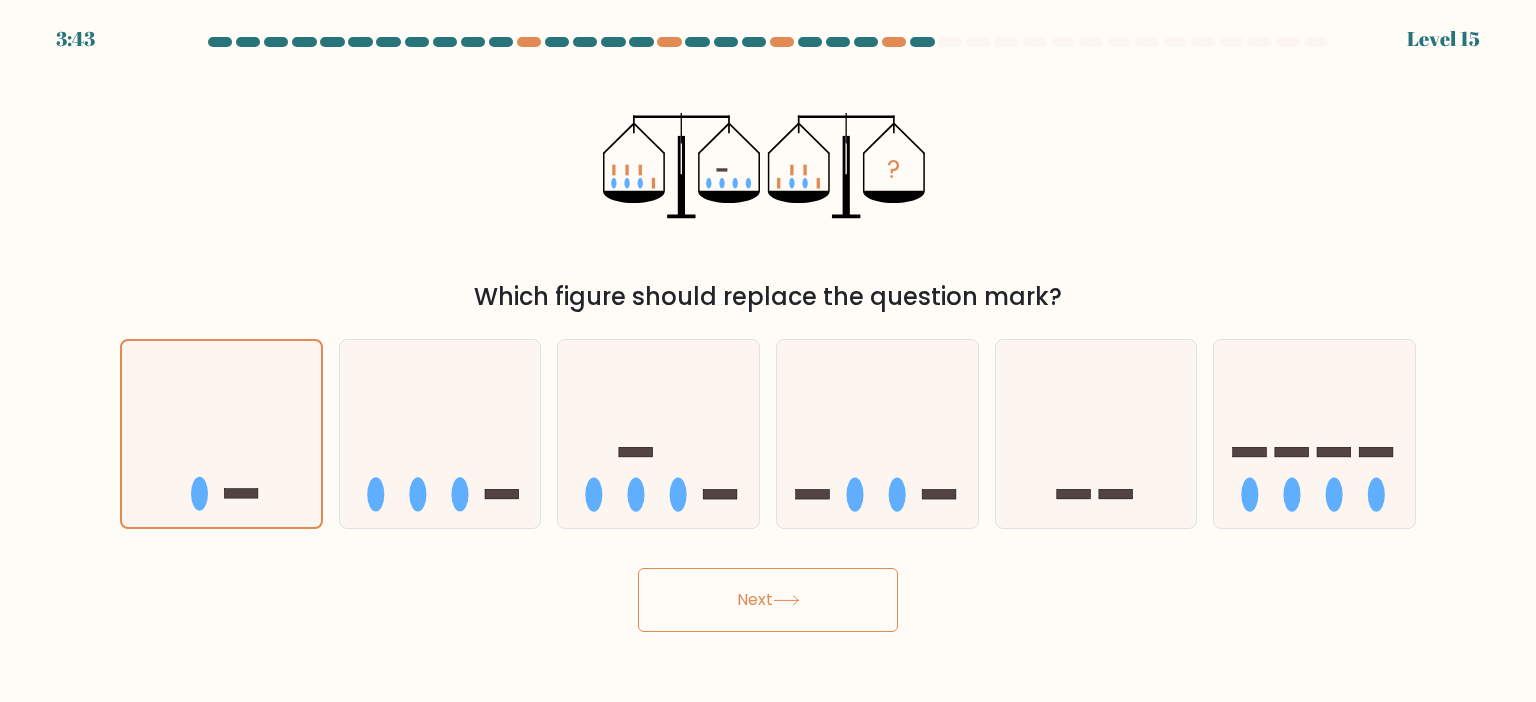 click on "Next" at bounding box center [768, 600] 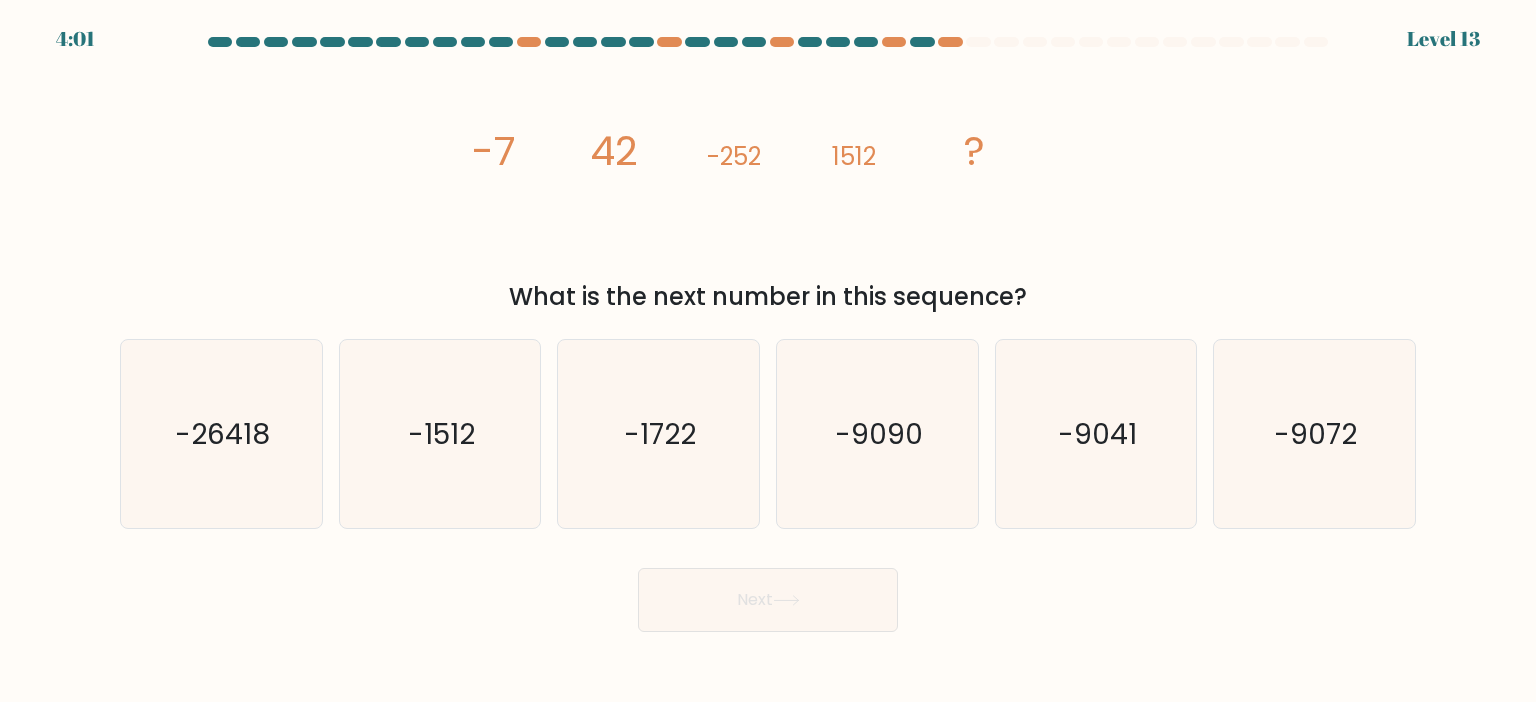 type 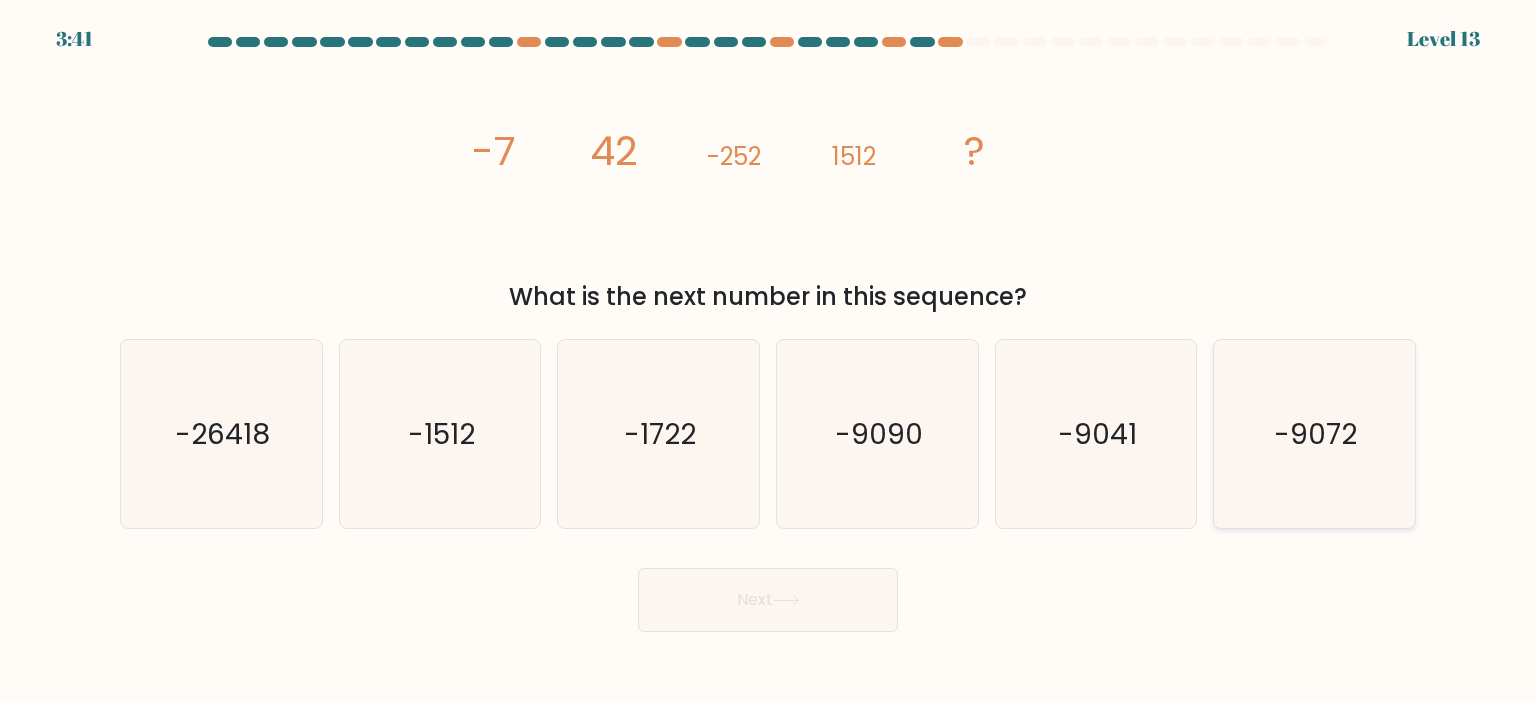 click on "-9072" at bounding box center [1316, 433] 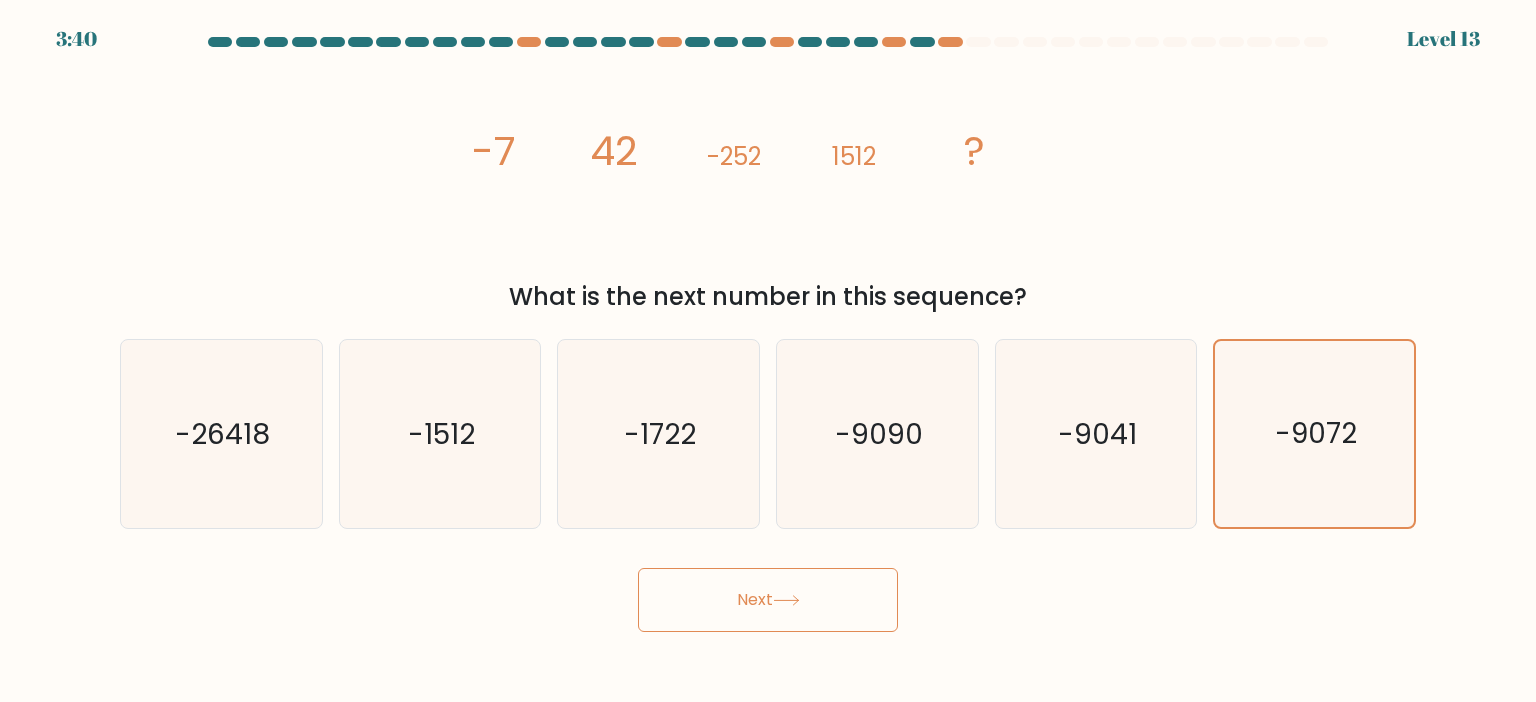 click on "Next" at bounding box center (768, 600) 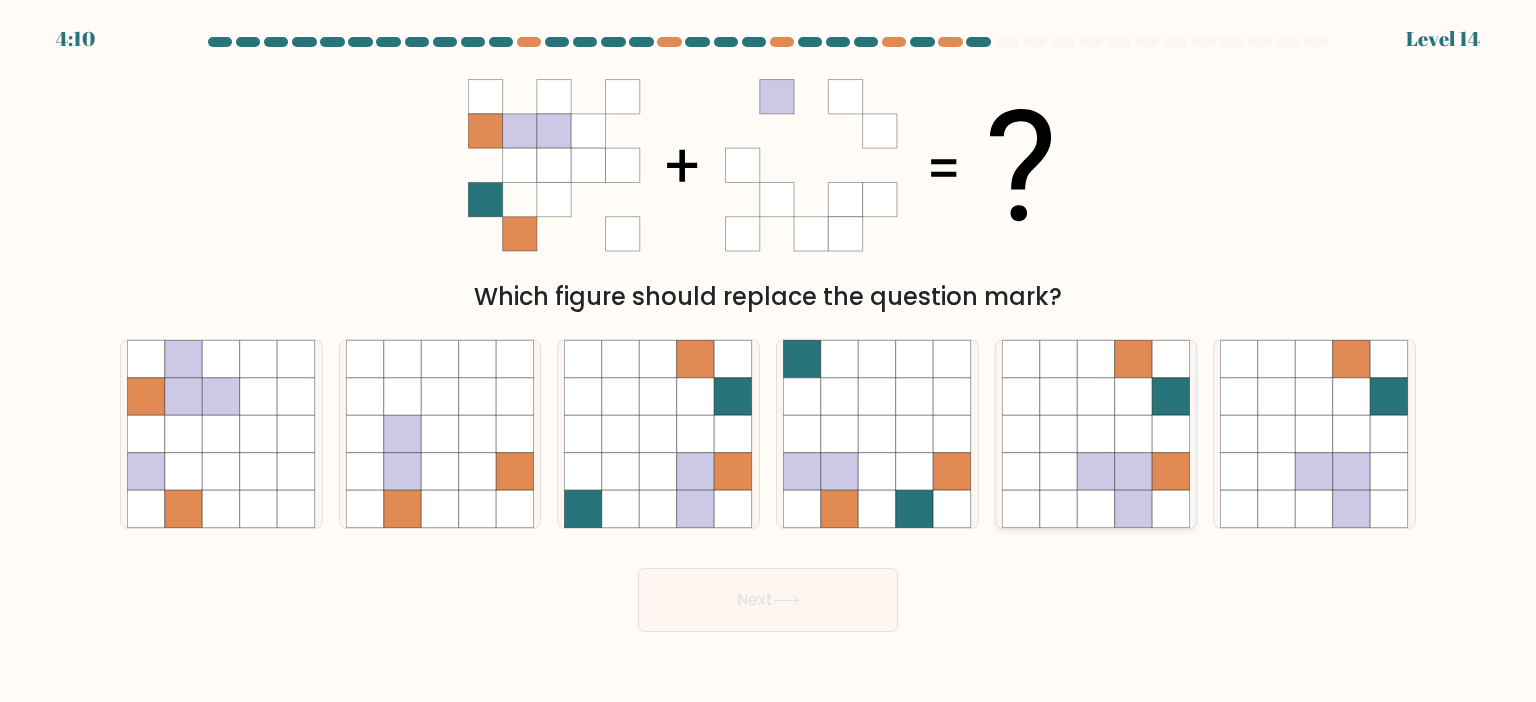 click at bounding box center (1096, 434) 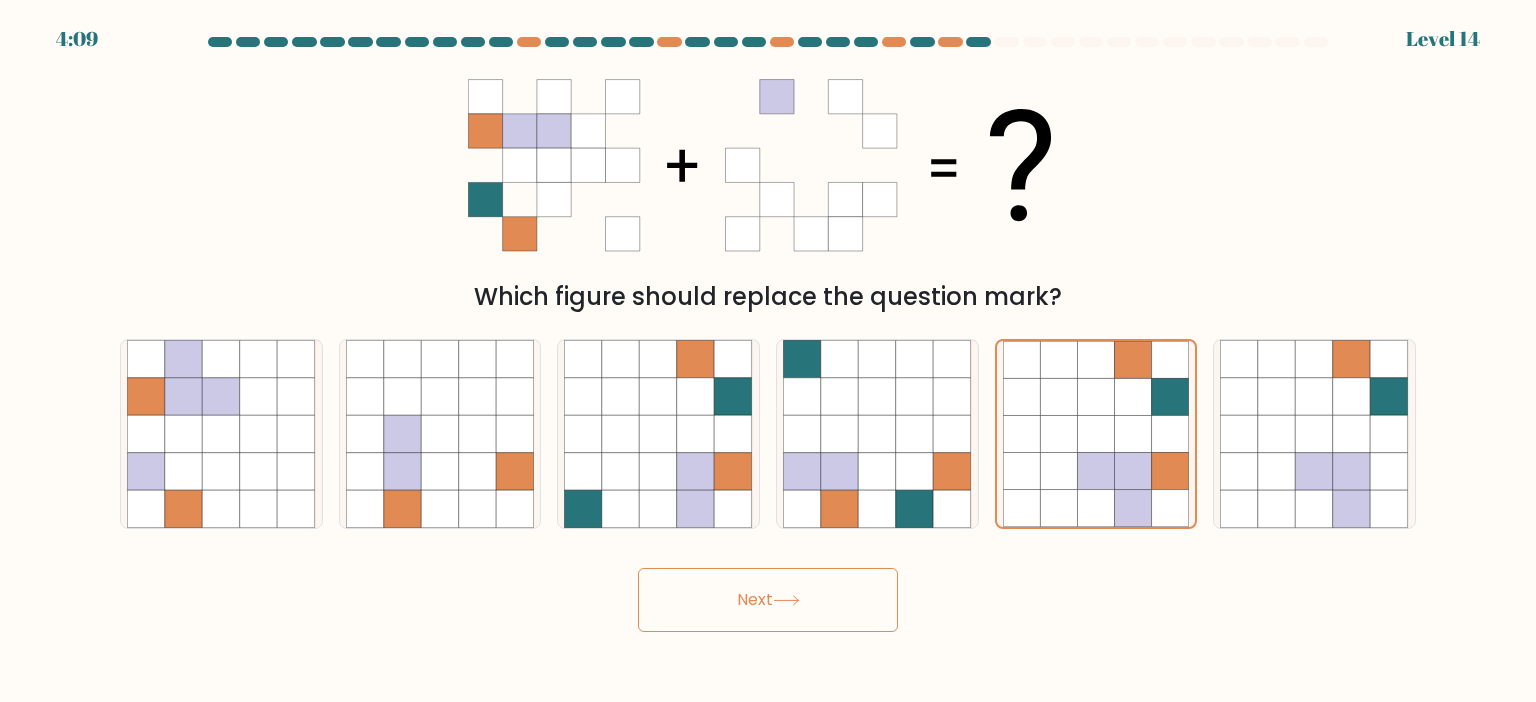 click on "Next" at bounding box center [768, 600] 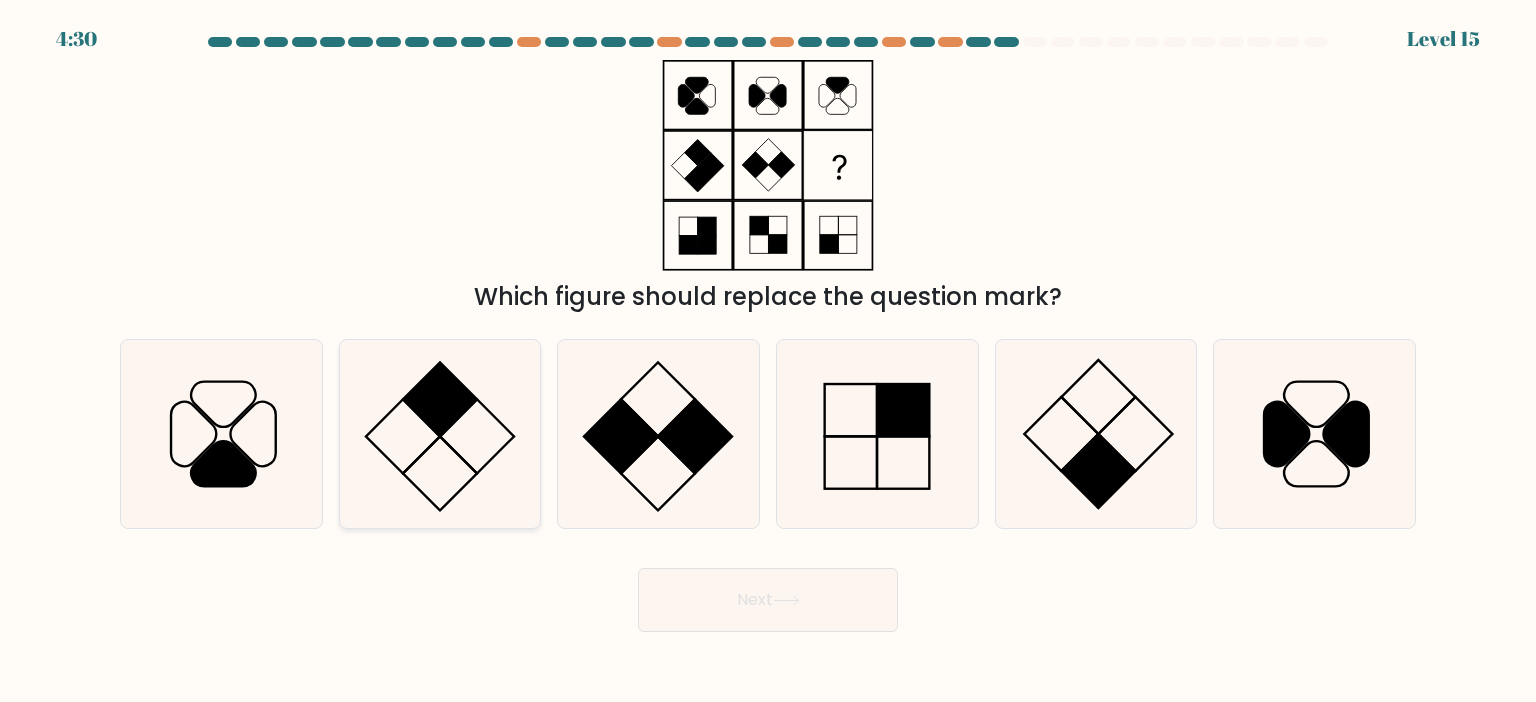 click at bounding box center (440, 399) 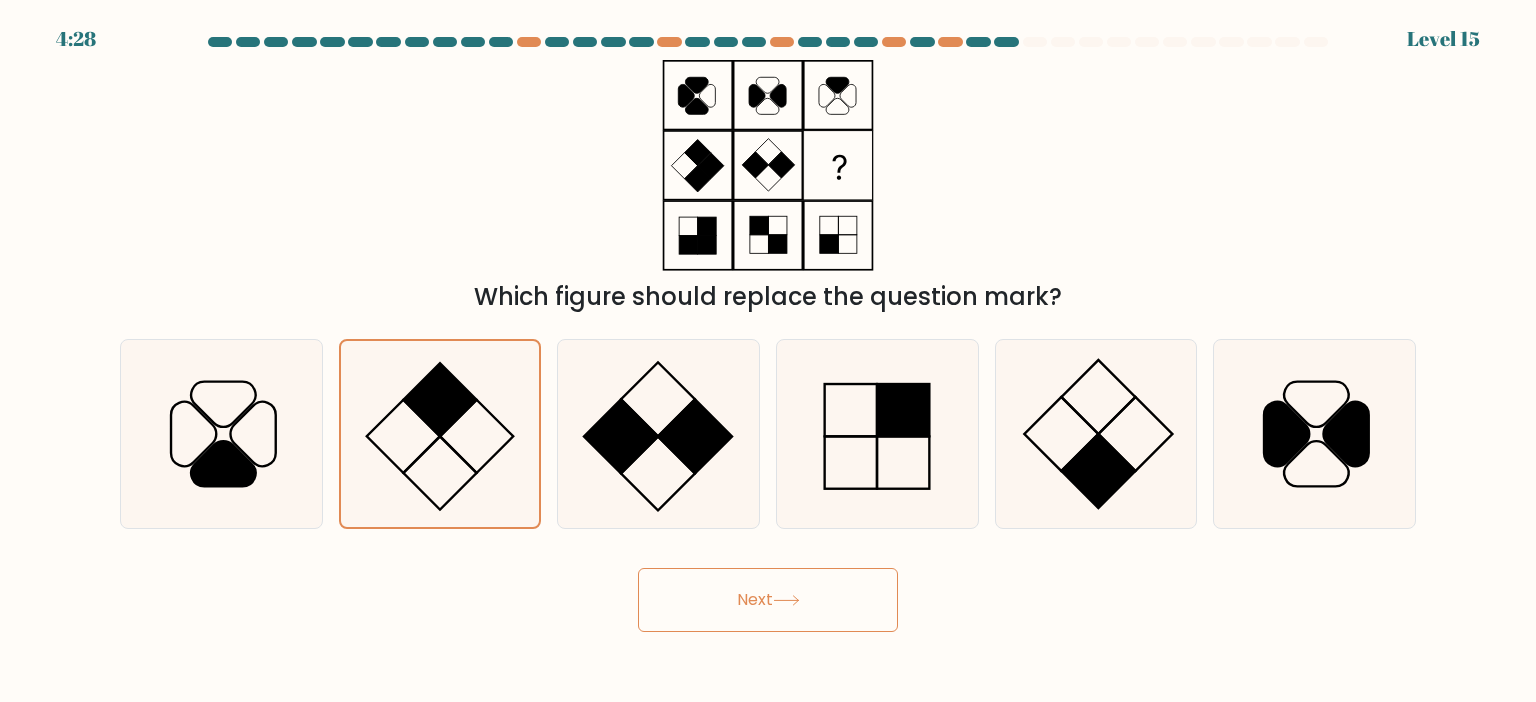 click on "Next" at bounding box center (768, 600) 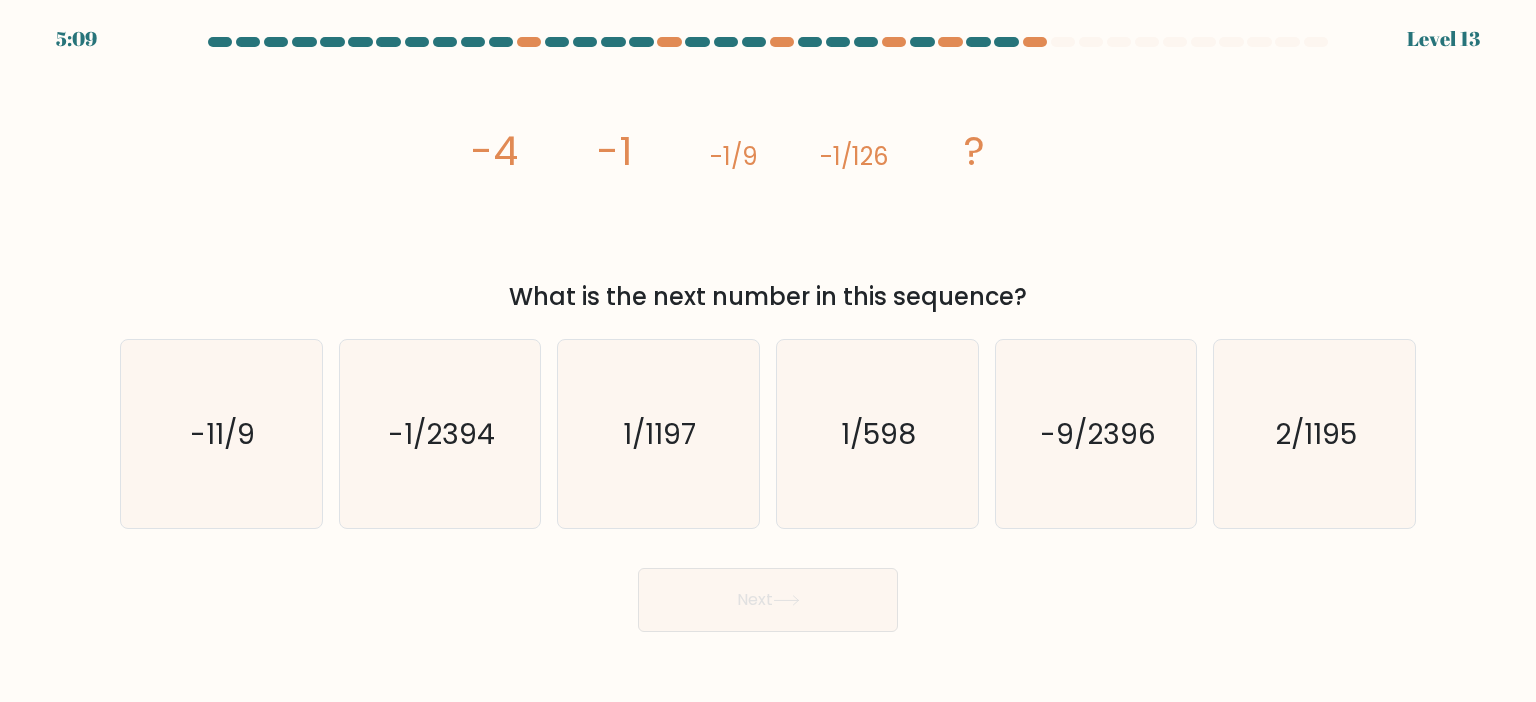 type 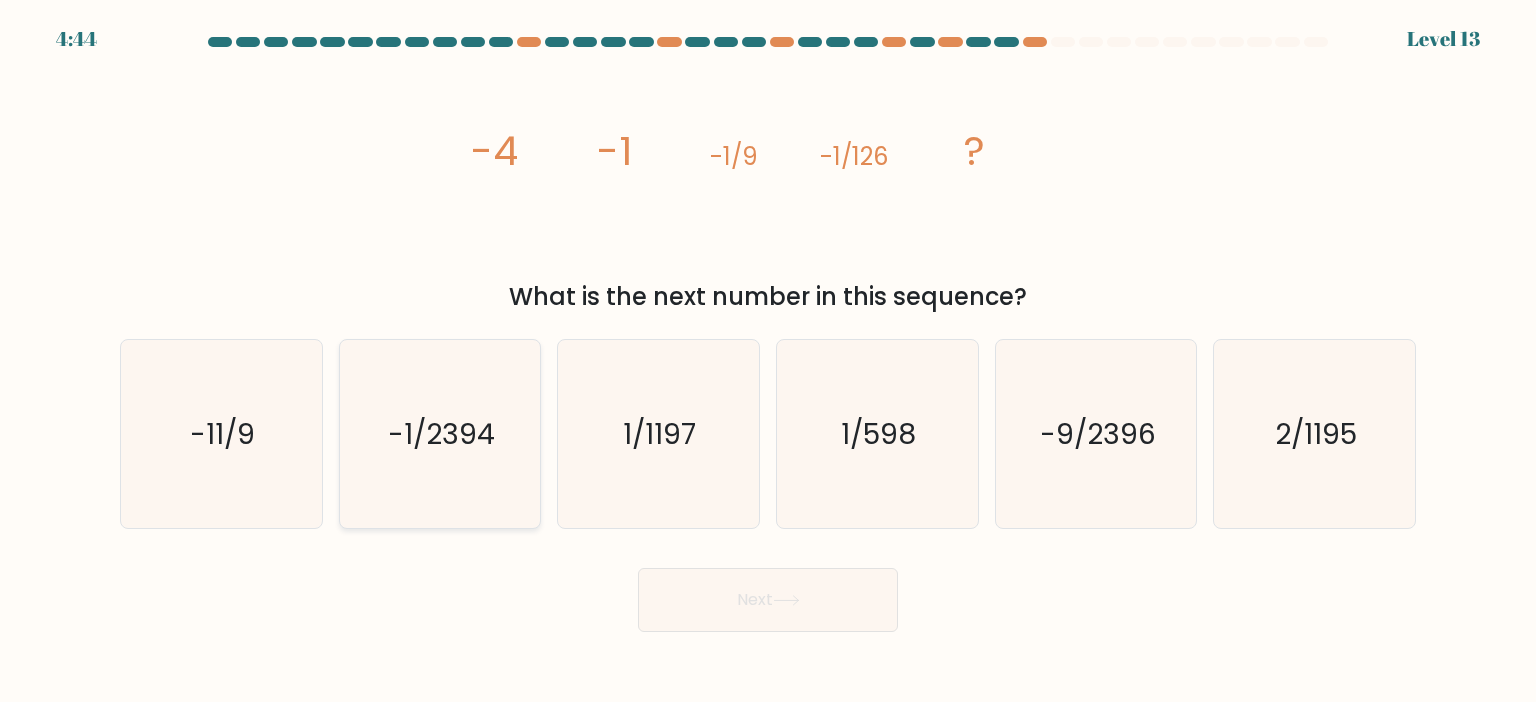 click on "-1/2394" at bounding box center (441, 433) 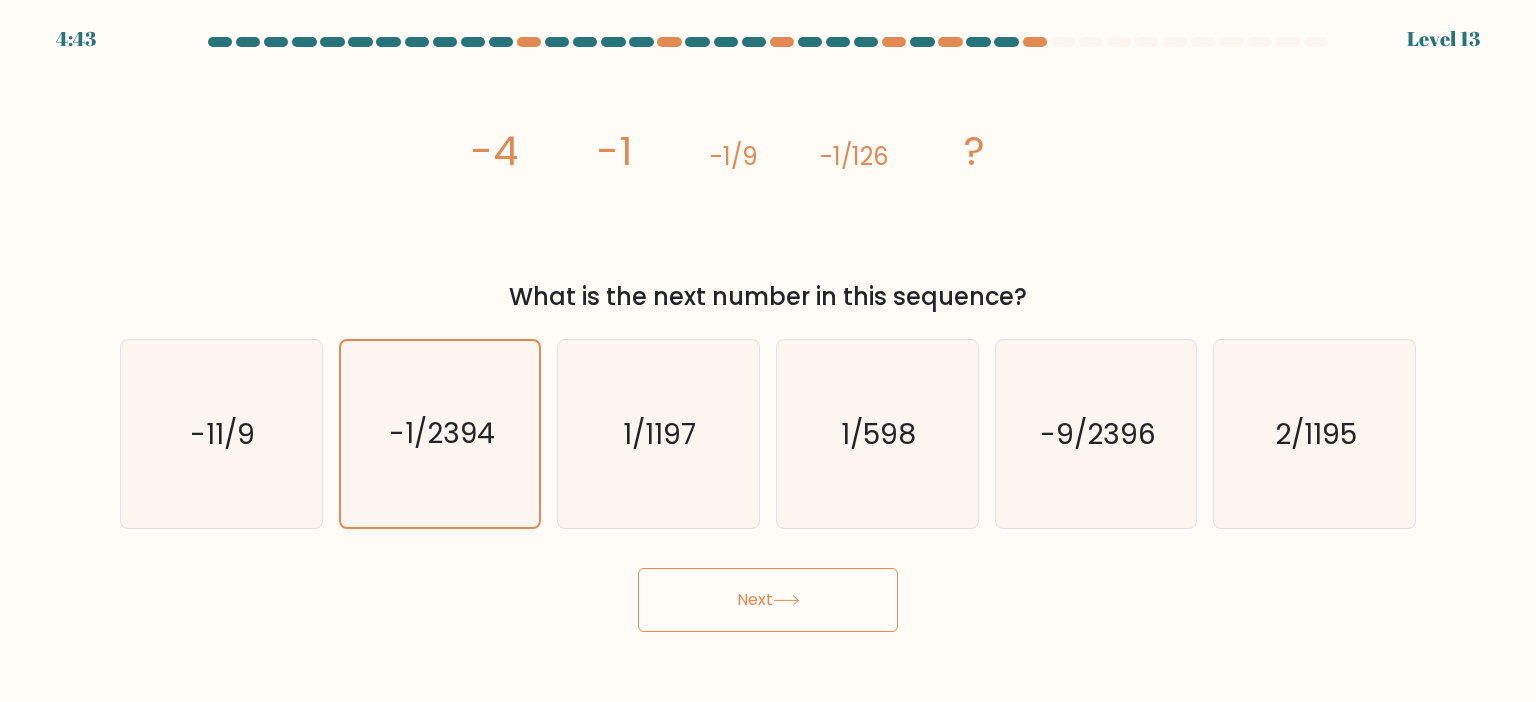 click on "Next" at bounding box center (768, 600) 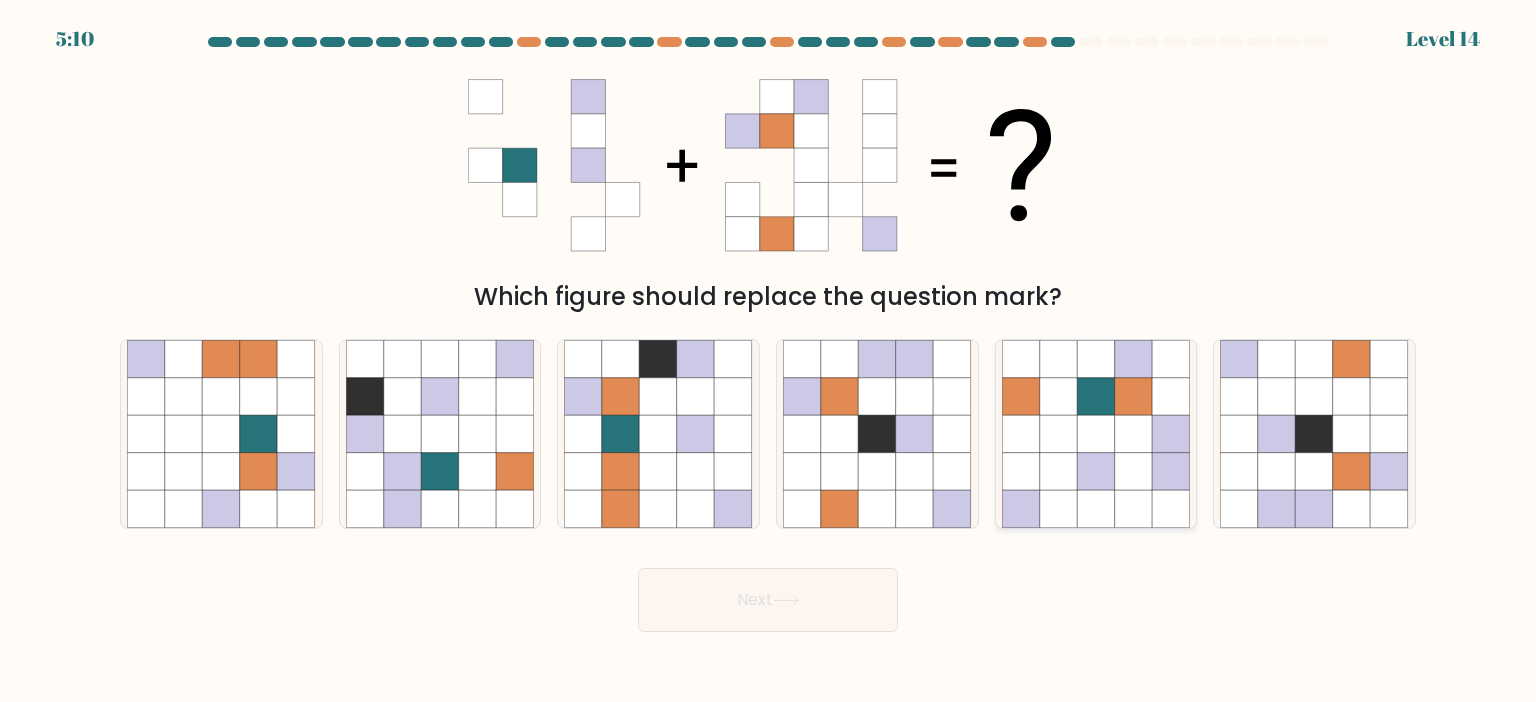 click at bounding box center (1134, 472) 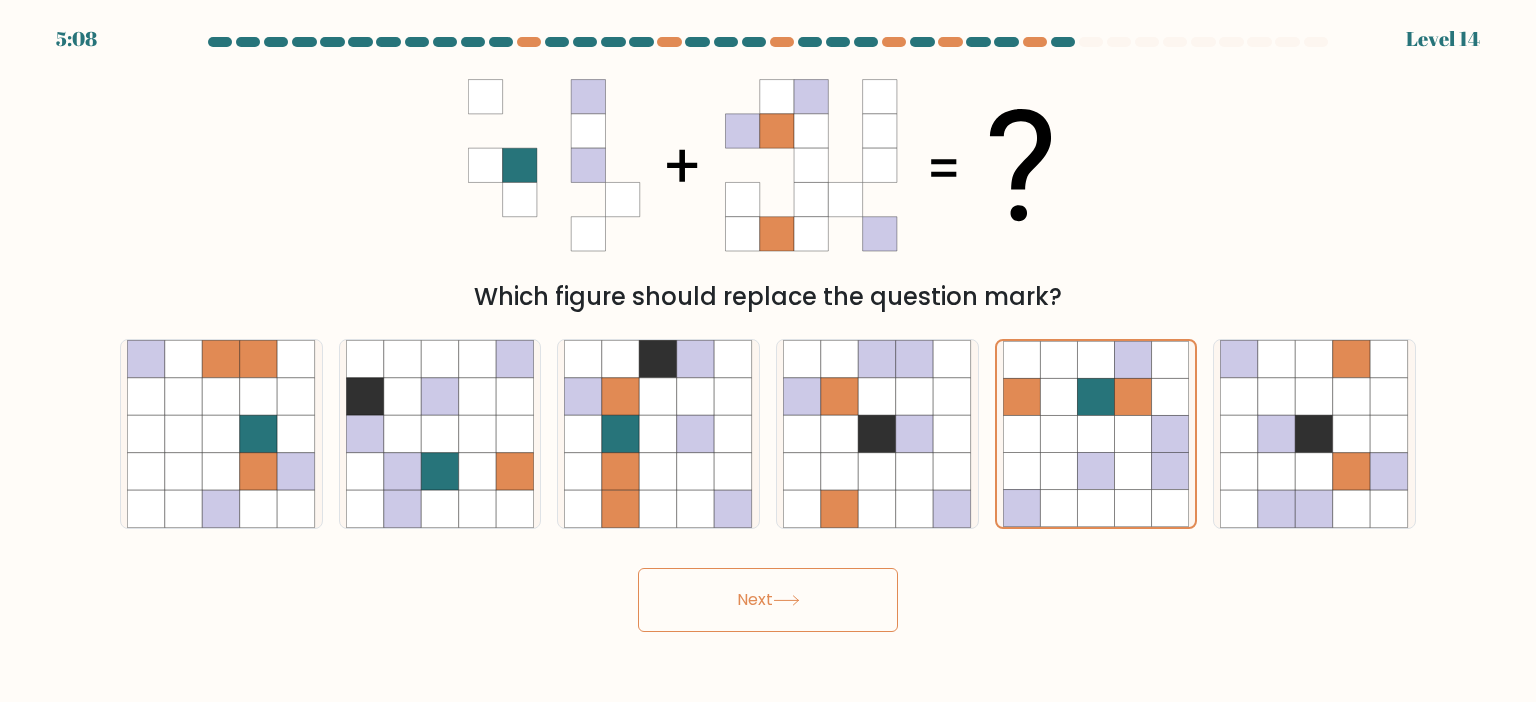 click on "Next" at bounding box center (768, 600) 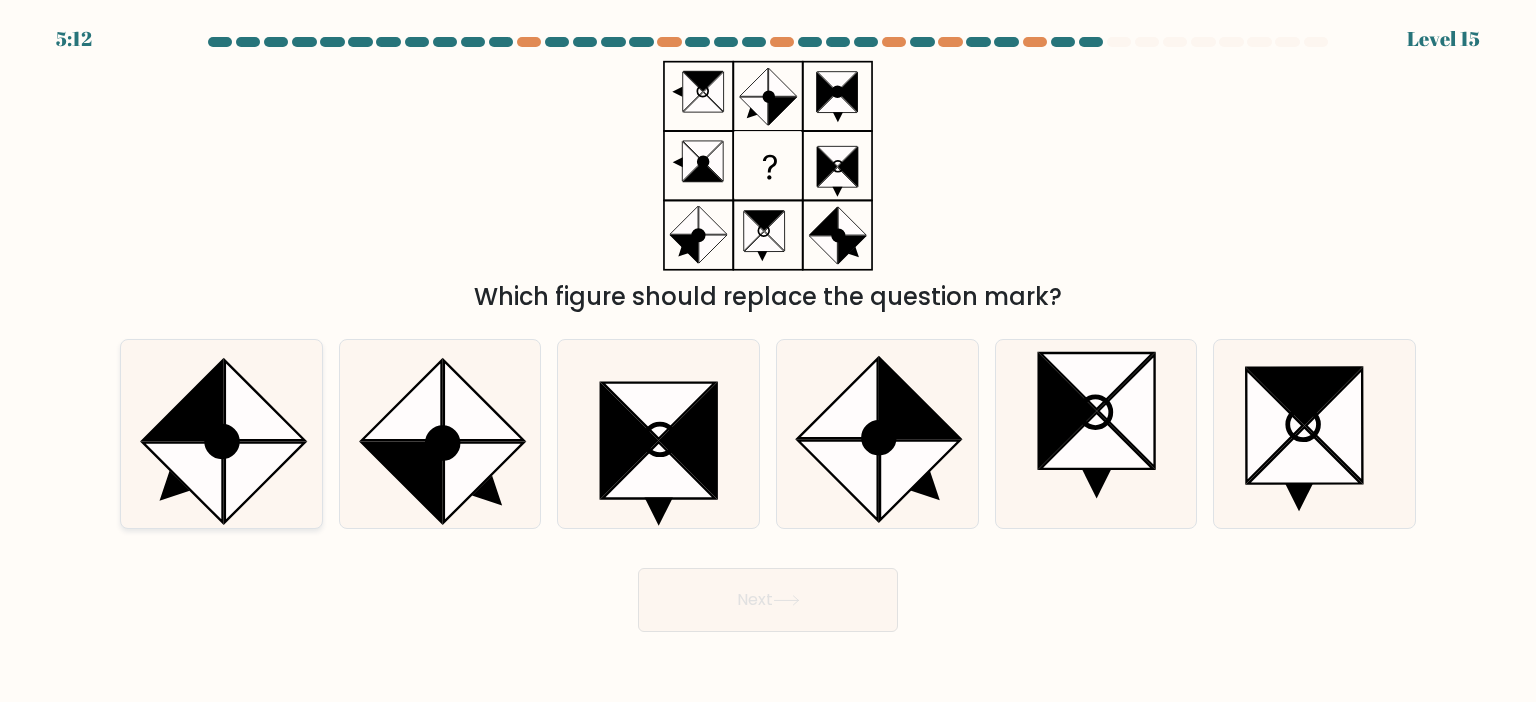 click at bounding box center [222, 441] 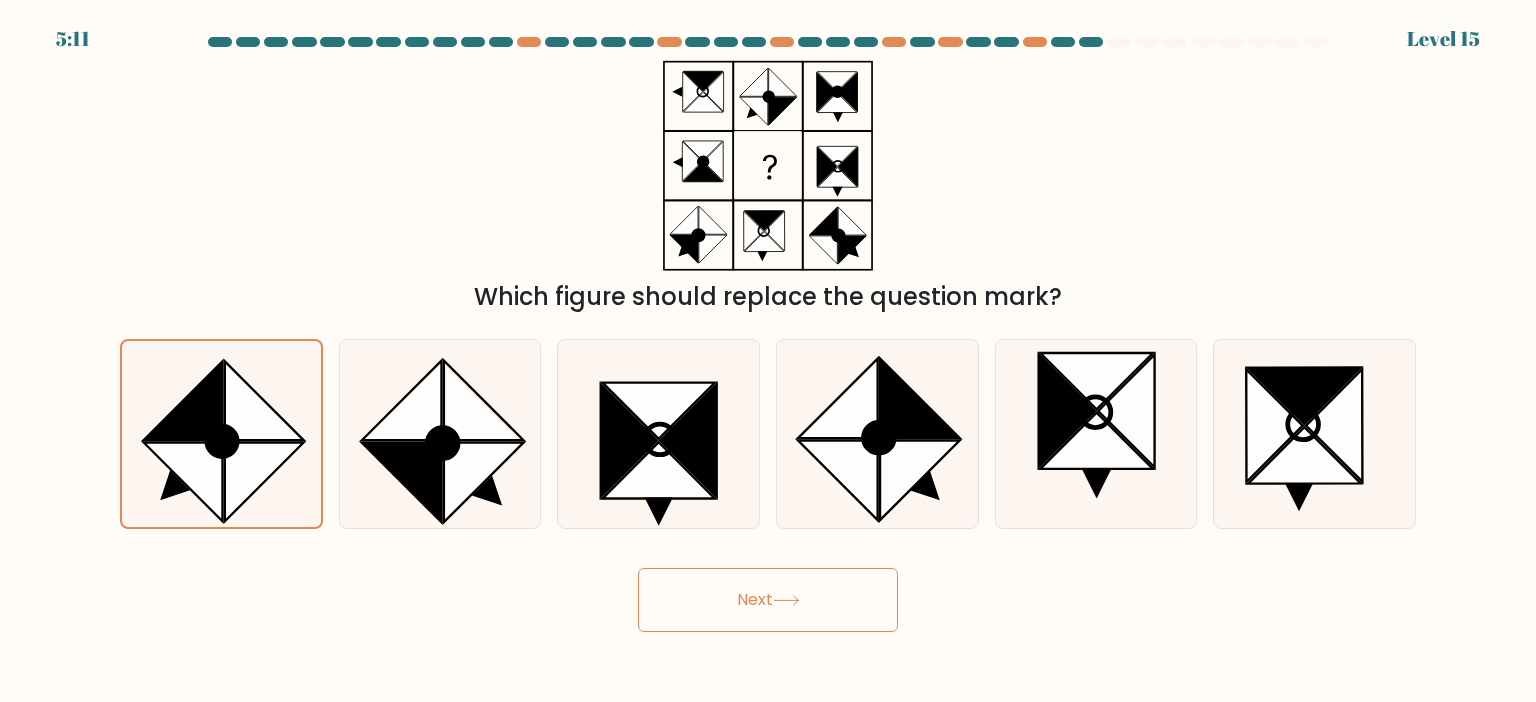 click on "Next" at bounding box center [768, 600] 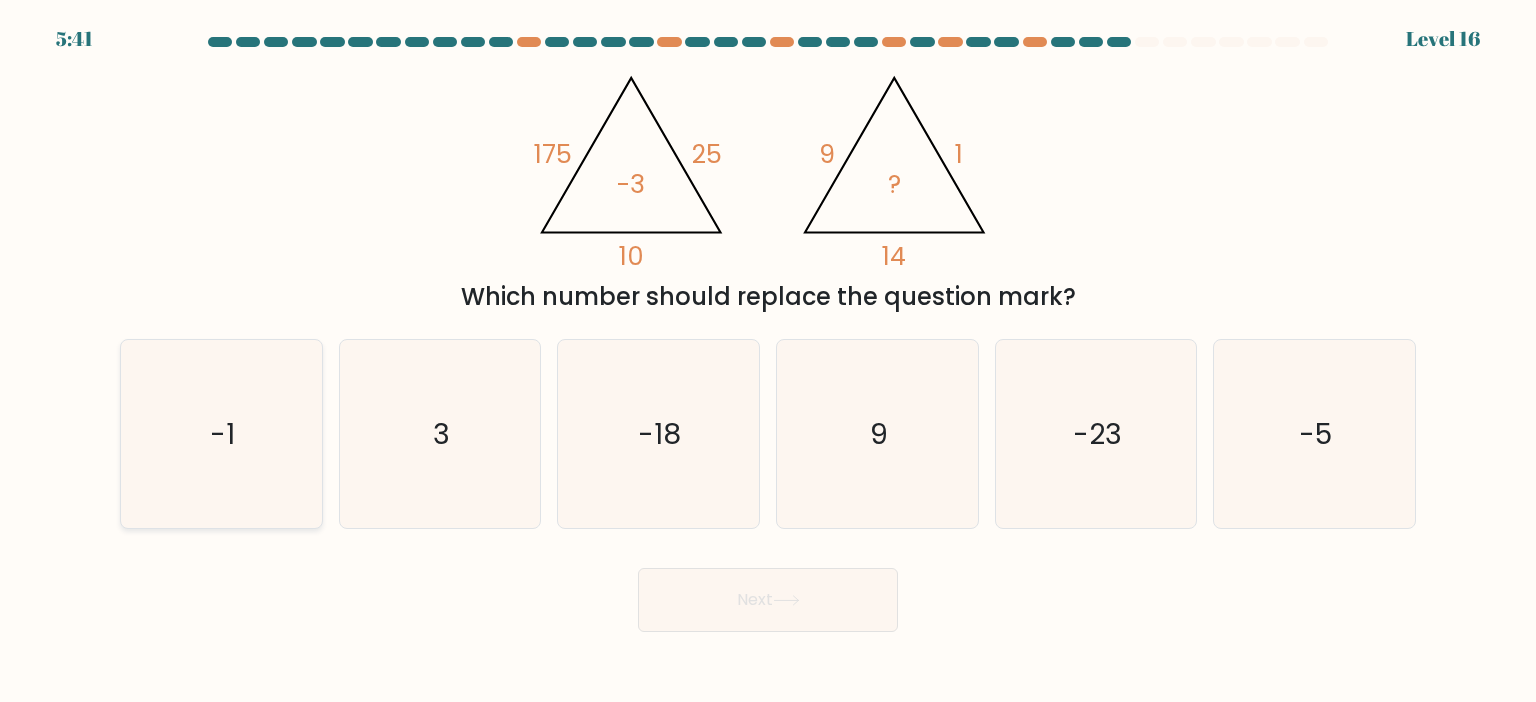 click on "-1" at bounding box center (221, 434) 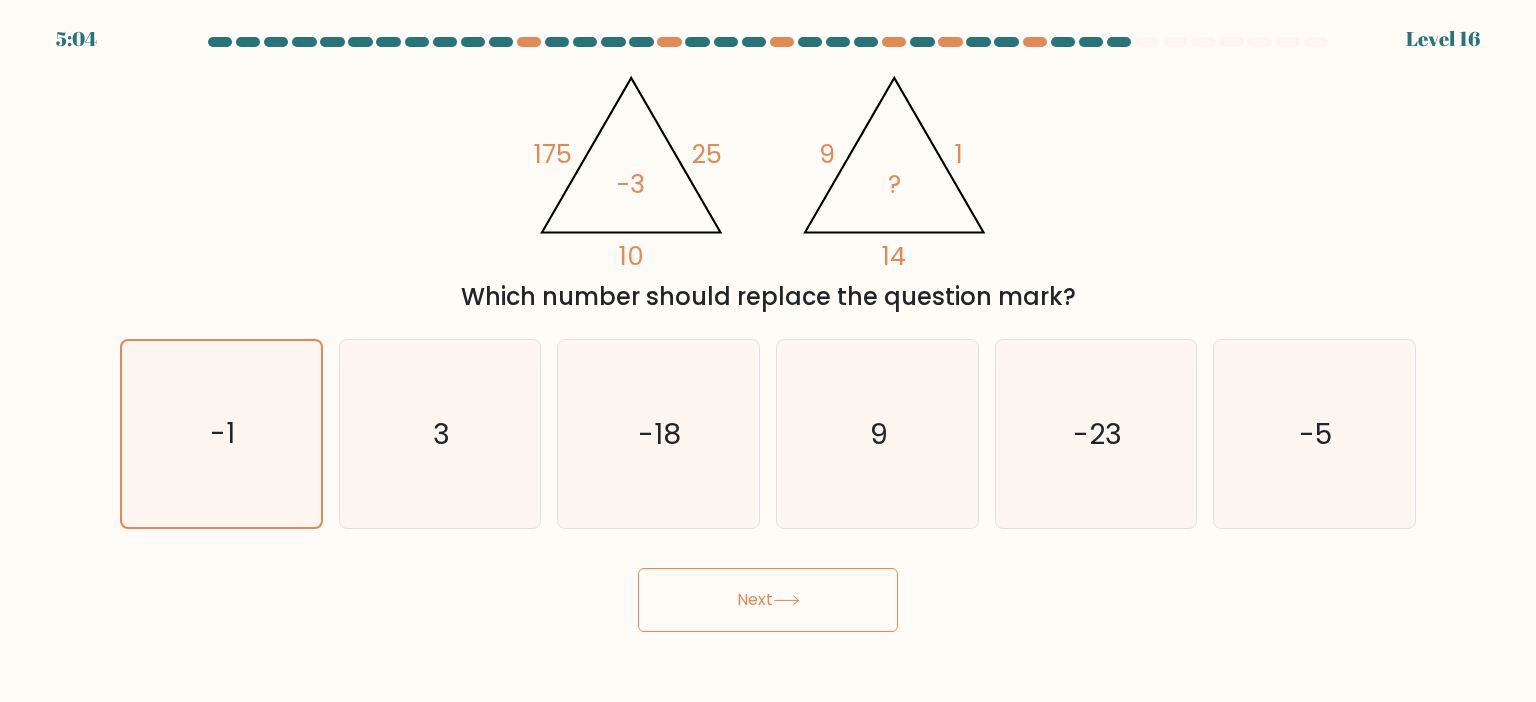 click on "Next" at bounding box center [768, 600] 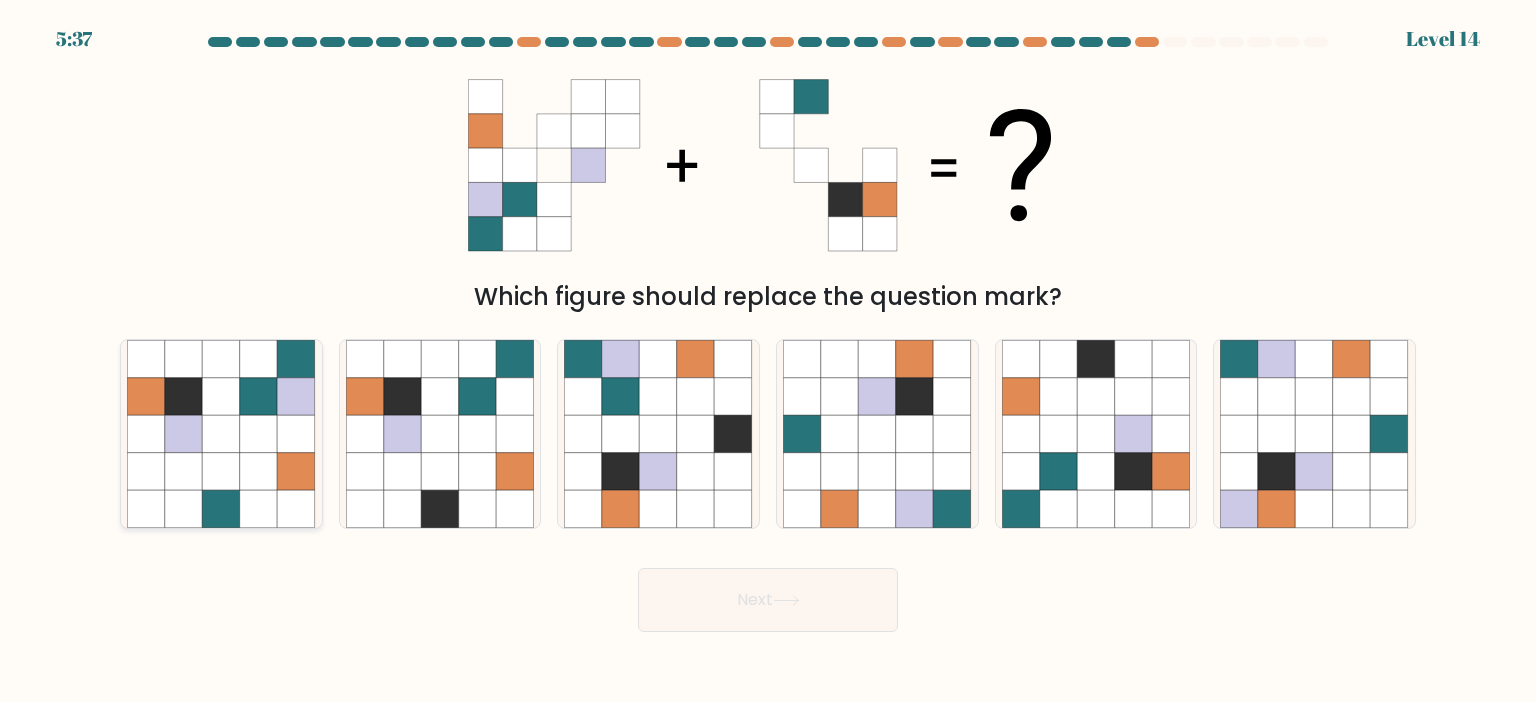 click at bounding box center [184, 397] 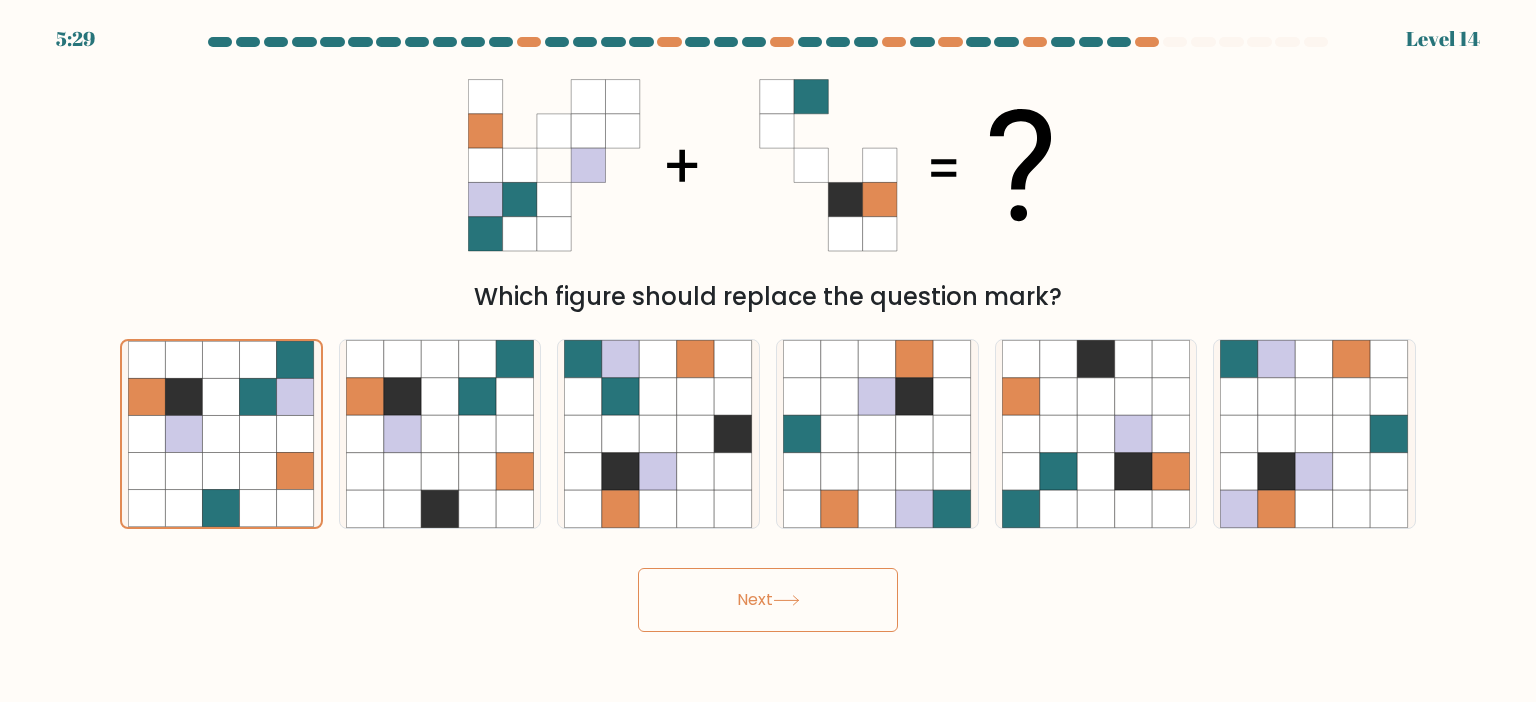 click on "Next" at bounding box center [768, 600] 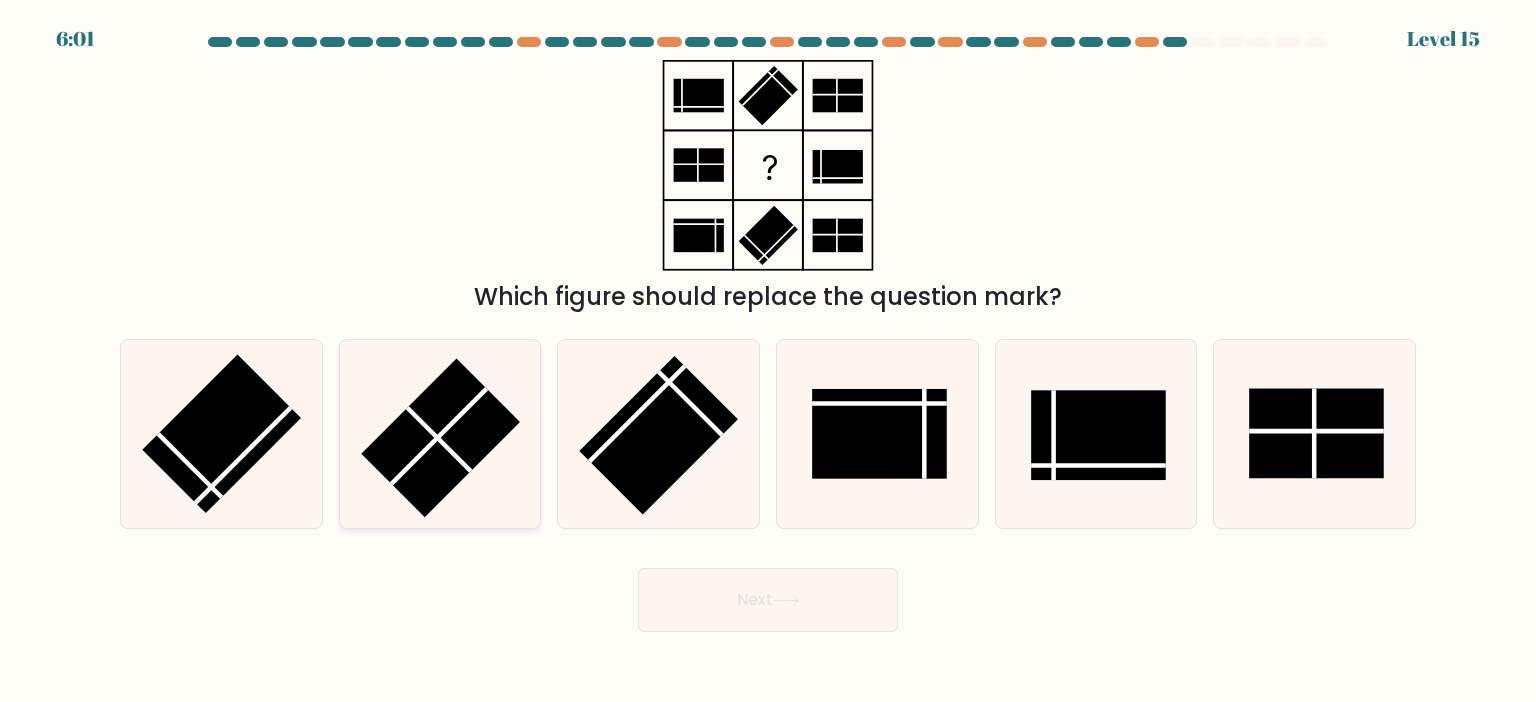 click at bounding box center (440, 437) 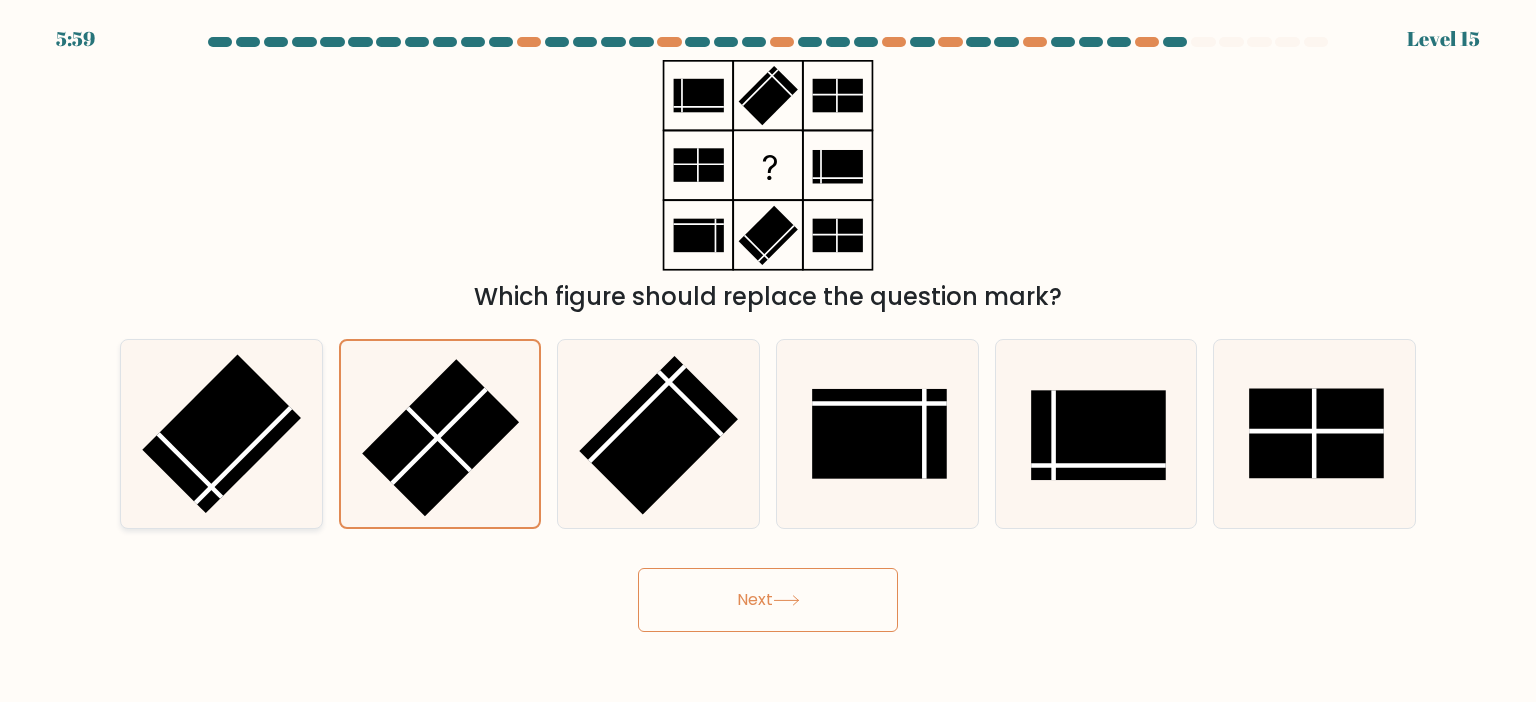 click at bounding box center [221, 433] 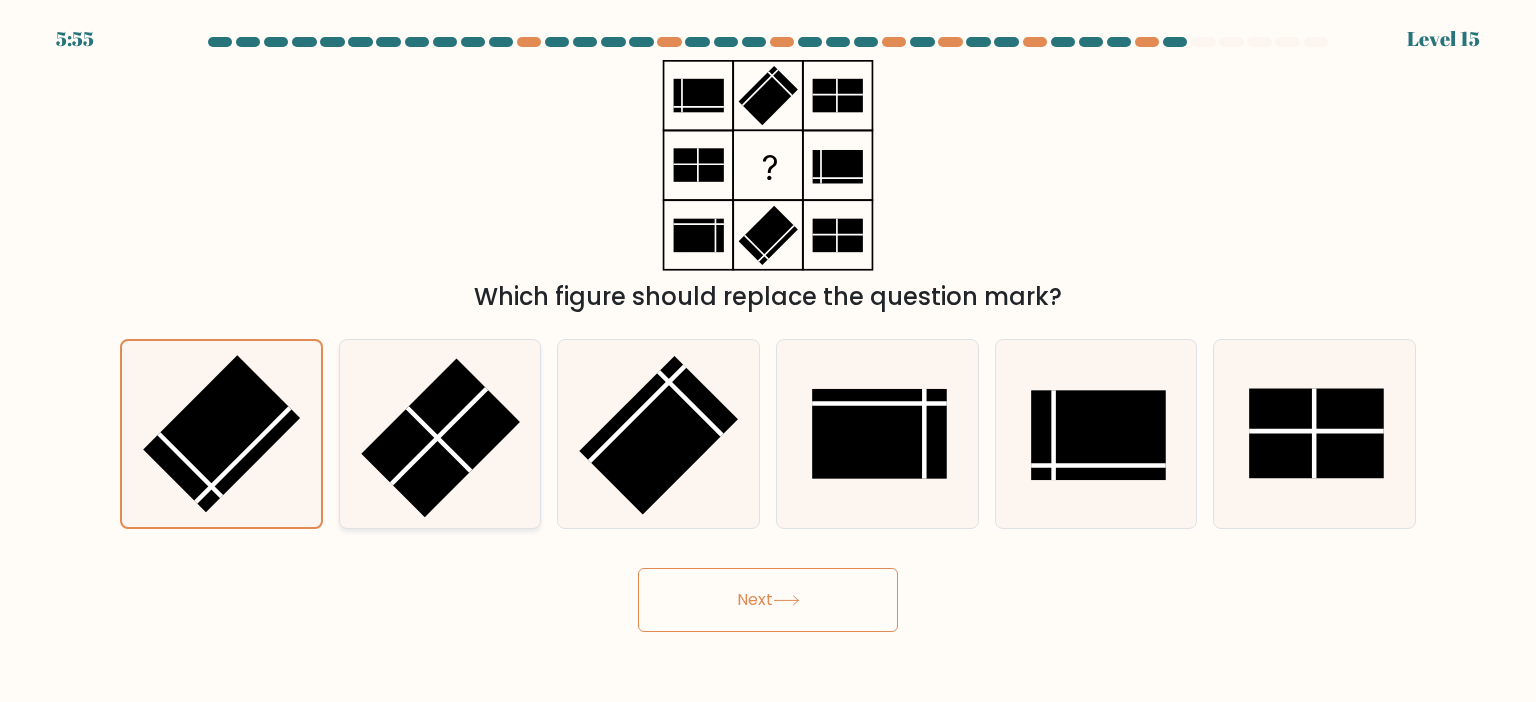 click at bounding box center (440, 437) 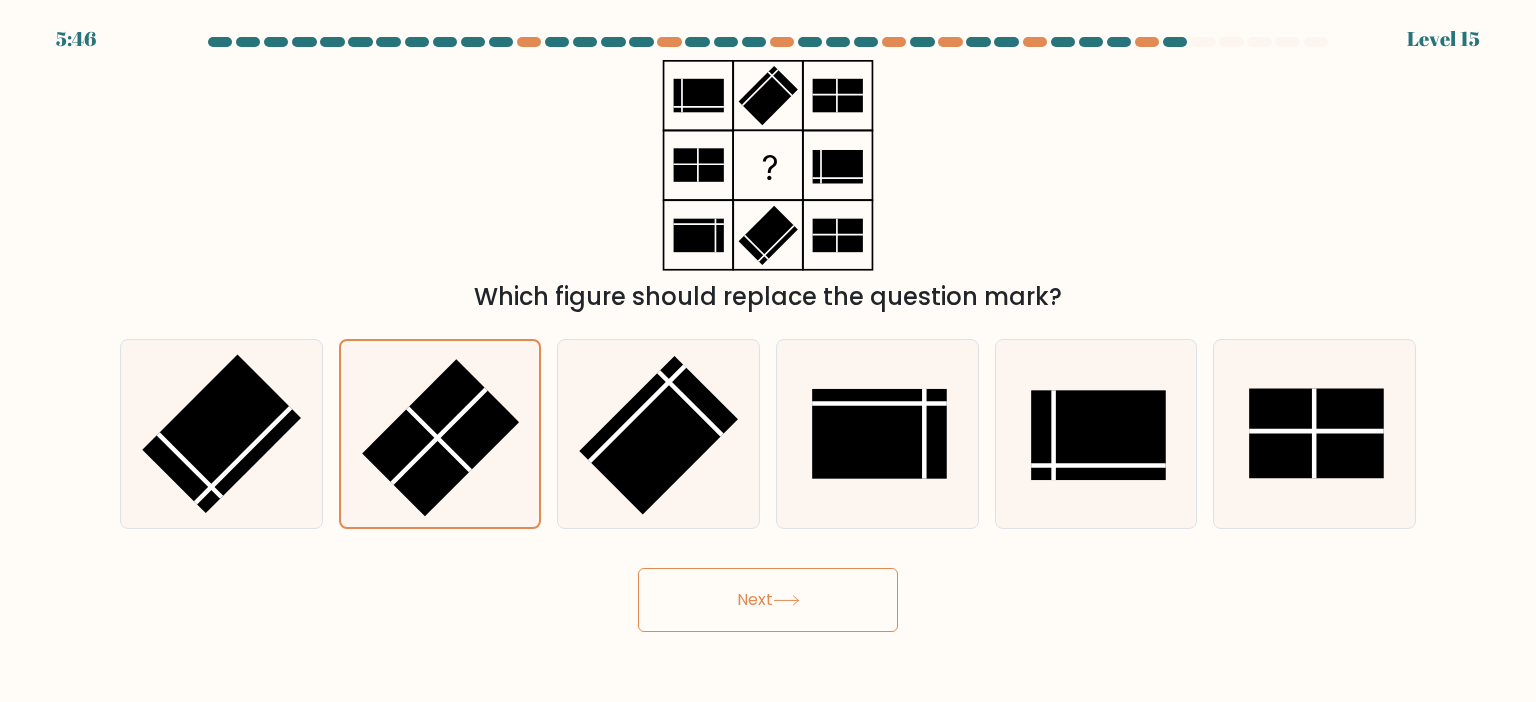 click on "Next" at bounding box center [768, 600] 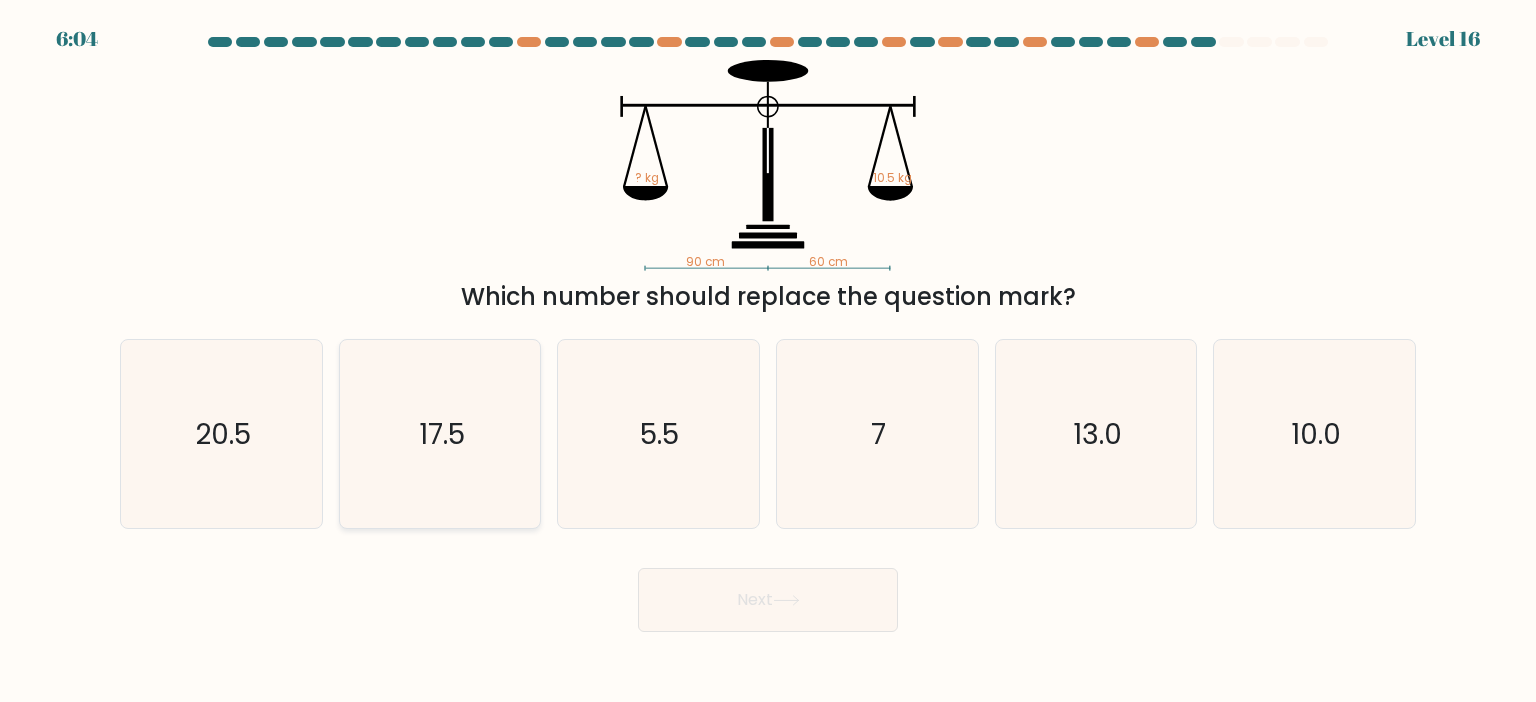 click on "17.5" at bounding box center (440, 434) 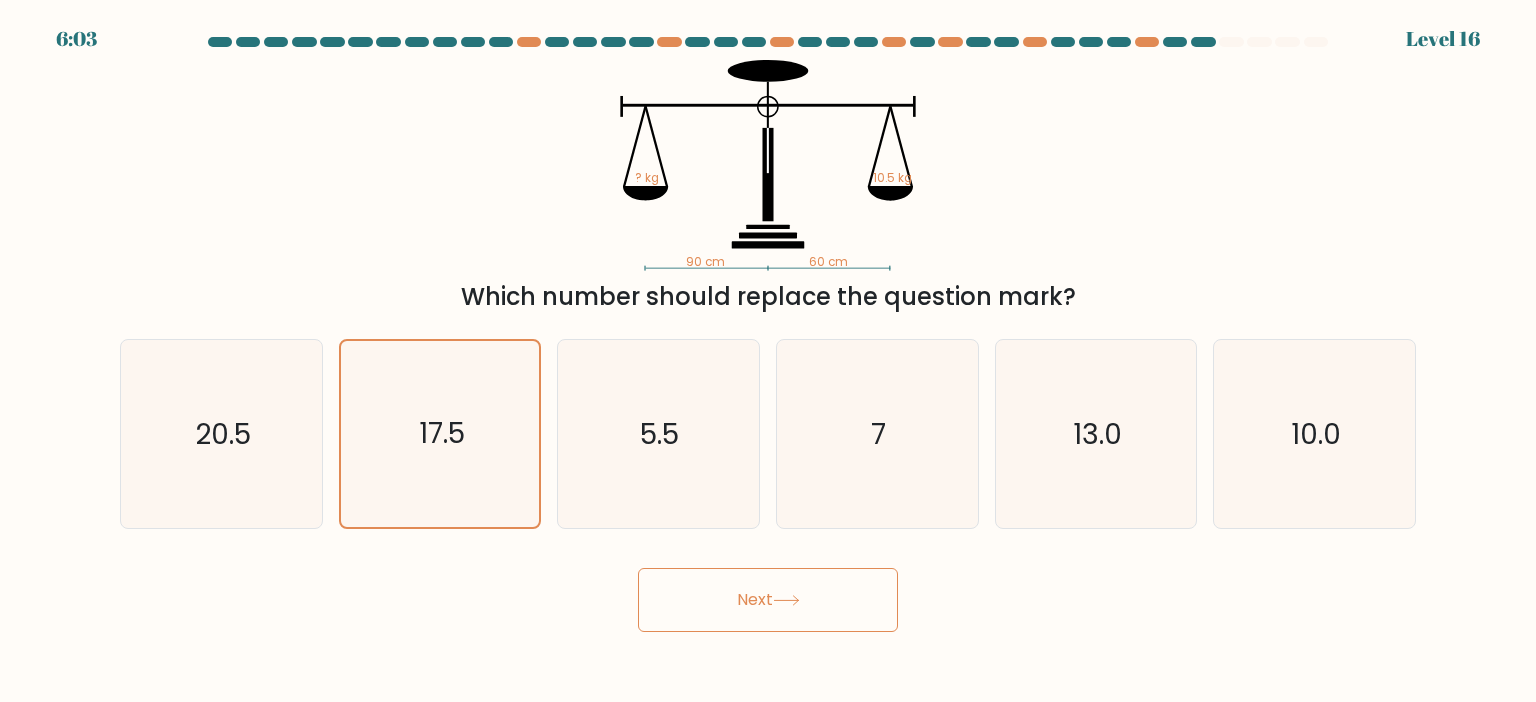 click at bounding box center (786, 600) 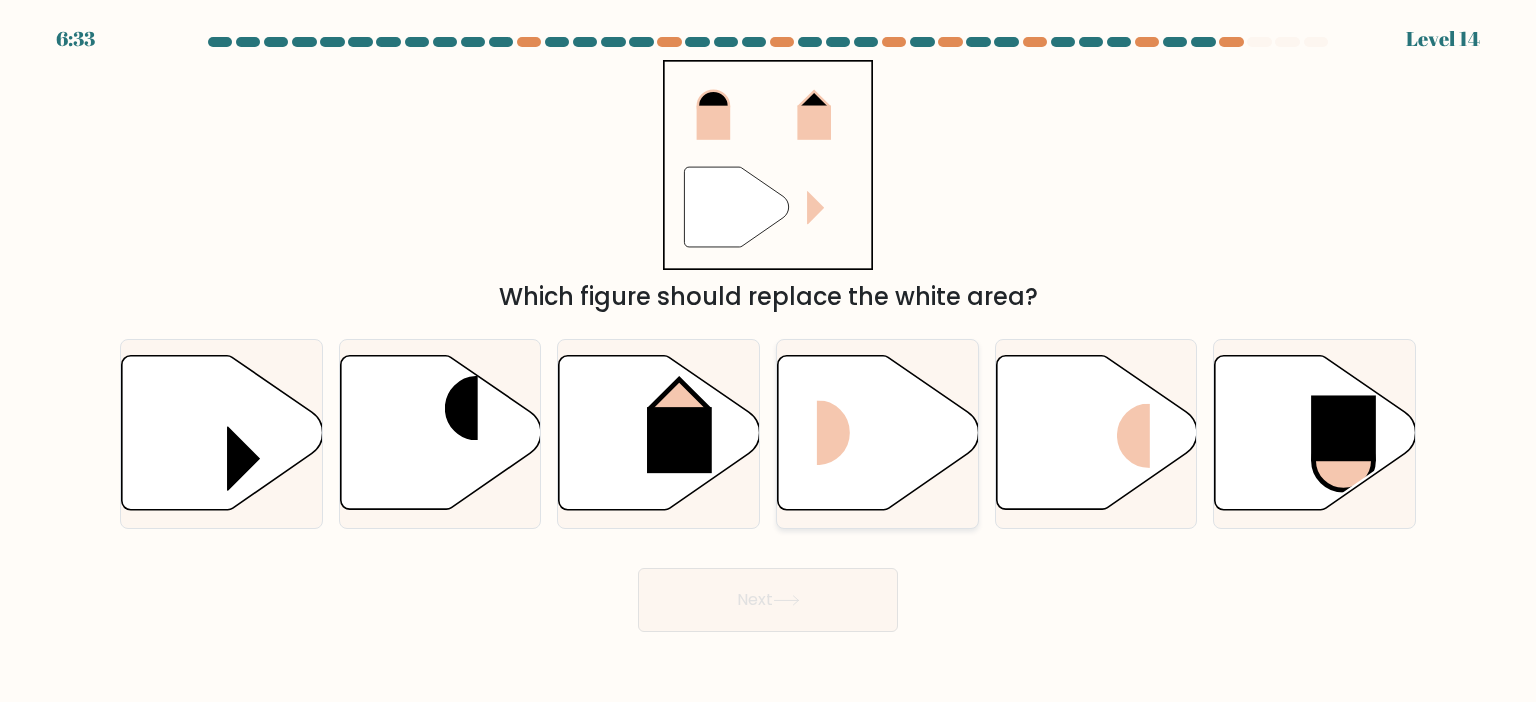 click at bounding box center (878, 433) 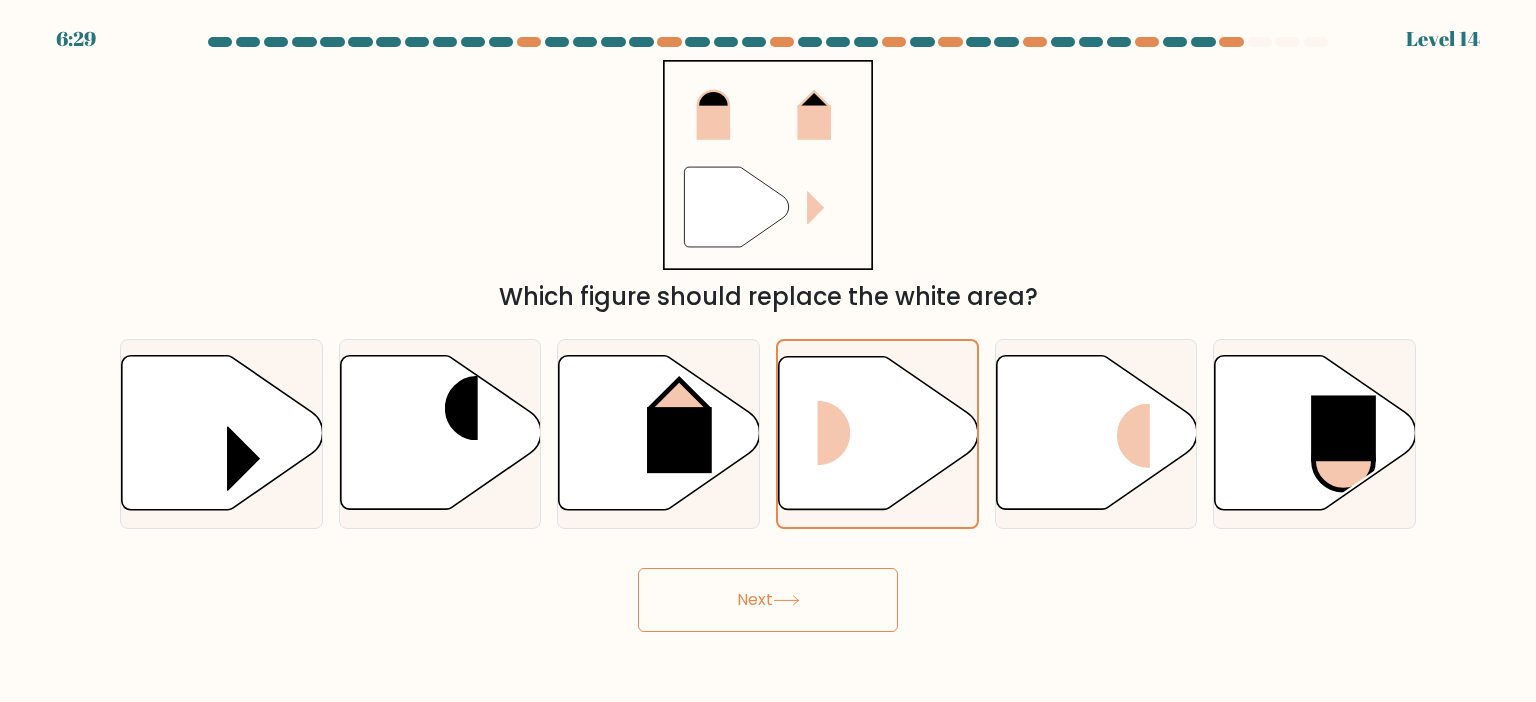 click at bounding box center (786, 600) 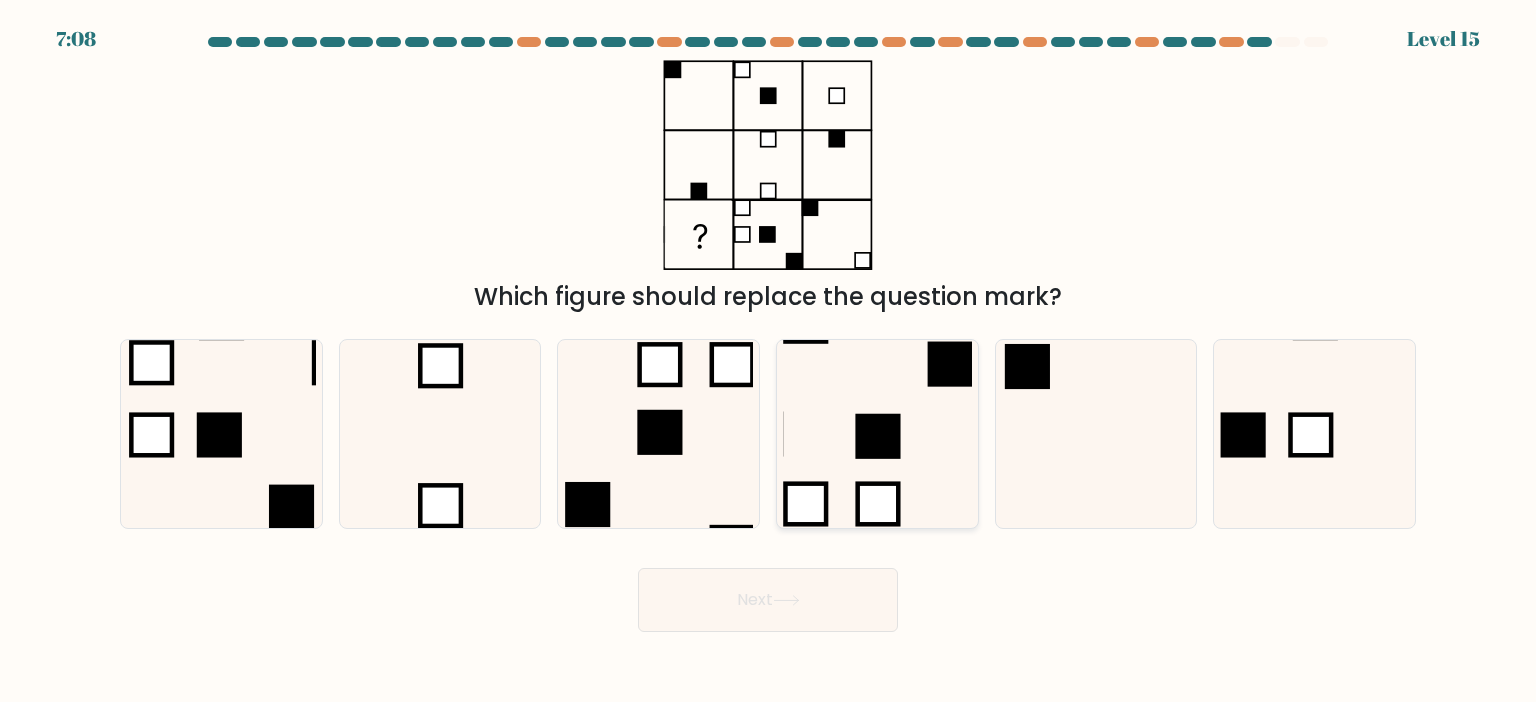 click at bounding box center [878, 436] 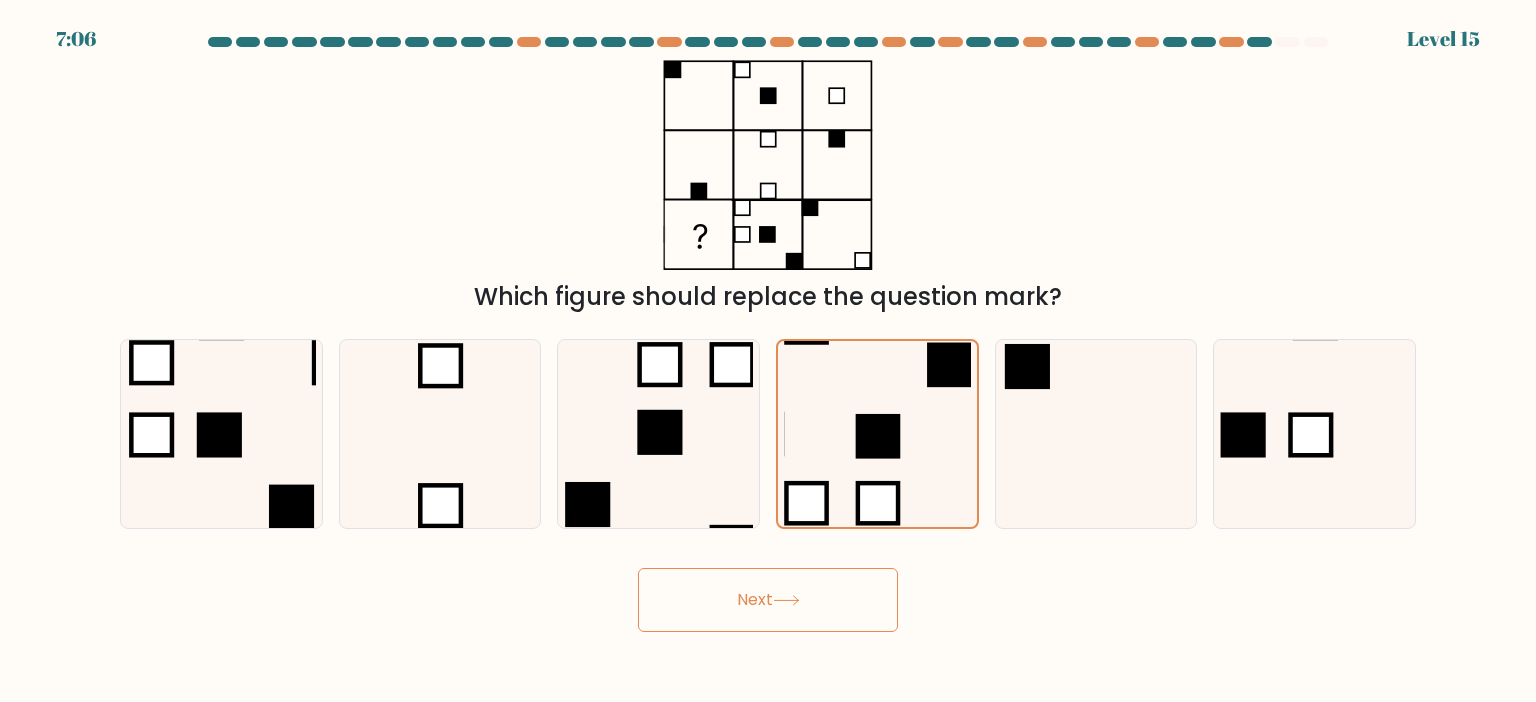click on "Next" at bounding box center (768, 600) 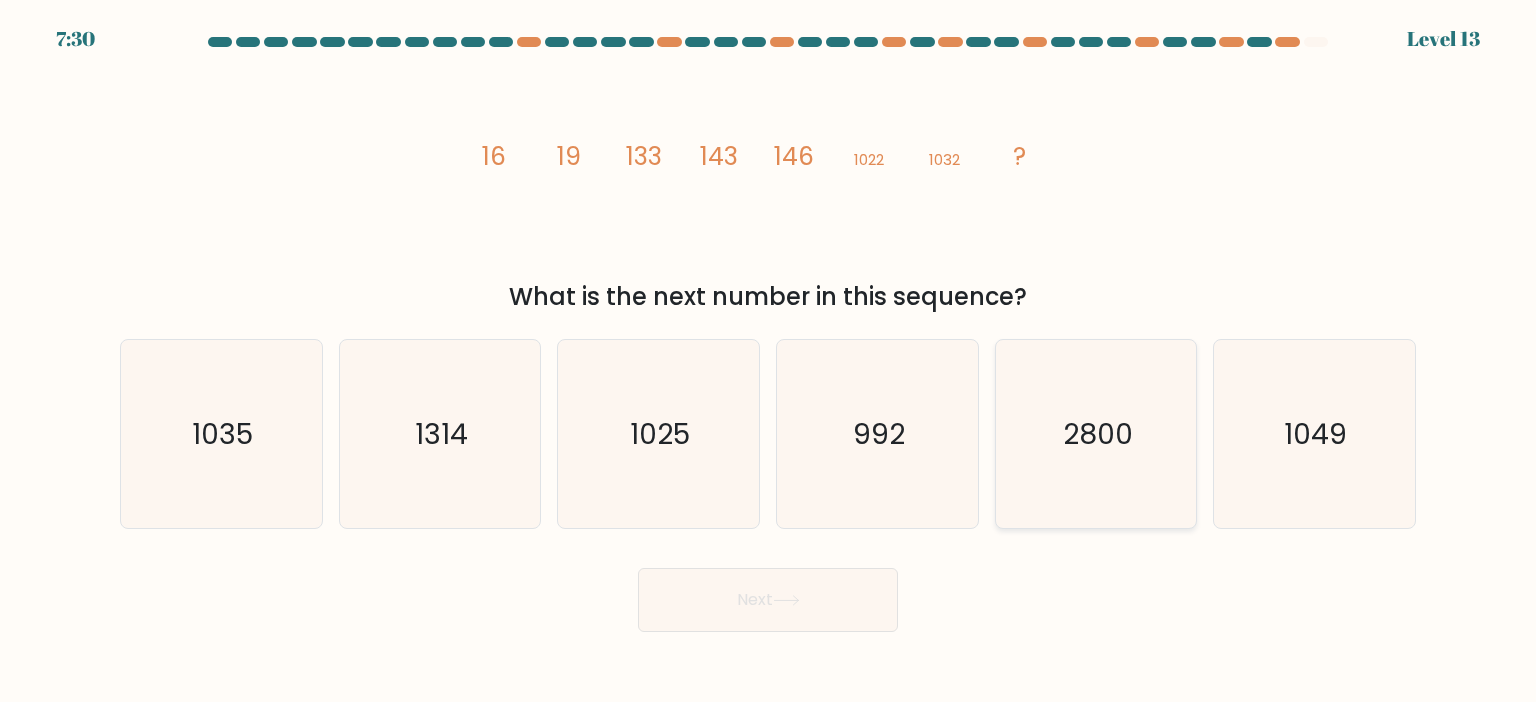 click on "2800" at bounding box center (1096, 434) 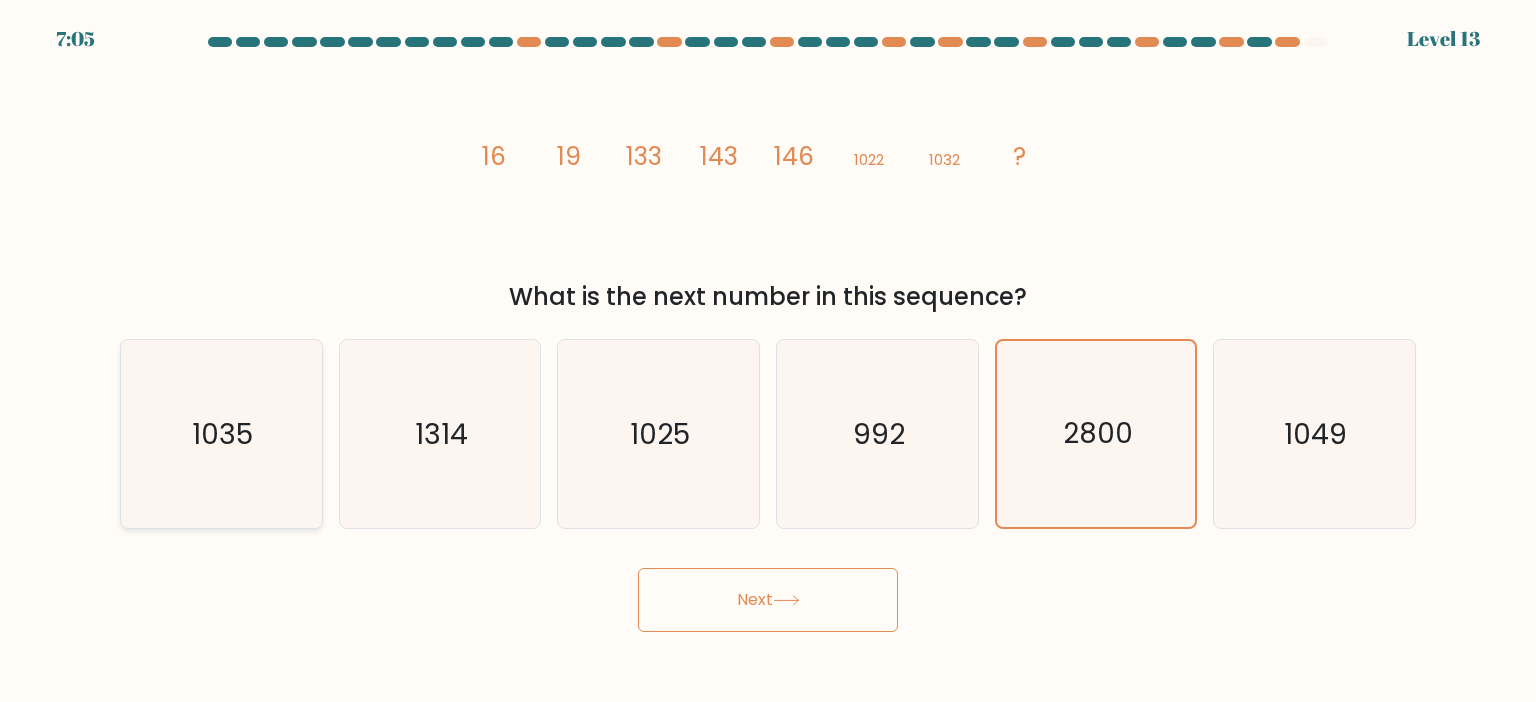 click on "1035" at bounding box center (221, 434) 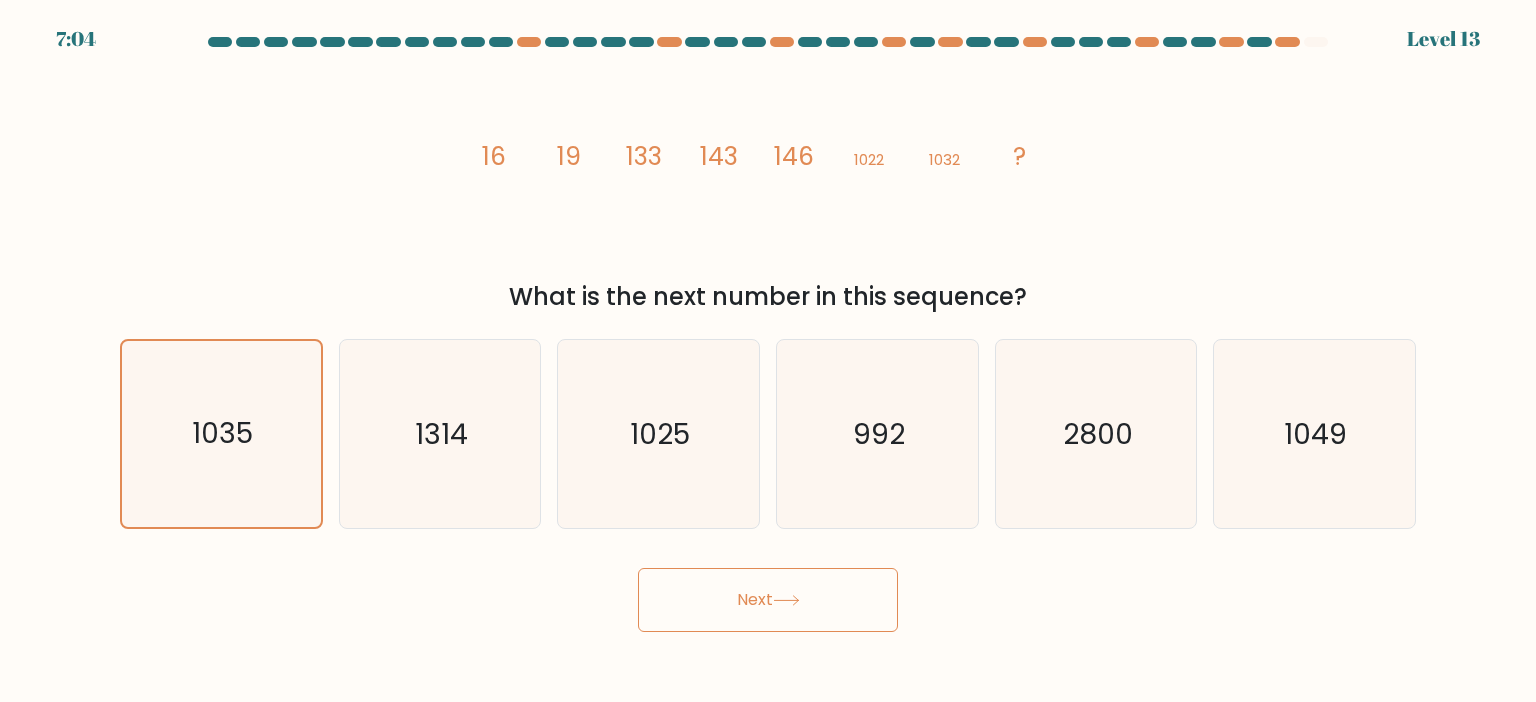 click on "Next" at bounding box center [768, 600] 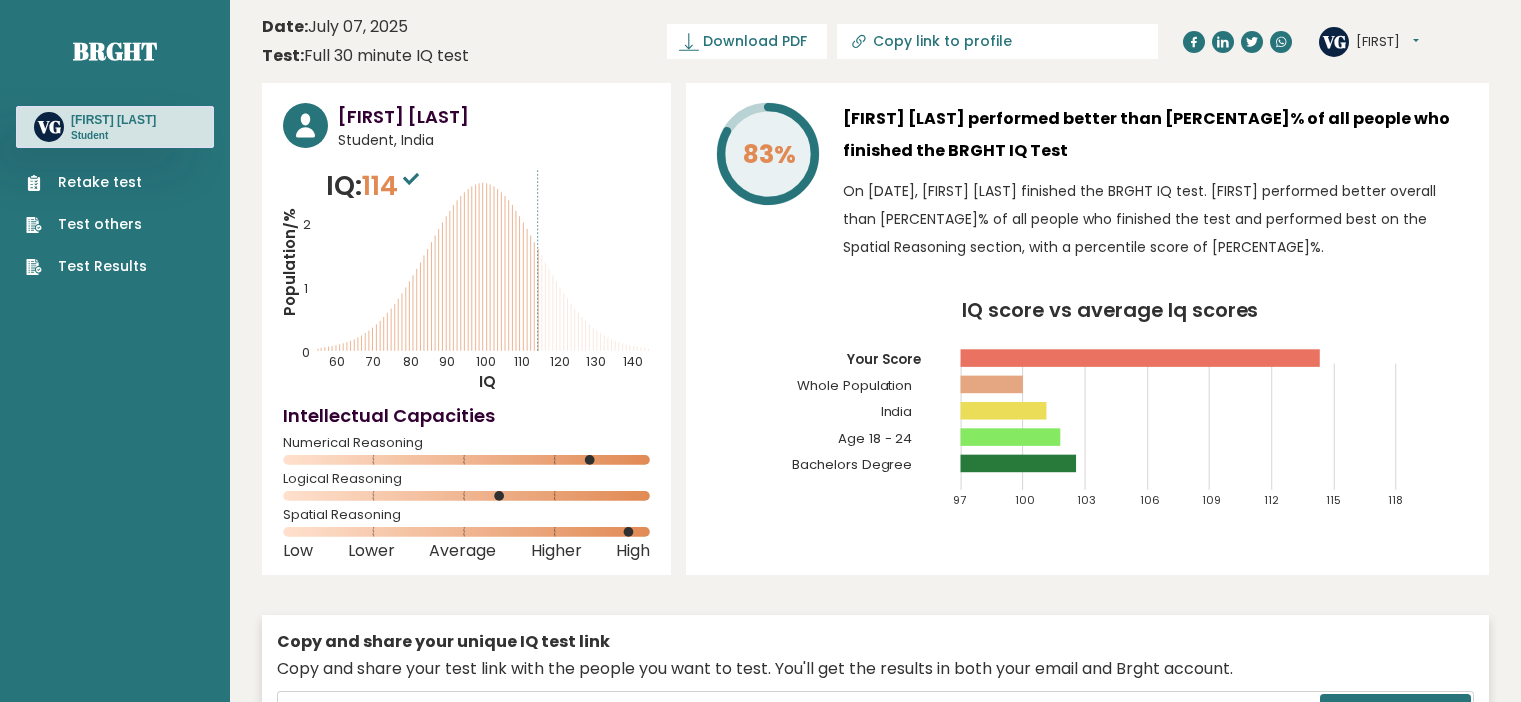 scroll, scrollTop: 0, scrollLeft: 0, axis: both 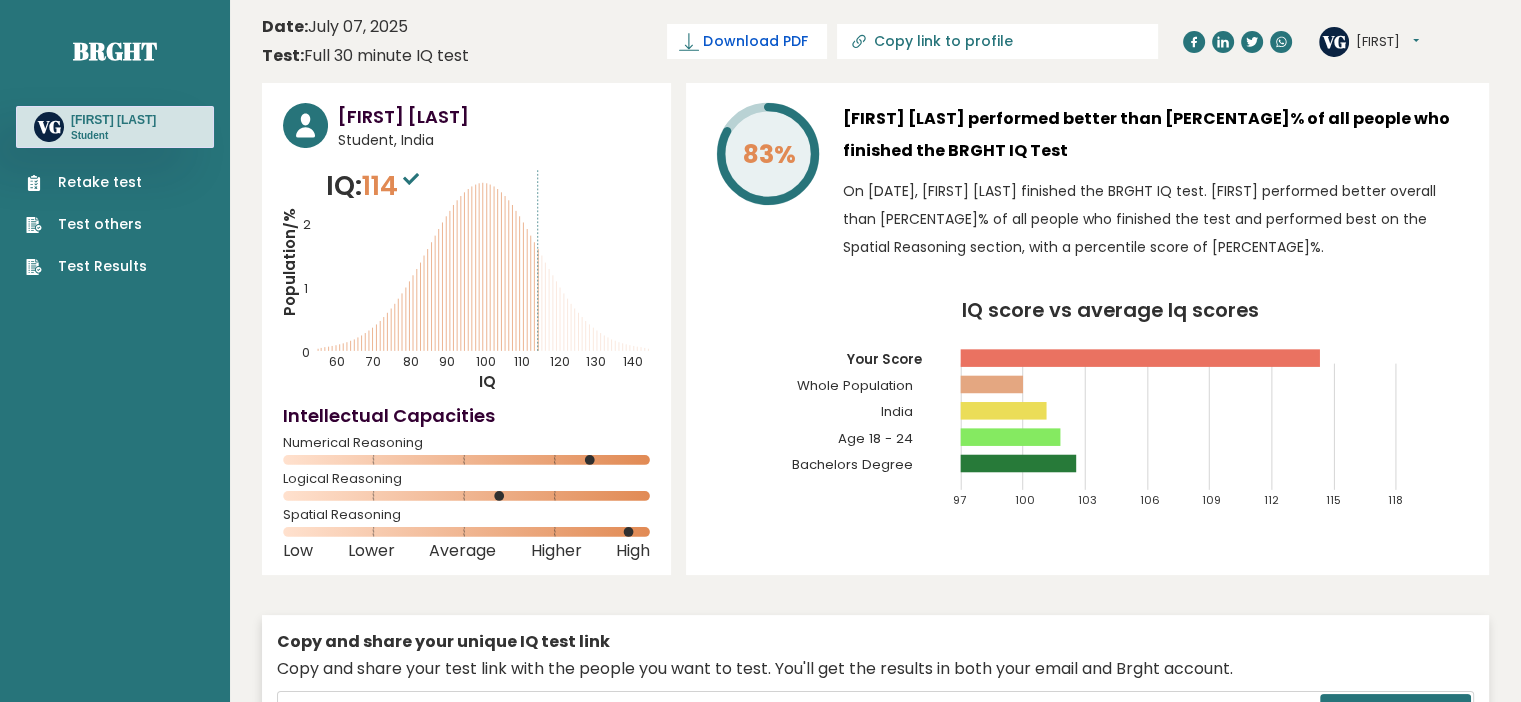 click on "Download PDF" at bounding box center (747, 41) 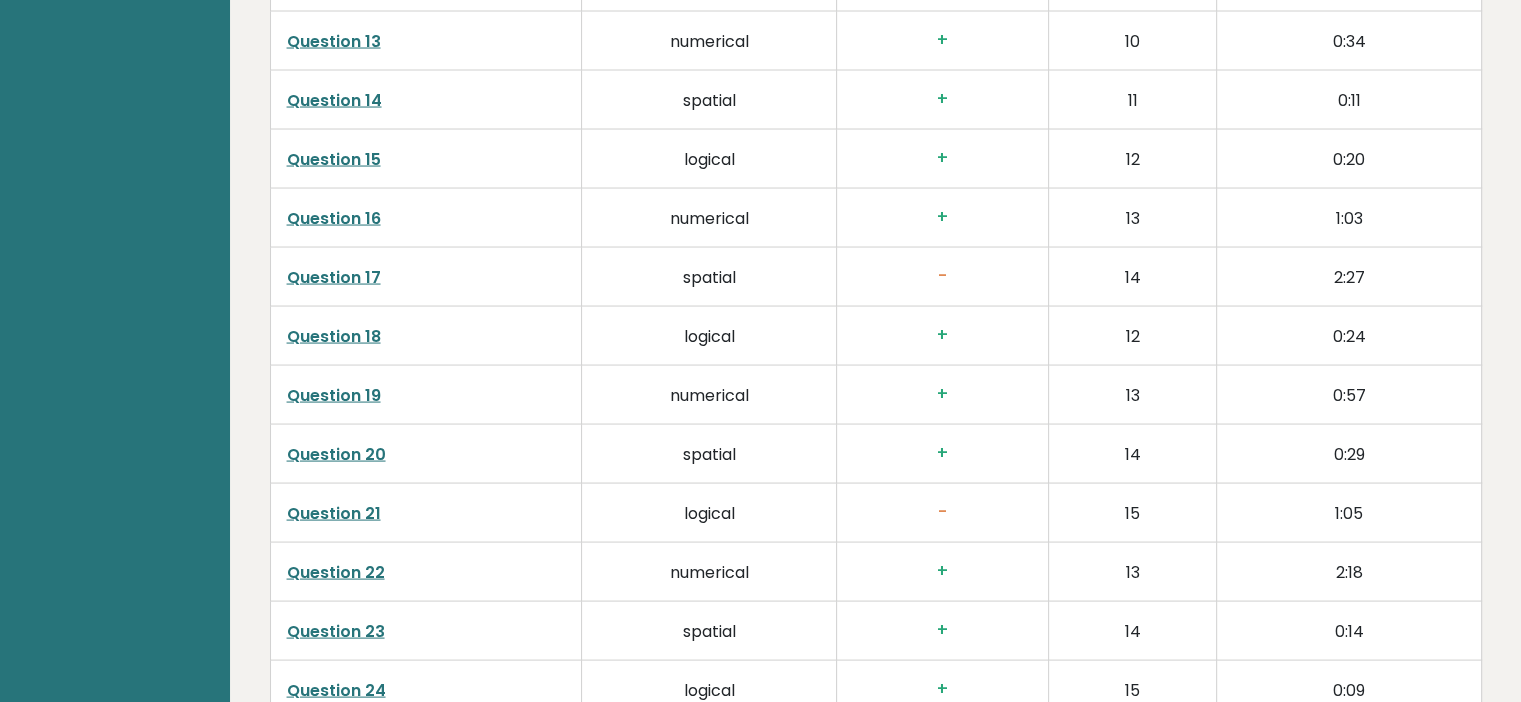 scroll, scrollTop: 3900, scrollLeft: 0, axis: vertical 